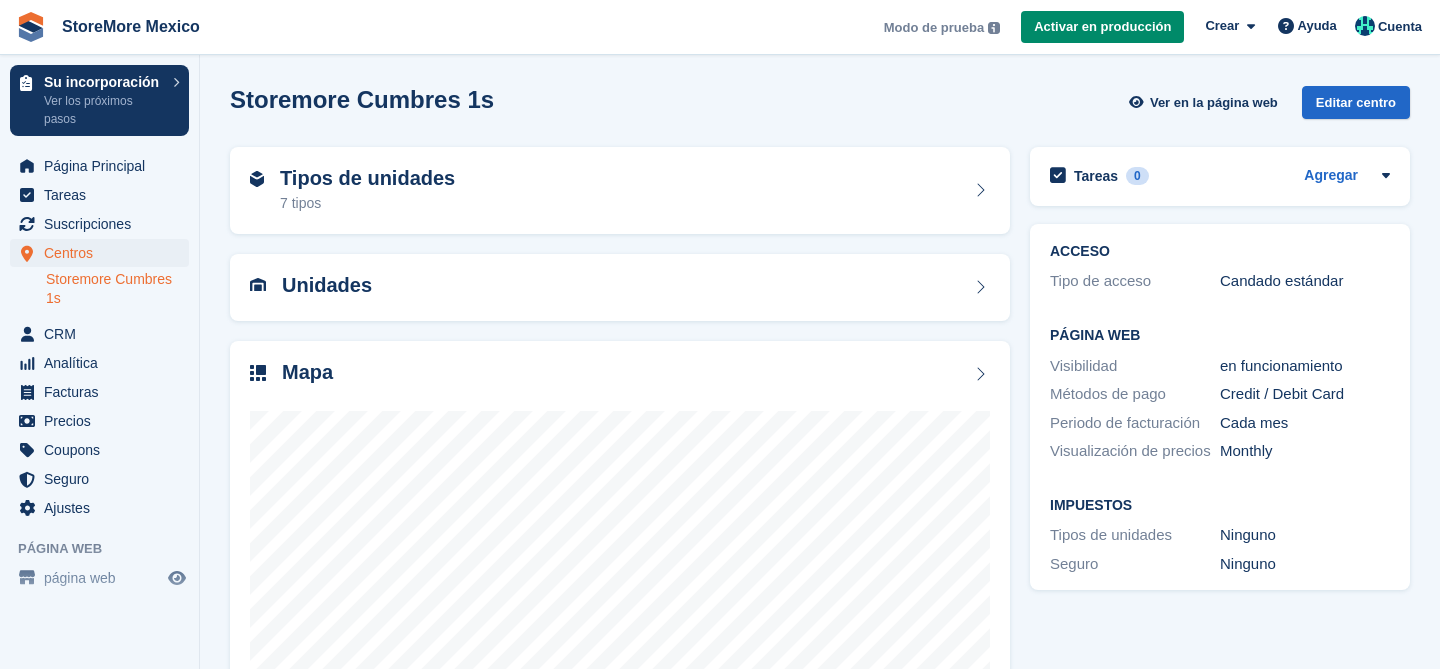 scroll, scrollTop: 0, scrollLeft: 0, axis: both 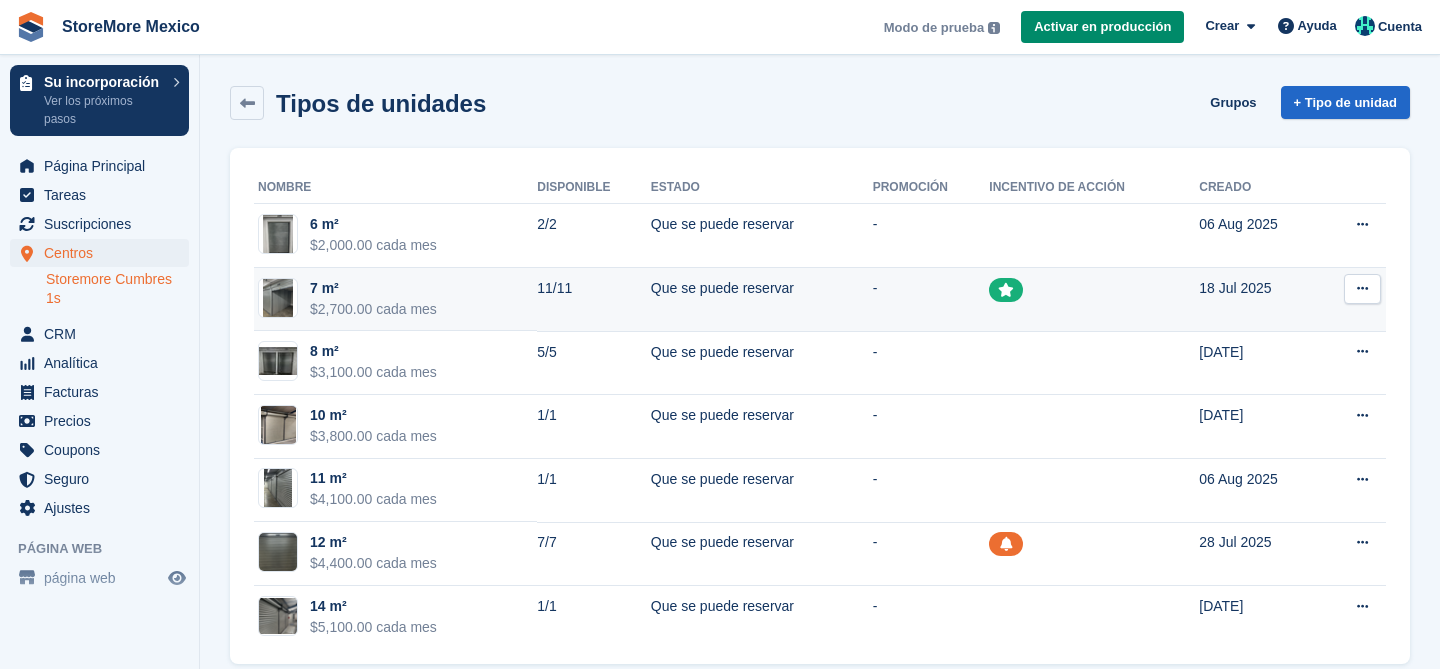 click on "7 m²" at bounding box center [373, 288] 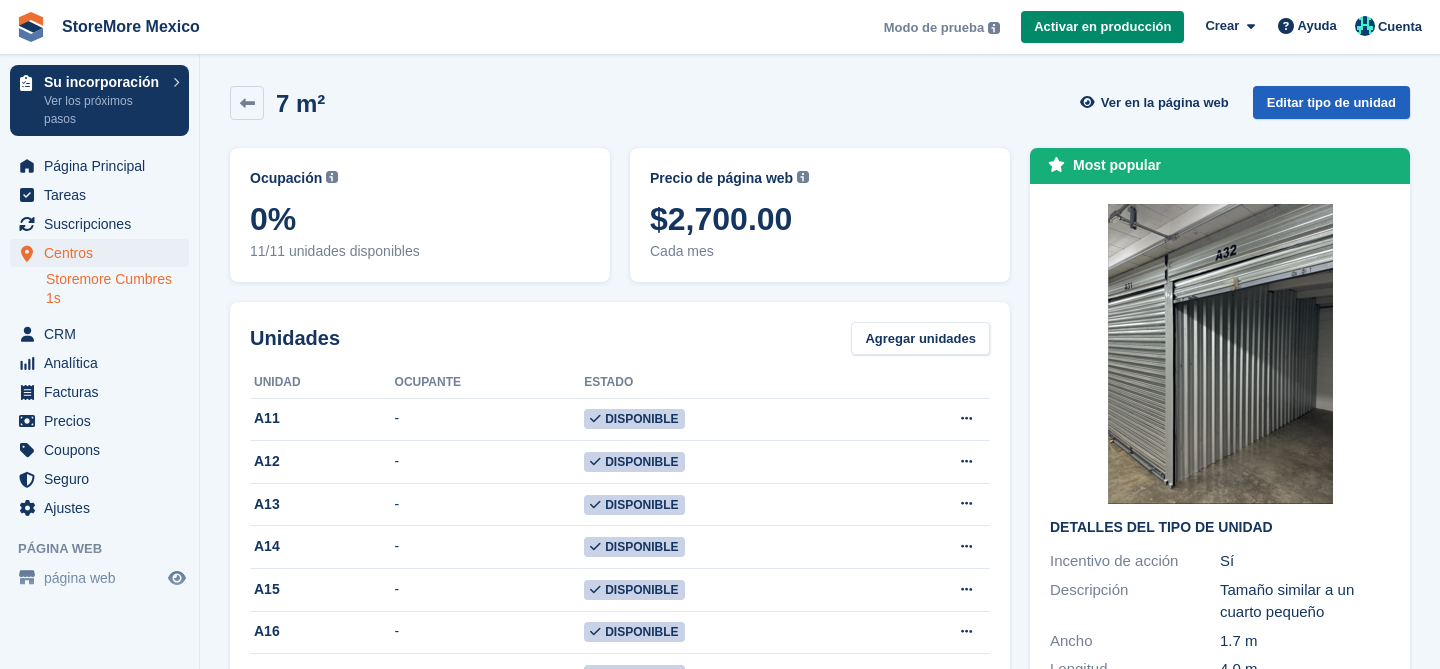 scroll, scrollTop: 0, scrollLeft: 0, axis: both 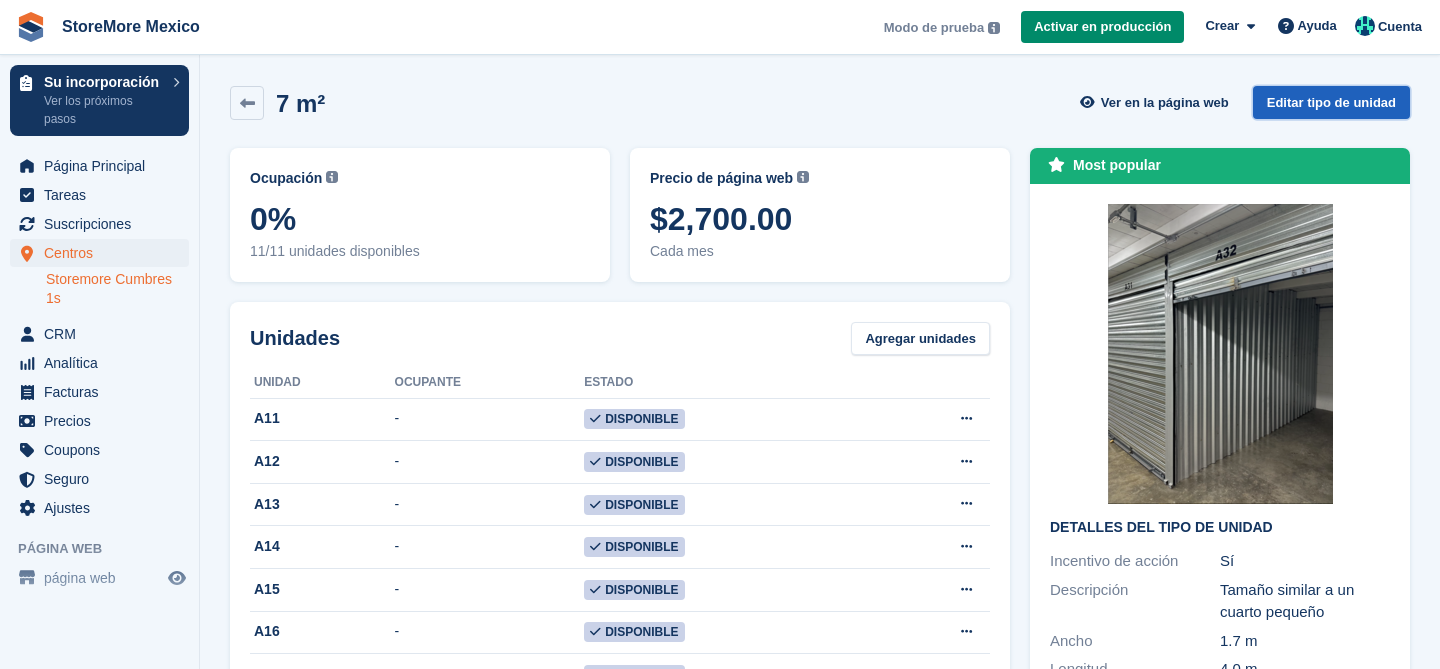 click on "Editar tipo de unidad" at bounding box center (1331, 102) 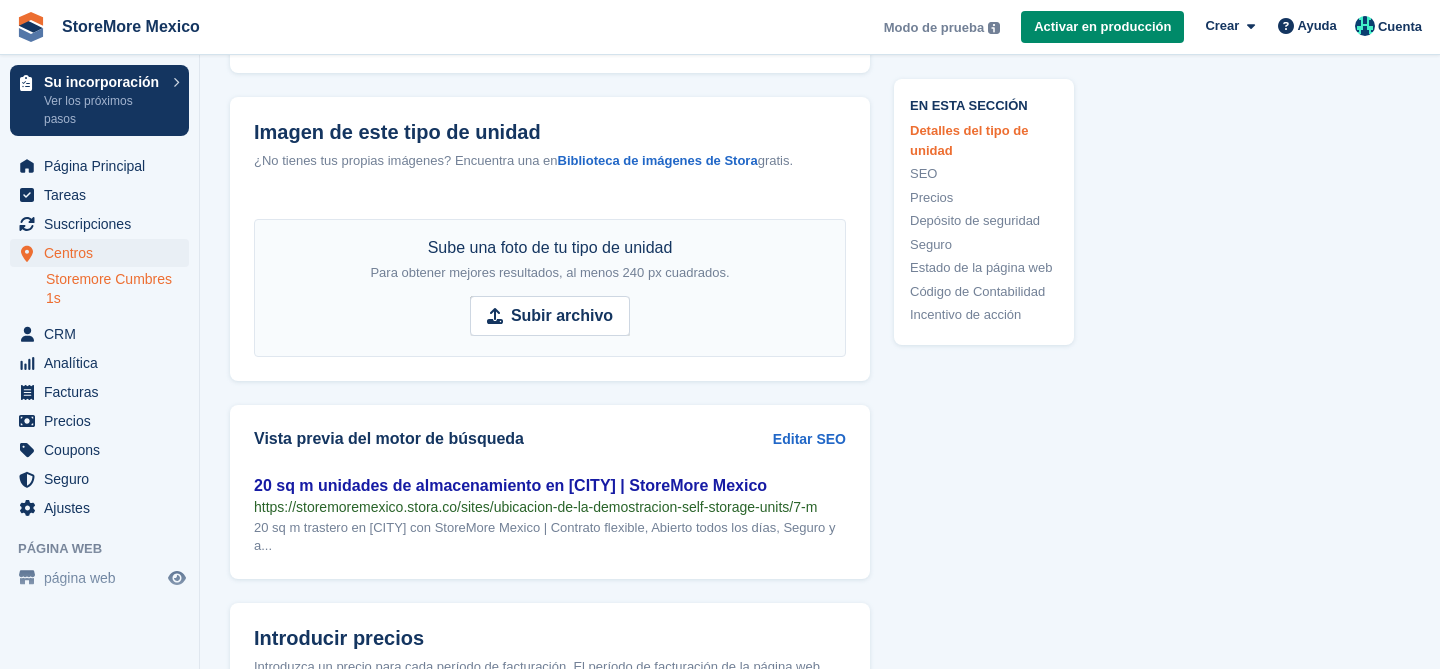 scroll, scrollTop: 1109, scrollLeft: 0, axis: vertical 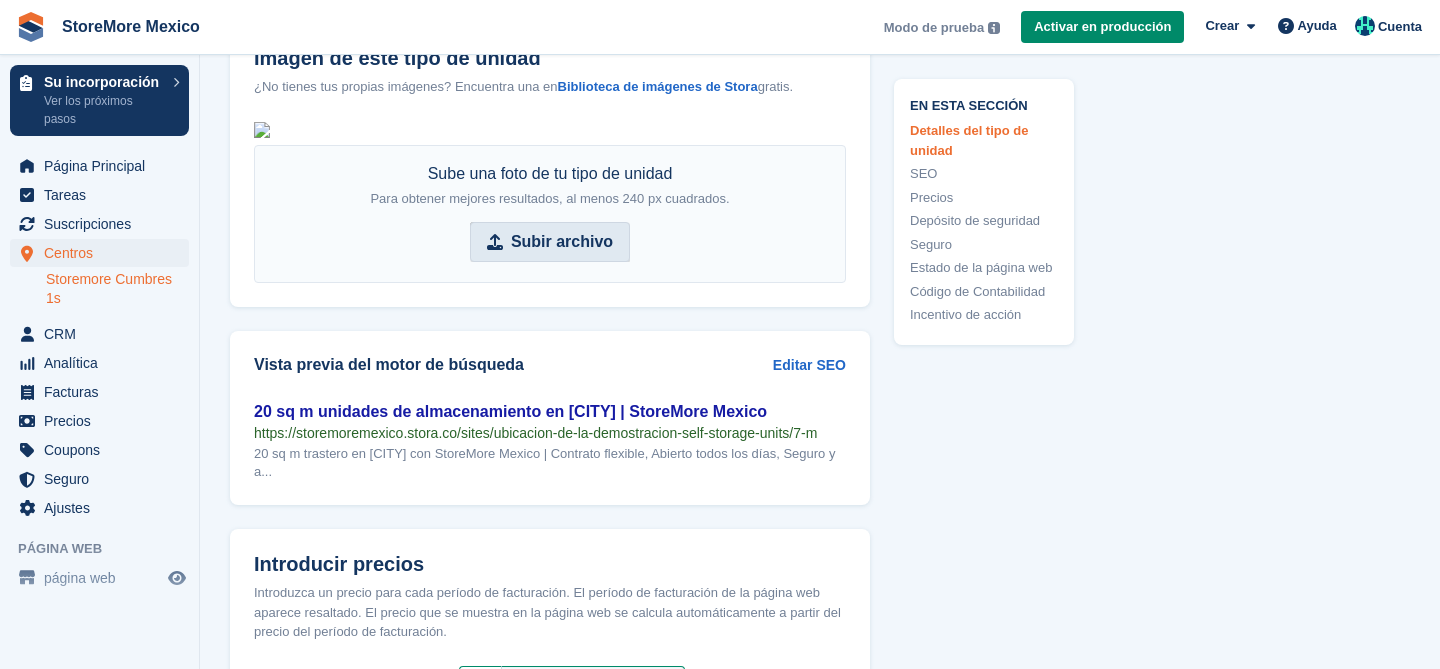 click on "Subir archivo" at bounding box center [562, 242] 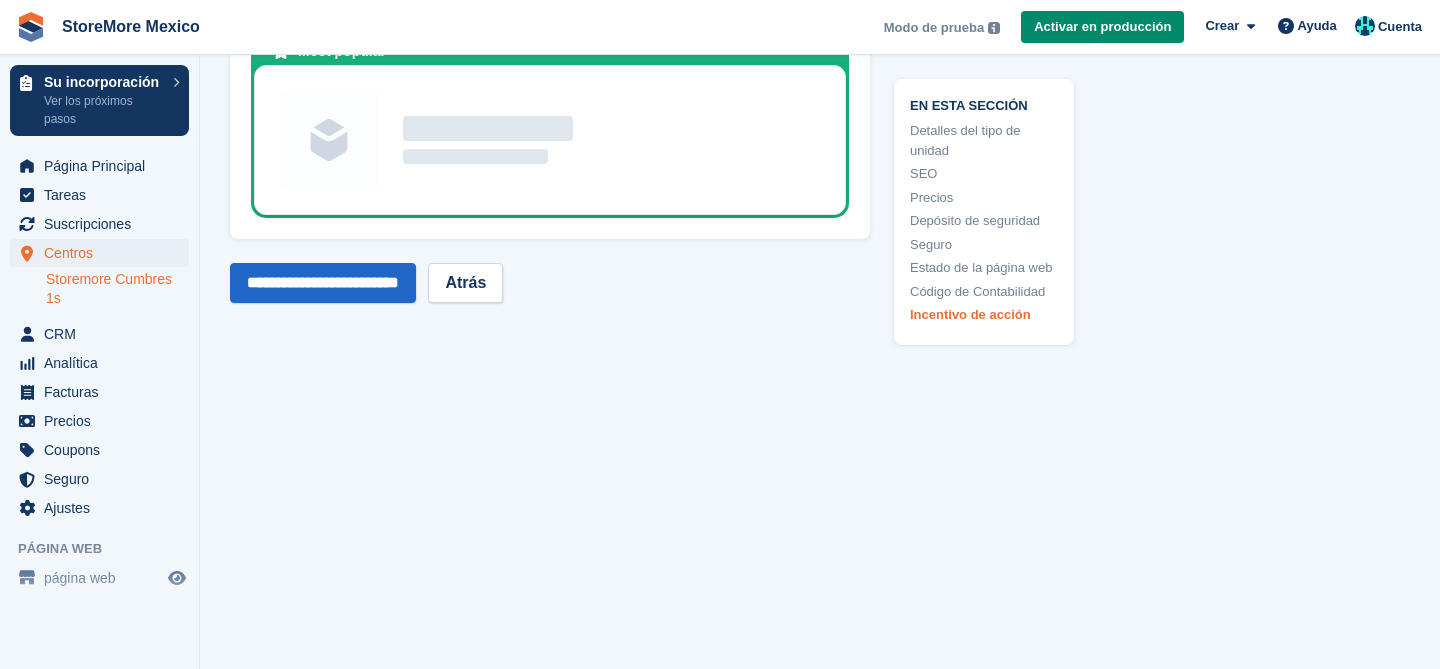 scroll, scrollTop: 3967, scrollLeft: 0, axis: vertical 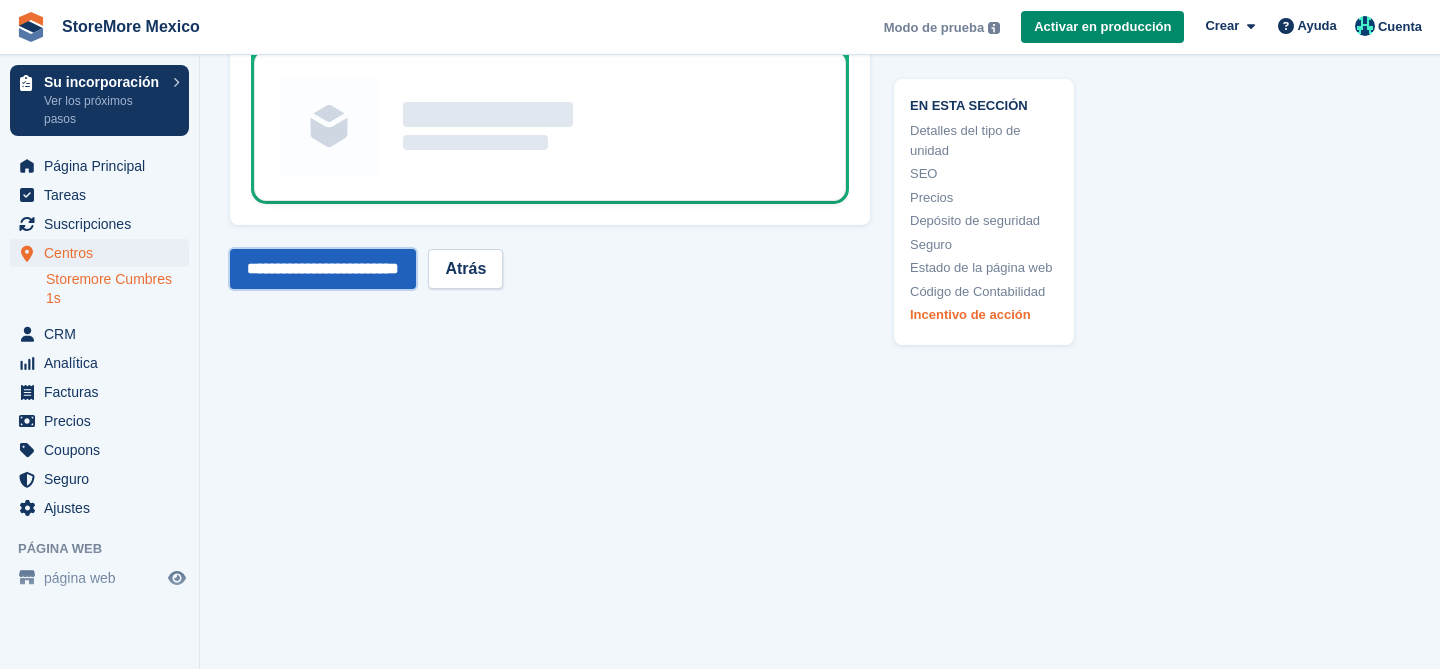 click on "**********" at bounding box center (323, 269) 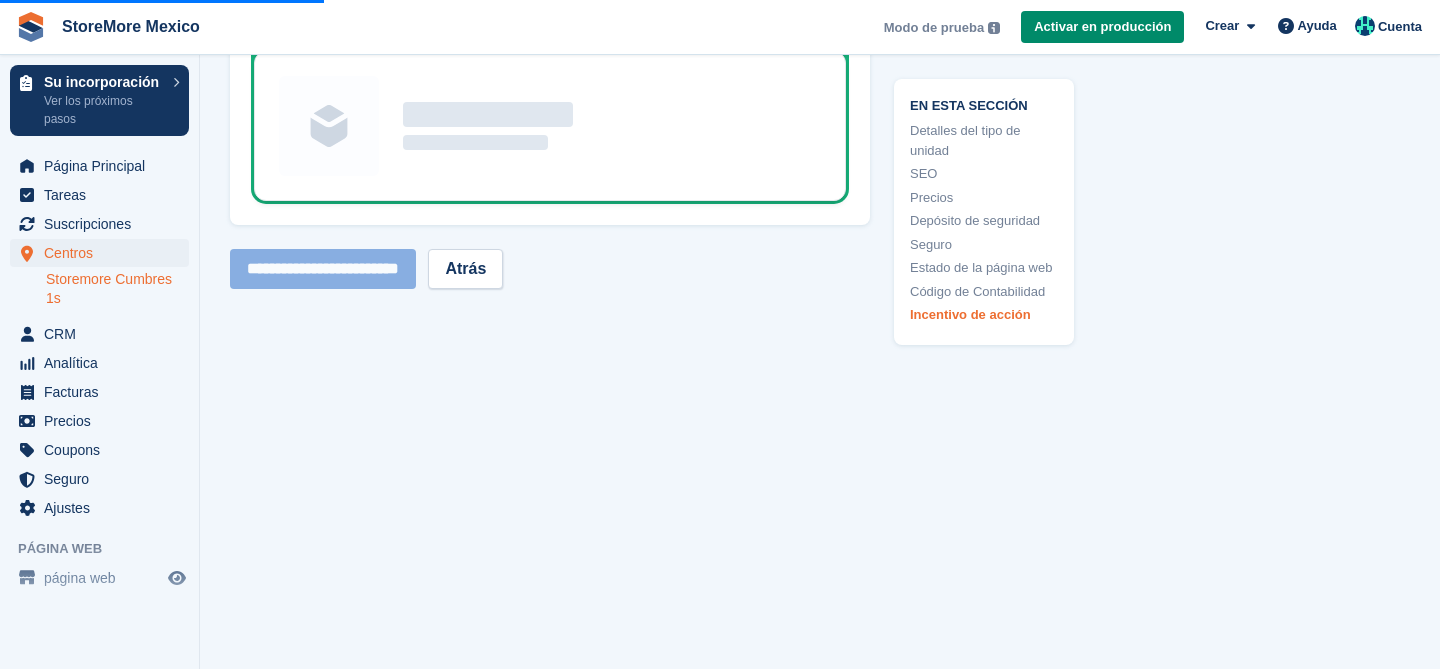 scroll, scrollTop: 3789, scrollLeft: 0, axis: vertical 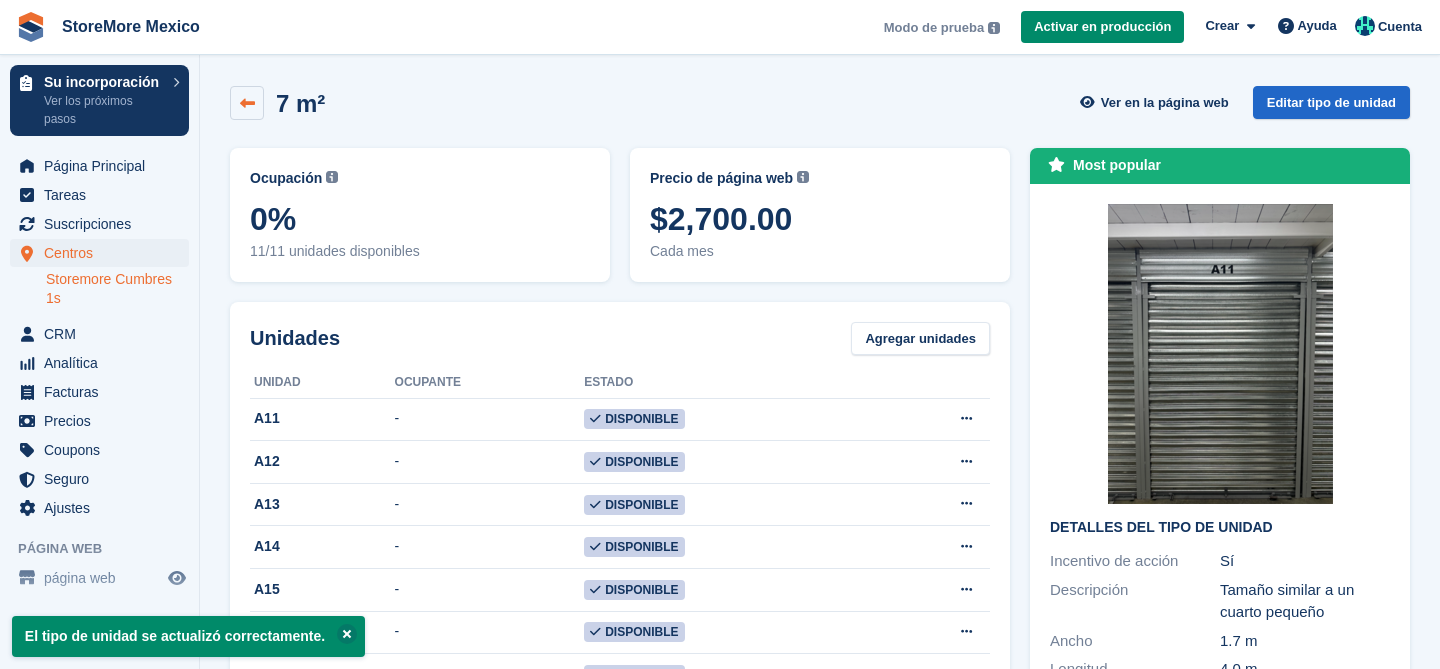 click at bounding box center (247, 103) 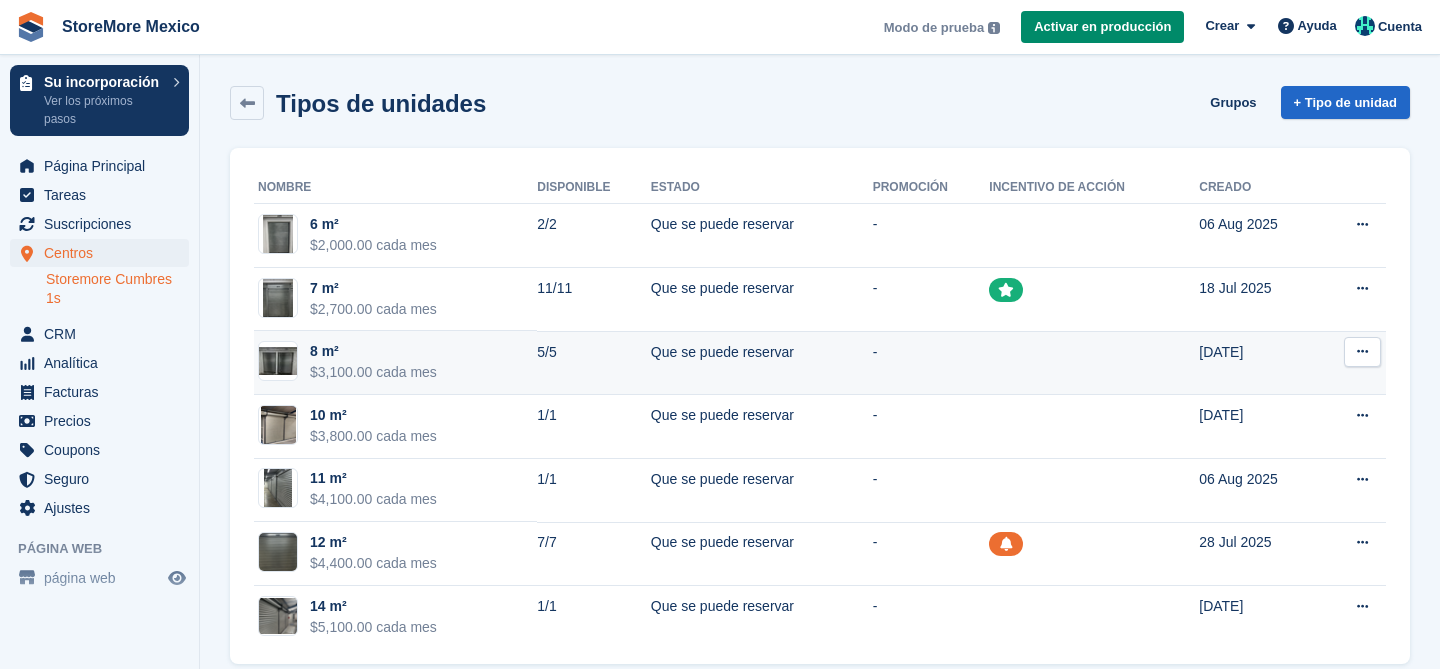 click on "8 m²" at bounding box center (373, 351) 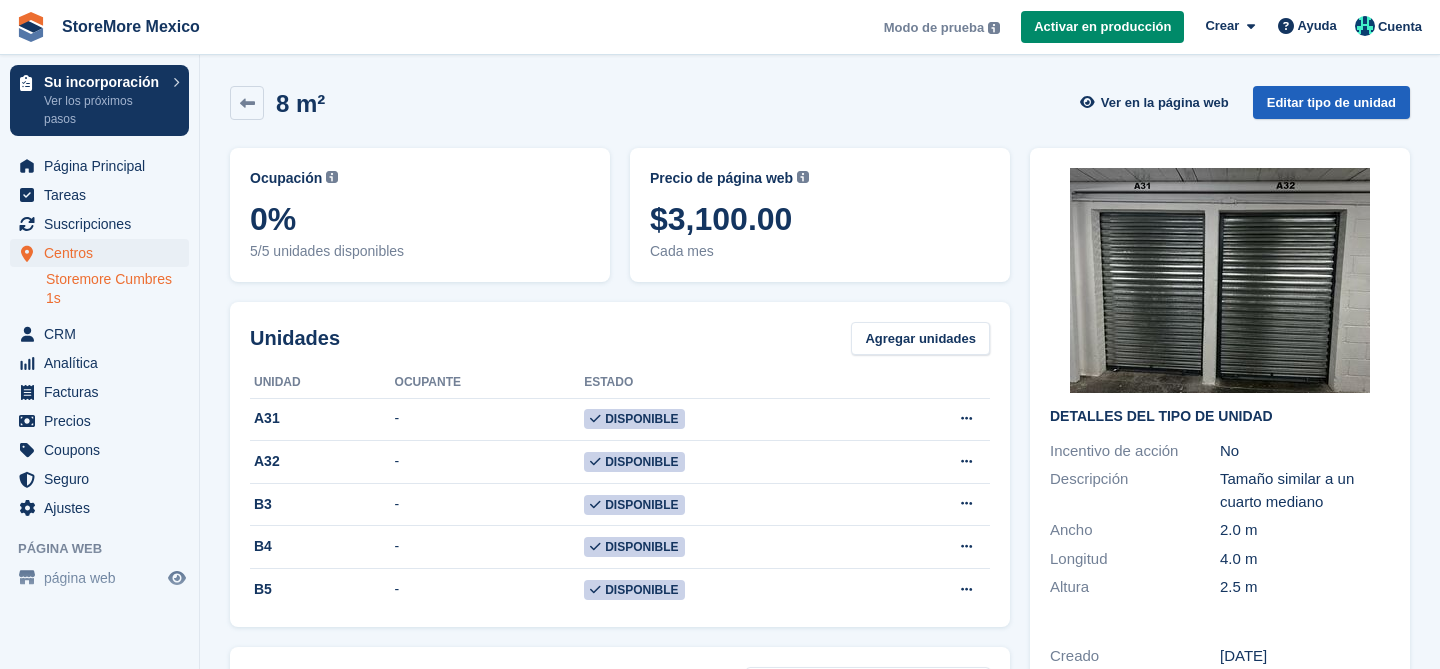 scroll, scrollTop: 0, scrollLeft: 0, axis: both 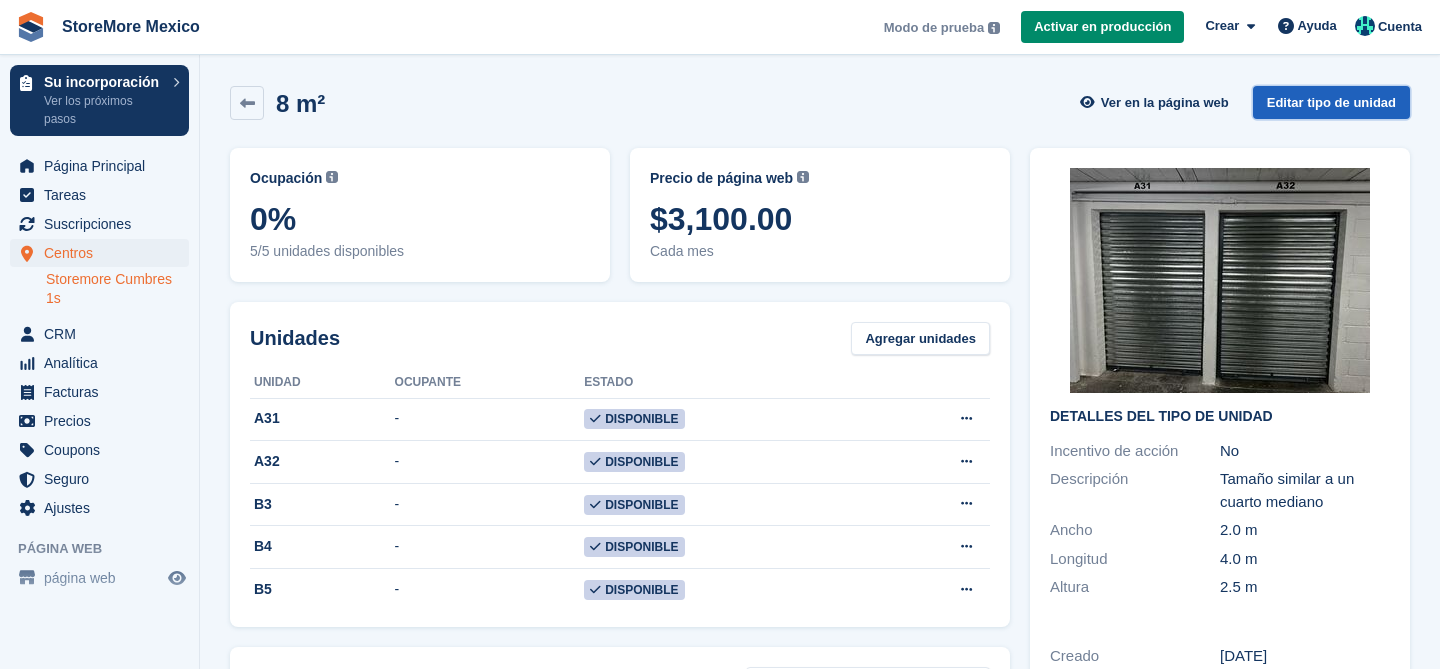 click on "Editar tipo de unidad" at bounding box center [1331, 102] 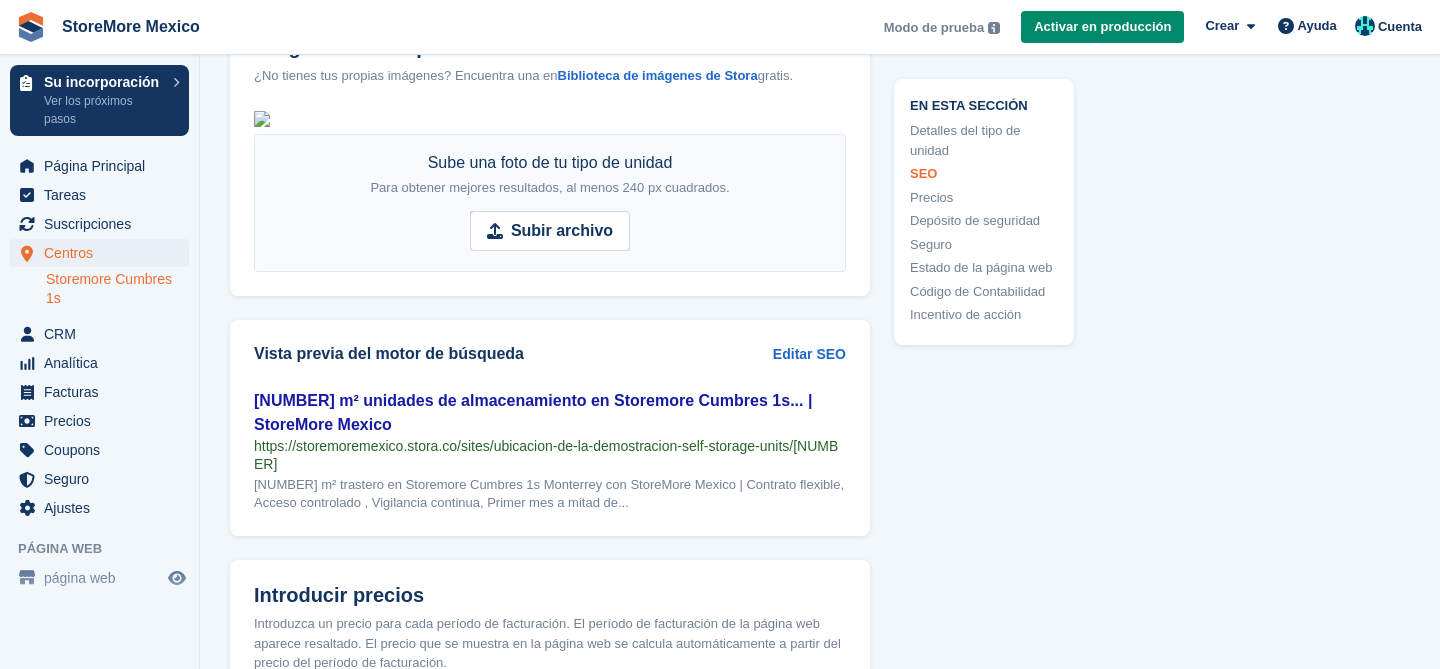 scroll, scrollTop: 1124, scrollLeft: 0, axis: vertical 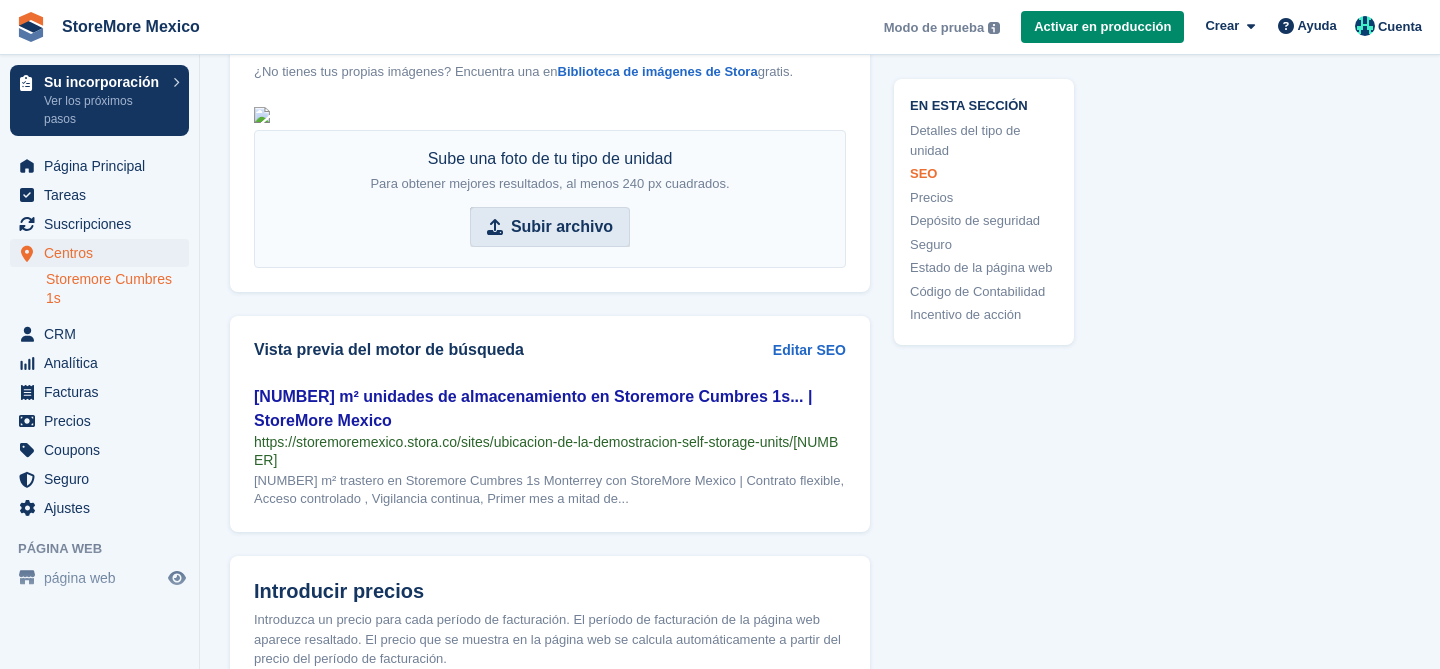 click on "Subir archivo" at bounding box center (550, 227) 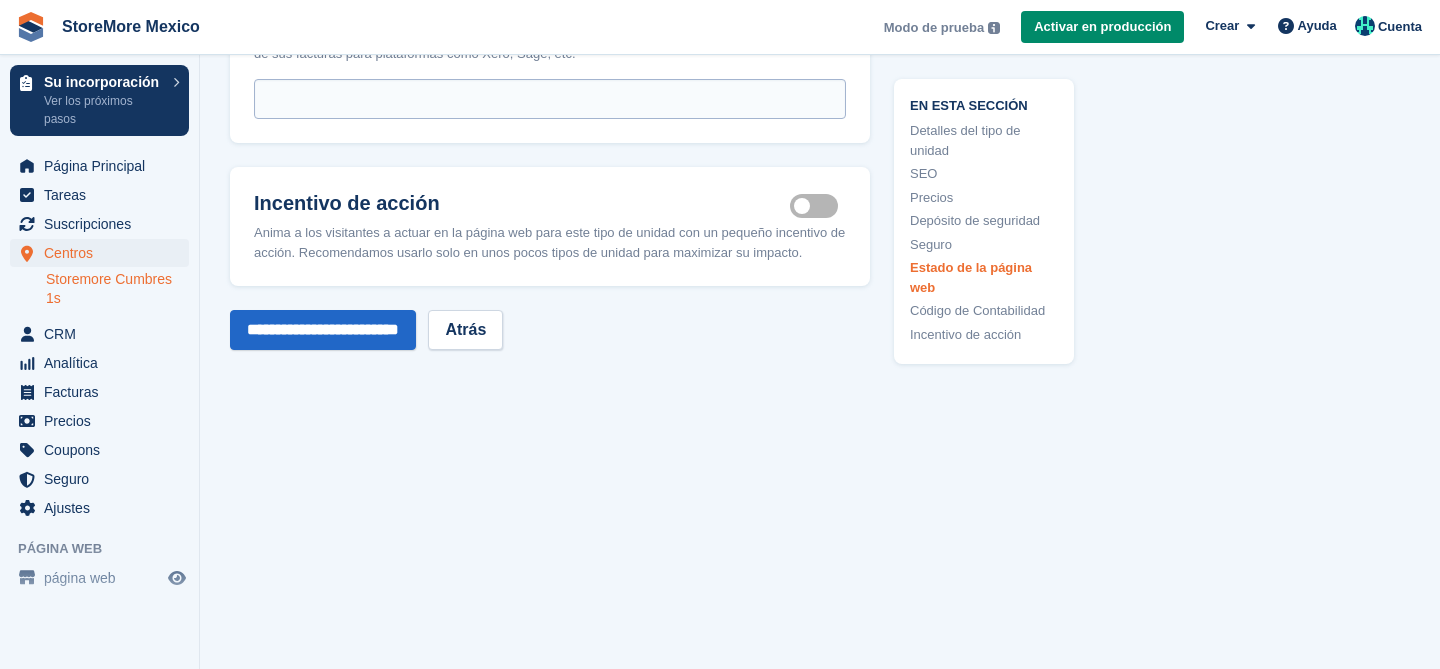 scroll, scrollTop: 3388, scrollLeft: 0, axis: vertical 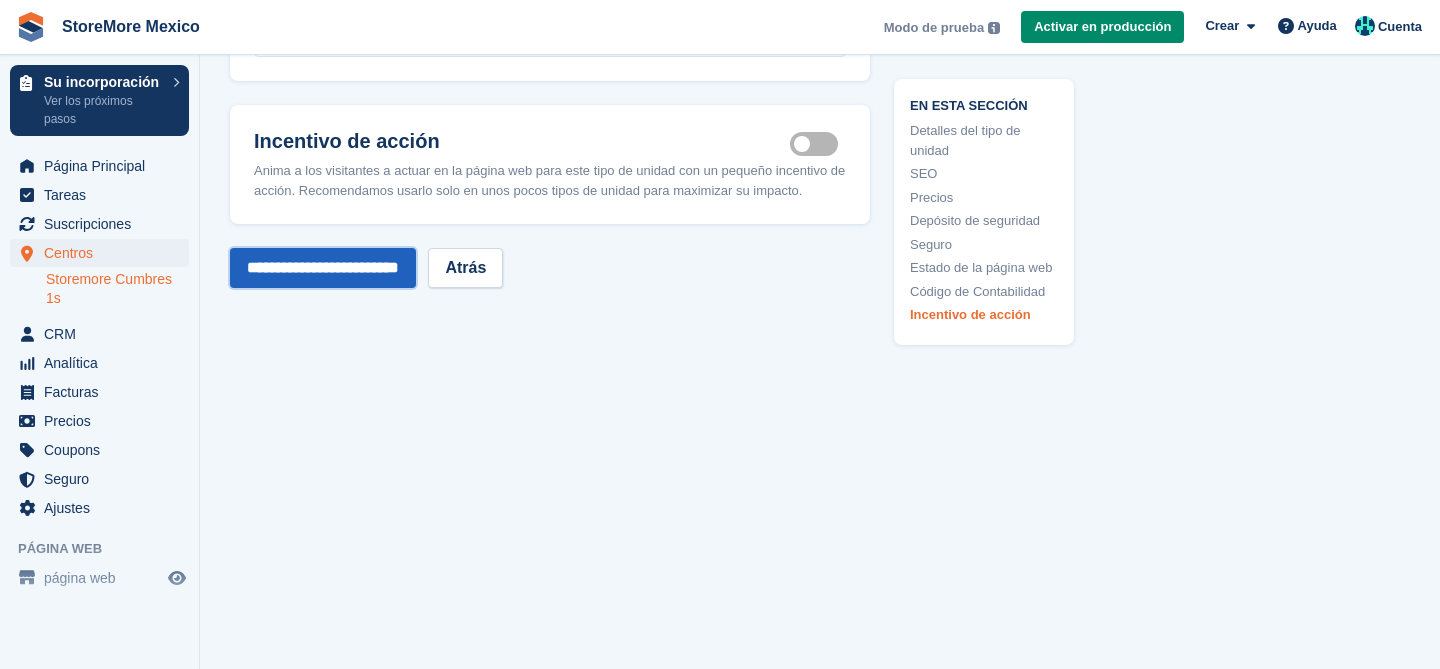 click on "**********" at bounding box center [323, 268] 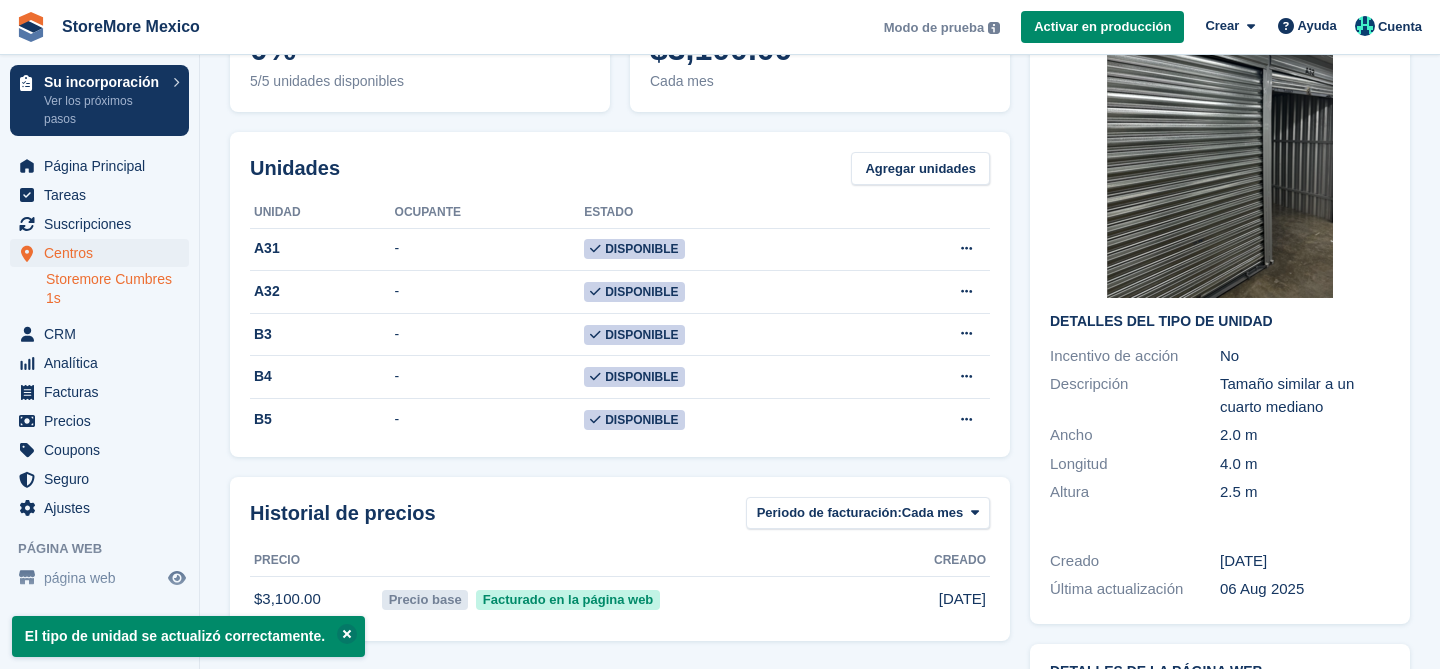 scroll, scrollTop: 0, scrollLeft: 0, axis: both 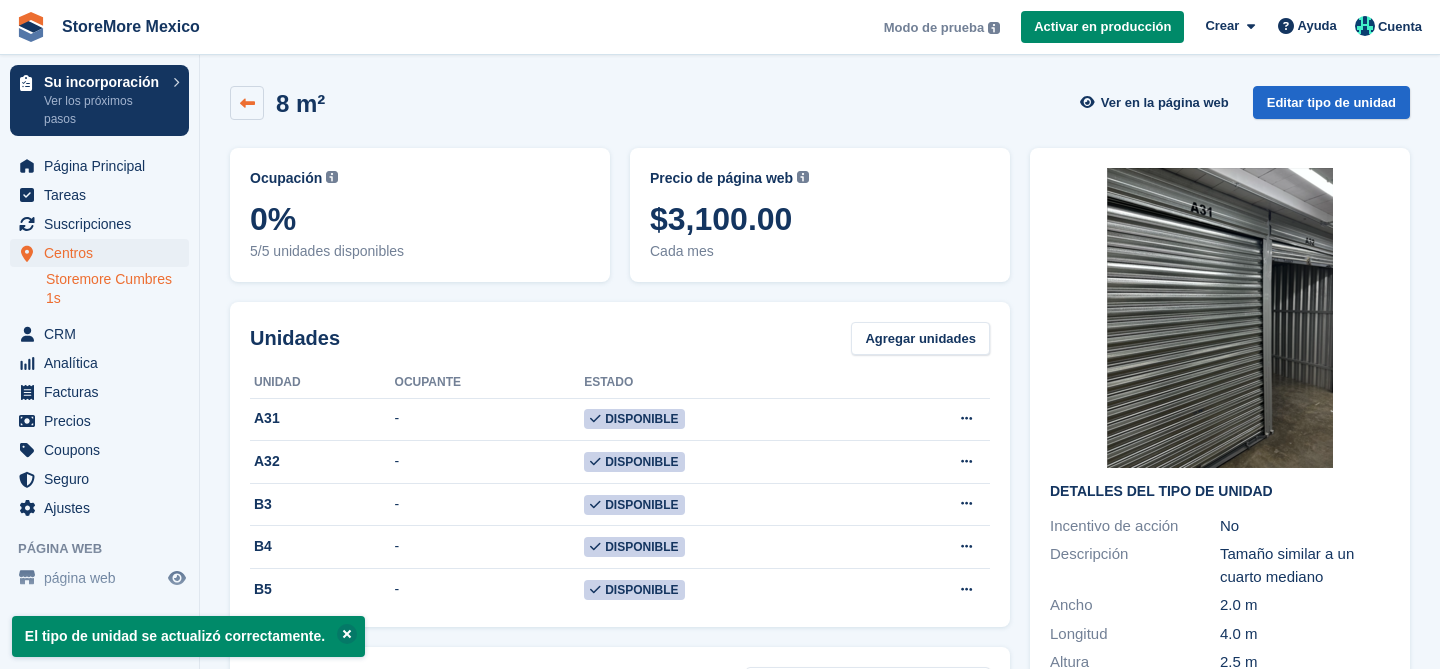 click at bounding box center (247, 103) 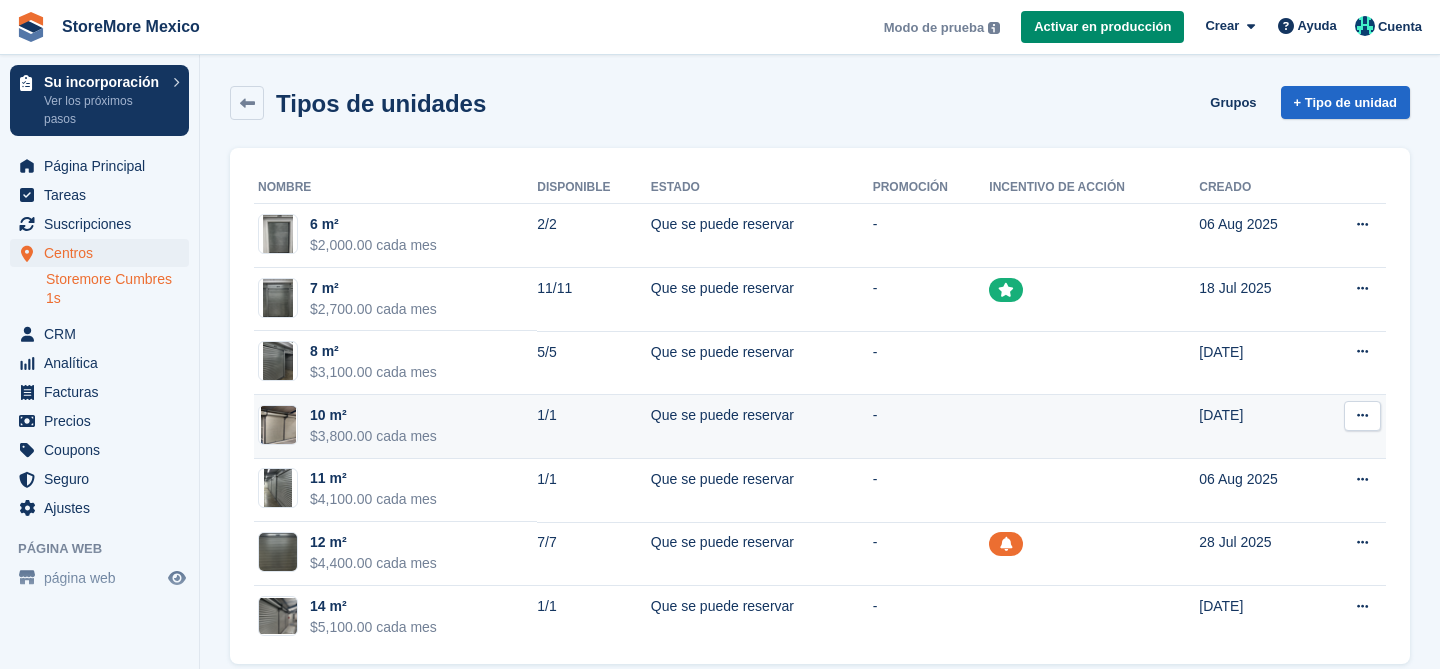 click on "10 m²" at bounding box center (373, 415) 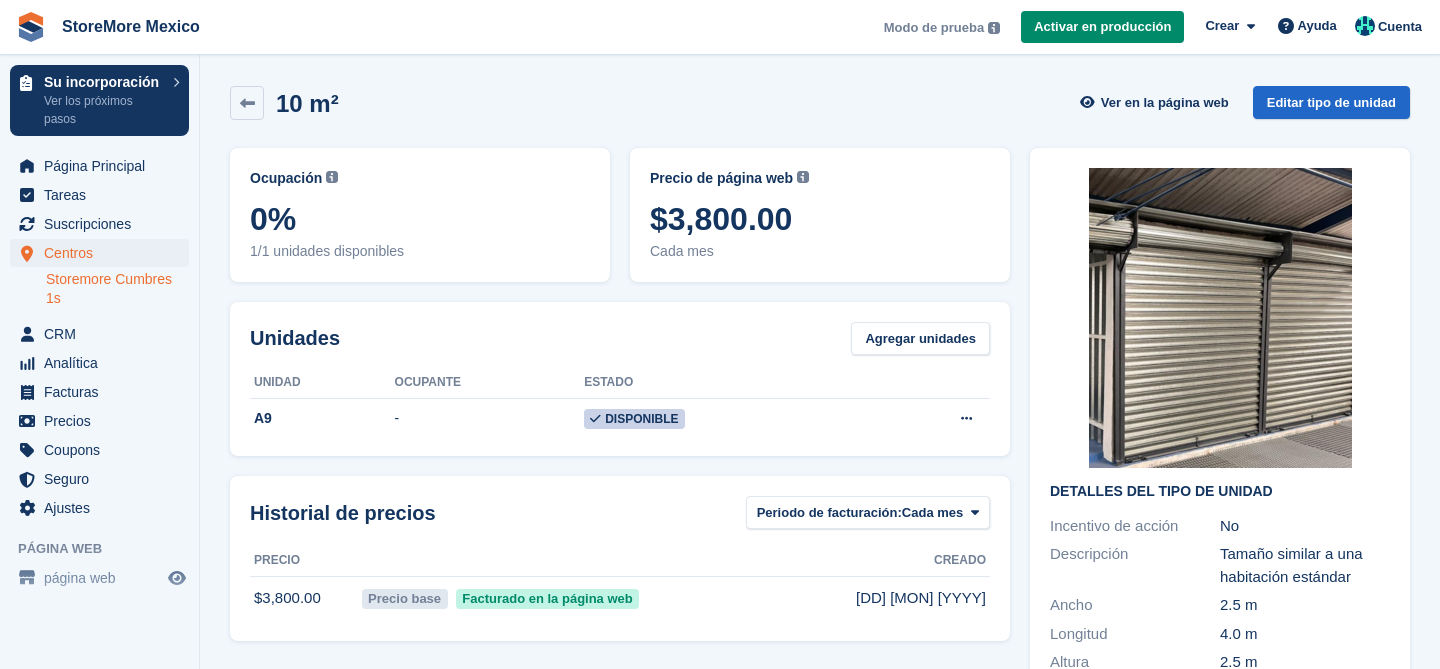 scroll, scrollTop: 0, scrollLeft: 0, axis: both 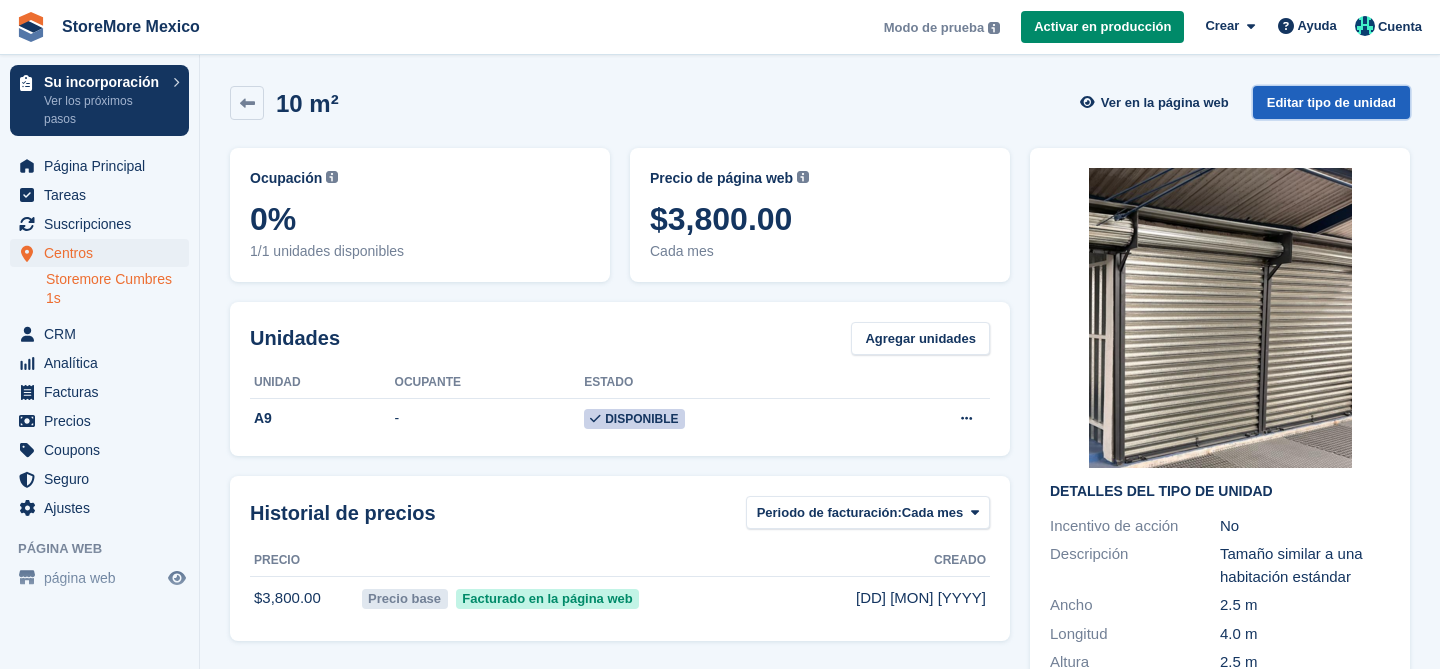 click on "Editar tipo de unidad" at bounding box center [1331, 102] 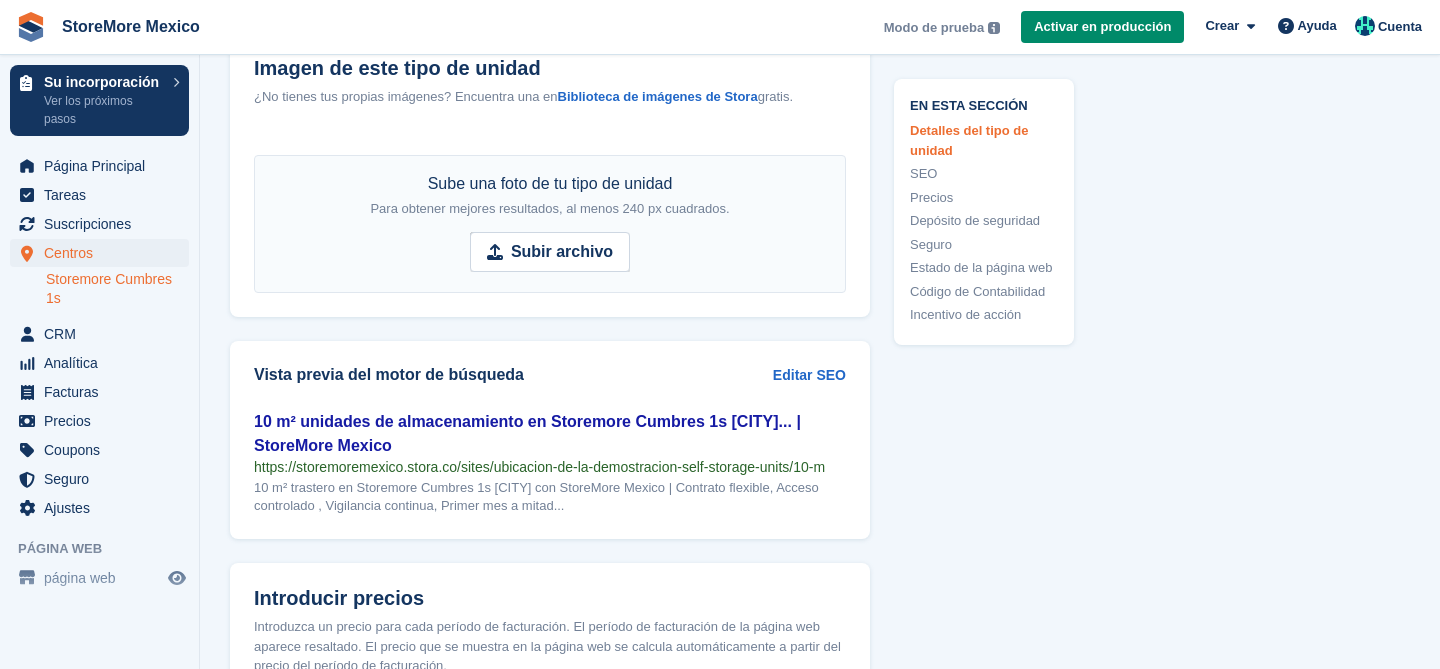 scroll, scrollTop: 1158, scrollLeft: 0, axis: vertical 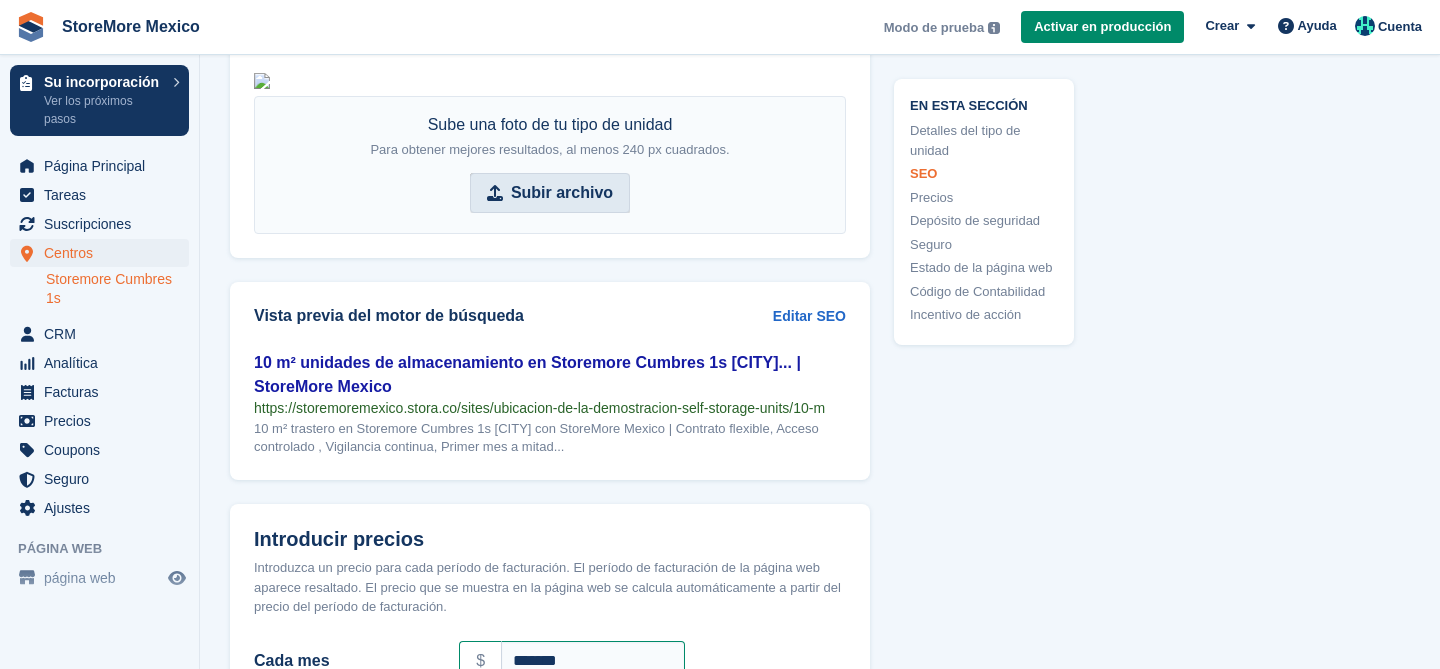 click on "Subir archivo" at bounding box center (562, 193) 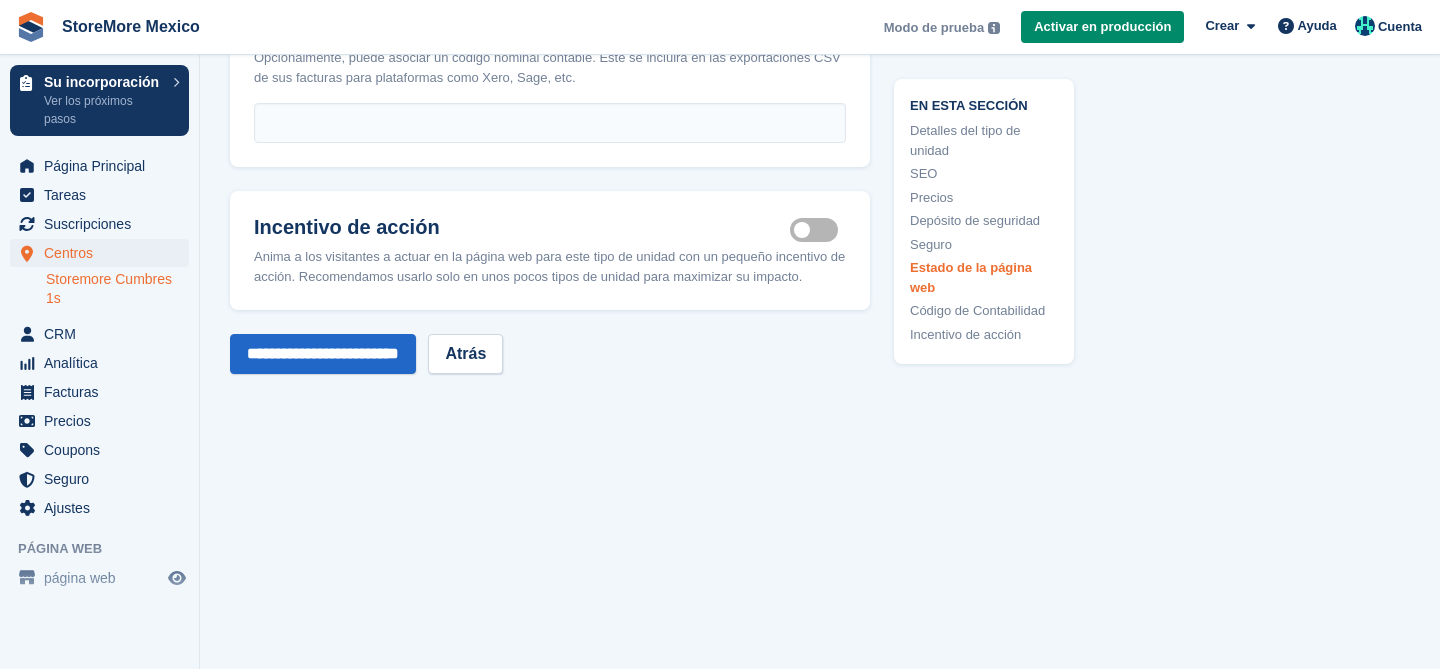 scroll, scrollTop: 3452, scrollLeft: 0, axis: vertical 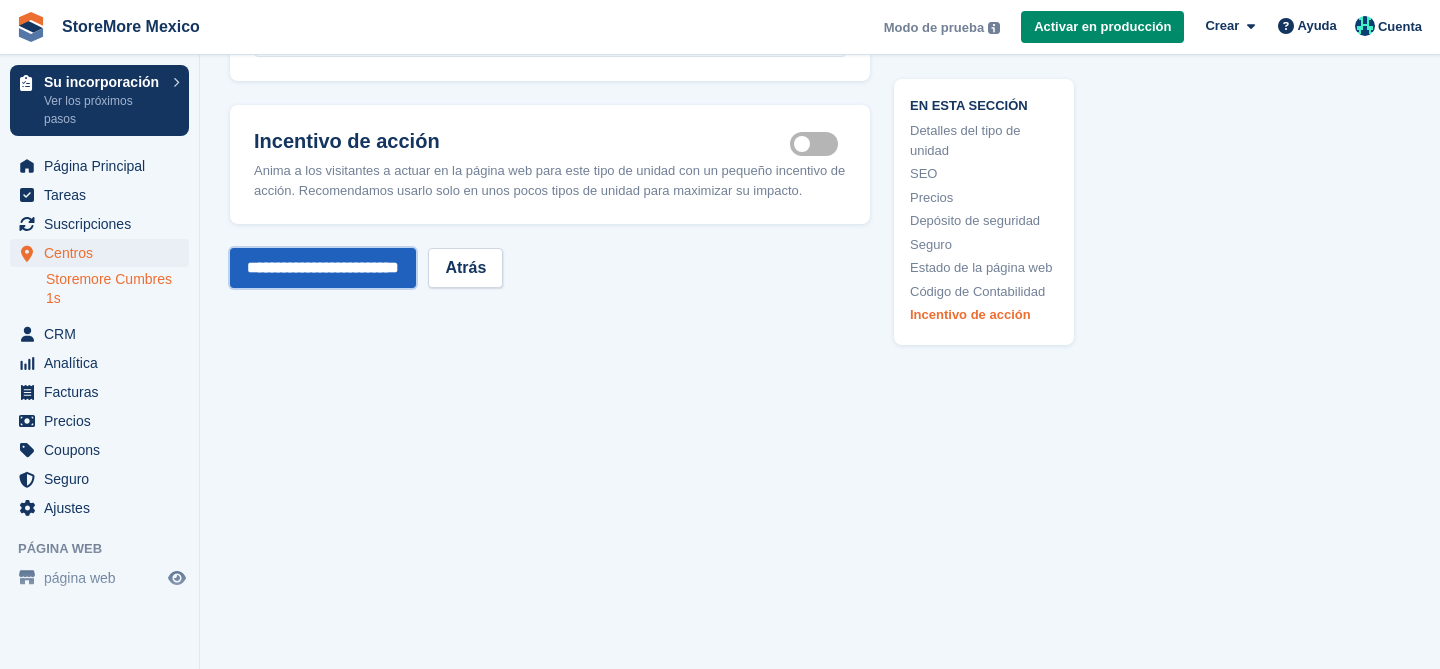 click on "**********" at bounding box center (323, 268) 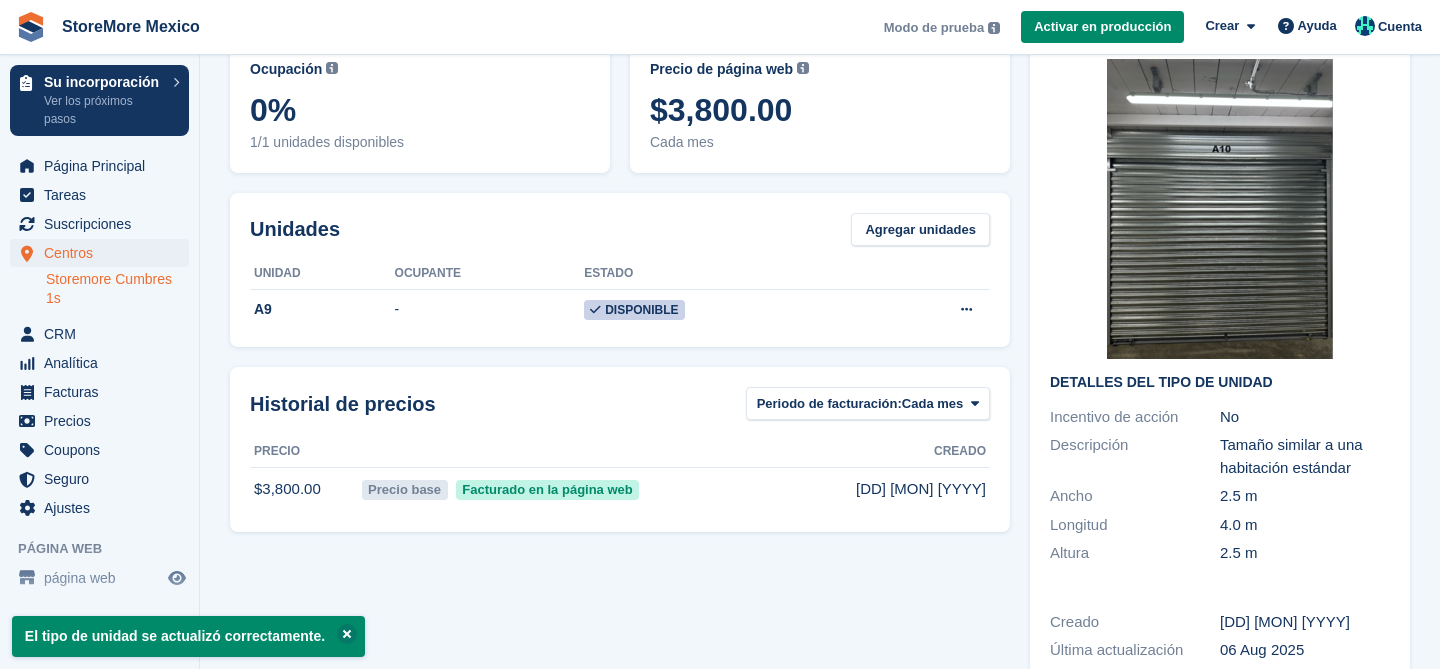 scroll, scrollTop: 0, scrollLeft: 0, axis: both 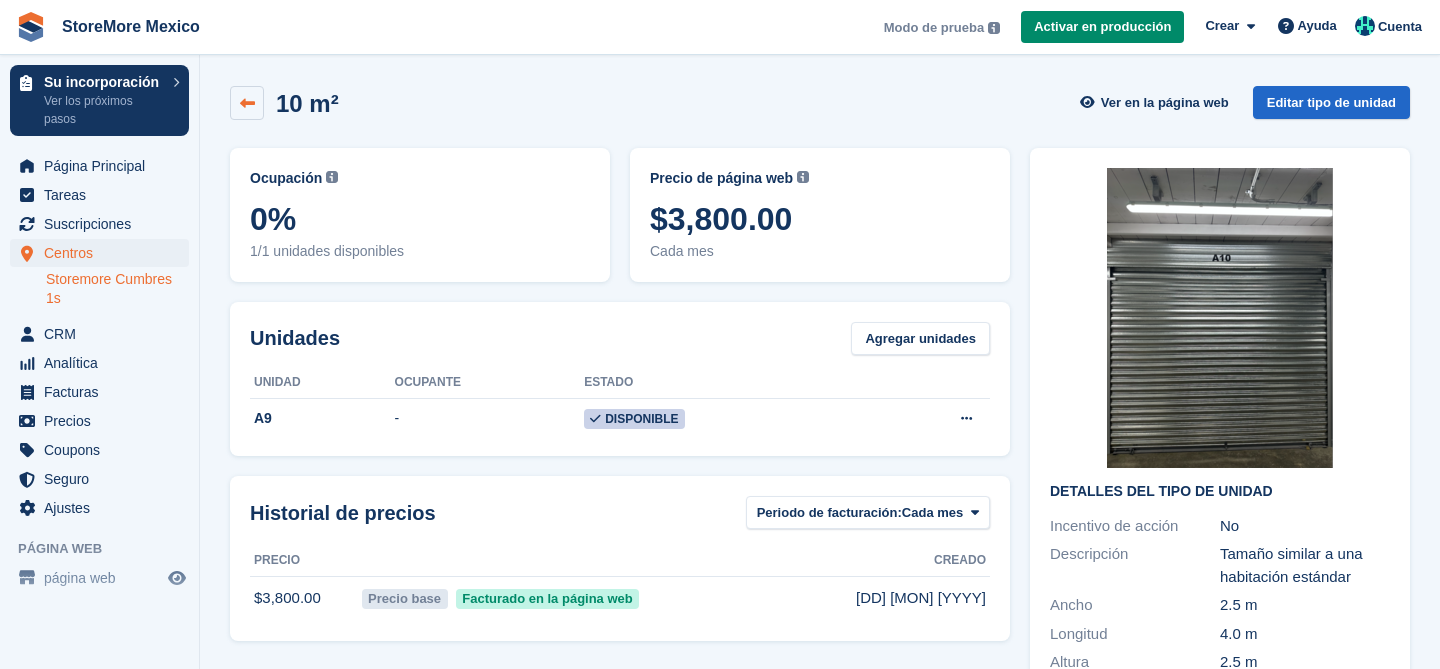 click at bounding box center [247, 103] 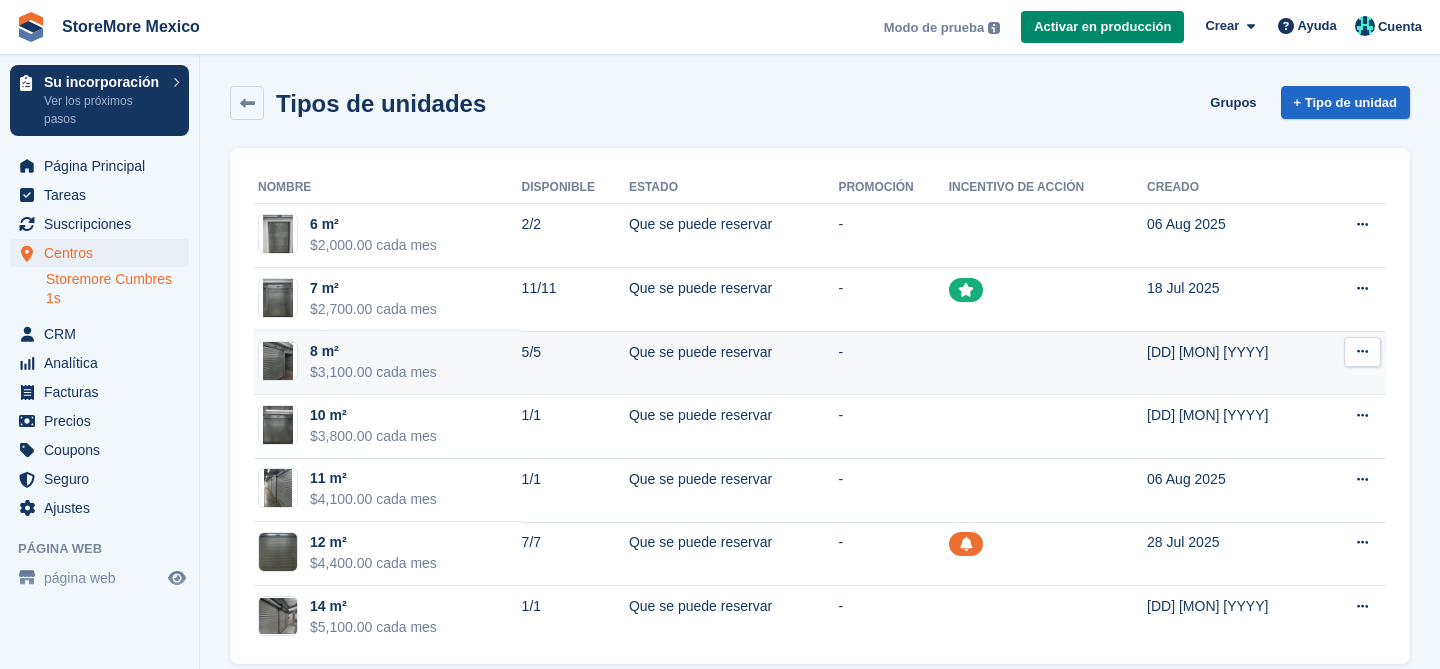 scroll, scrollTop: 25, scrollLeft: 0, axis: vertical 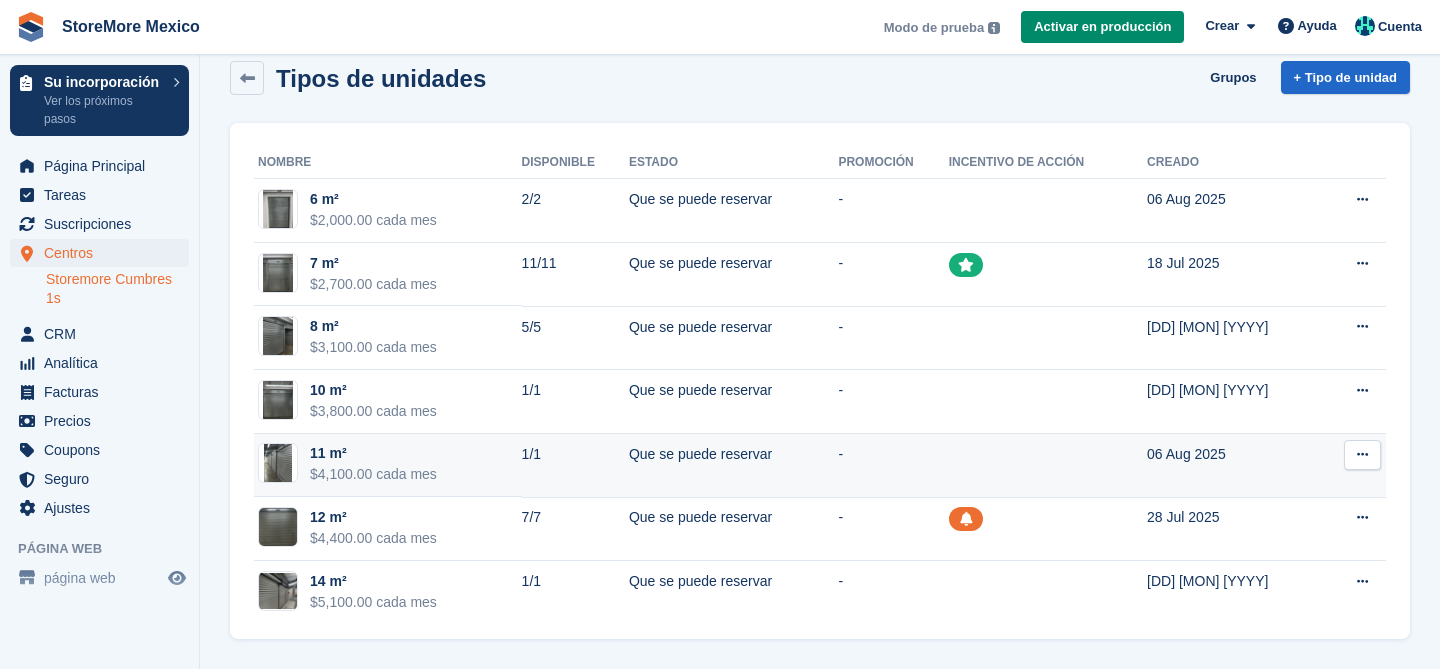 click on "11 m²" at bounding box center [373, 453] 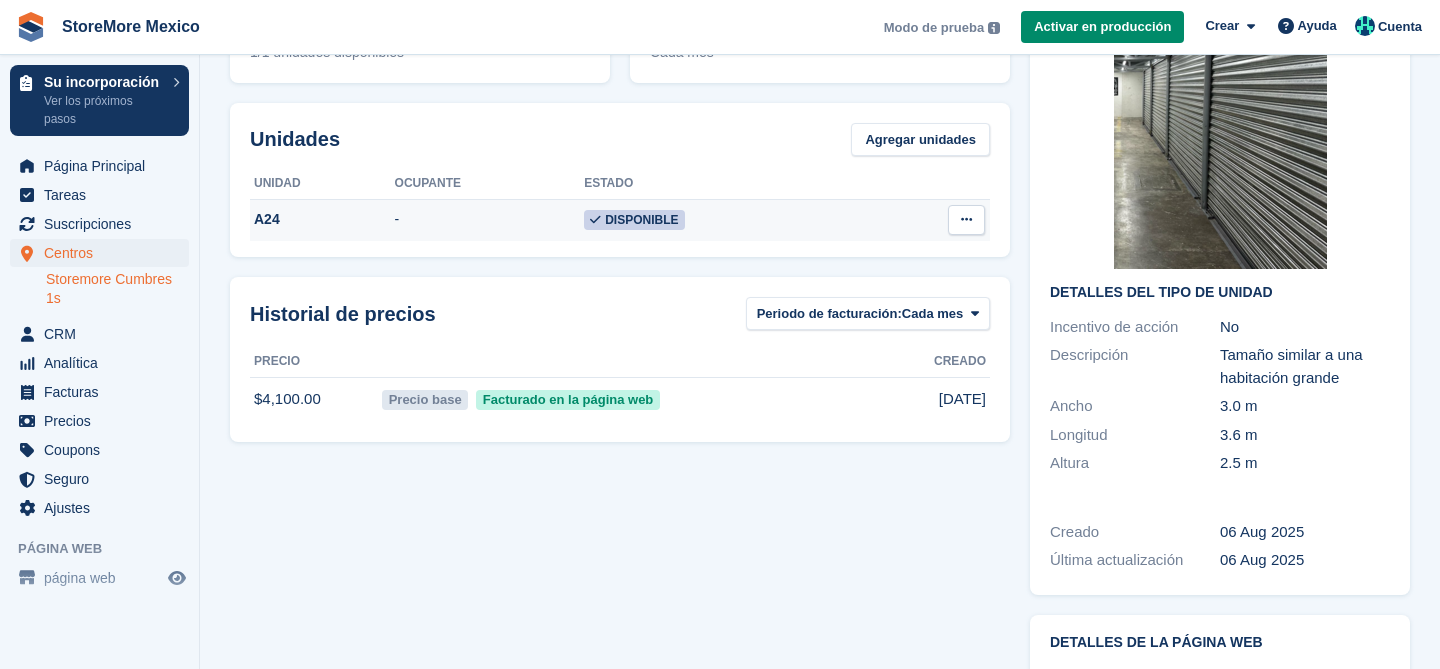 scroll, scrollTop: 0, scrollLeft: 0, axis: both 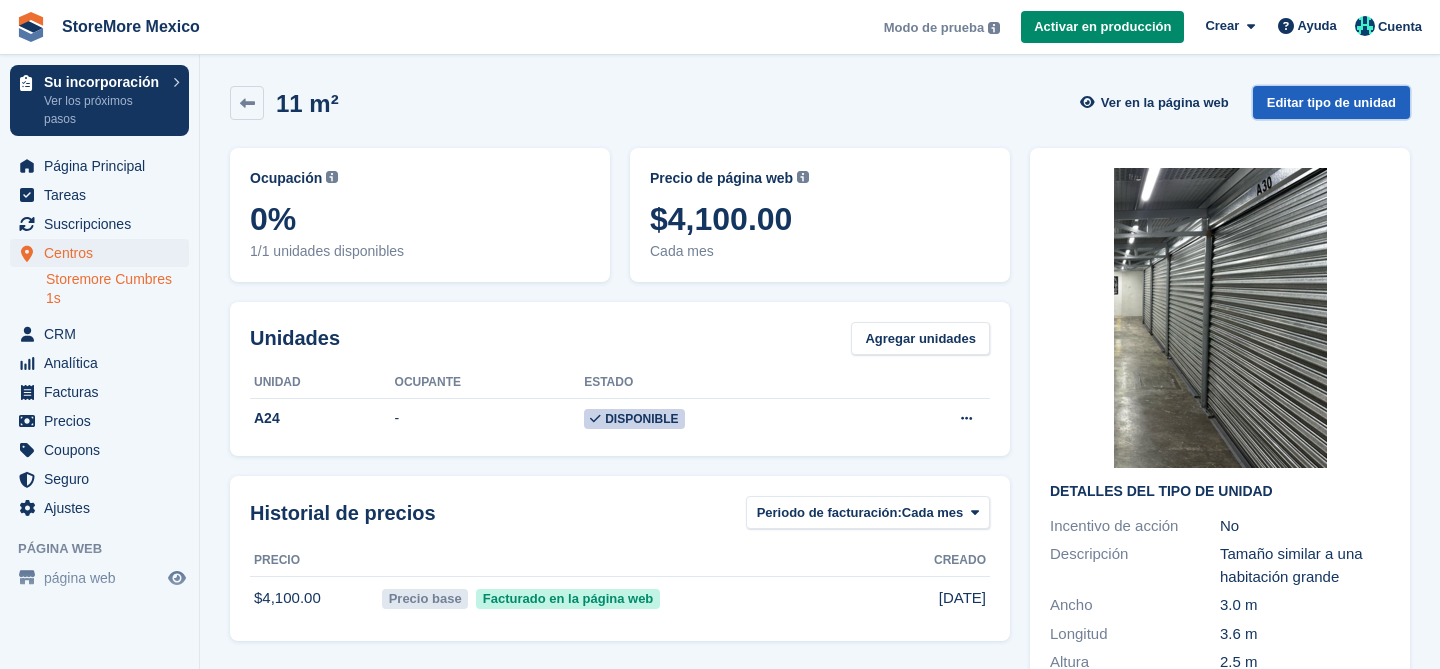 click on "Editar tipo de unidad" at bounding box center [1331, 102] 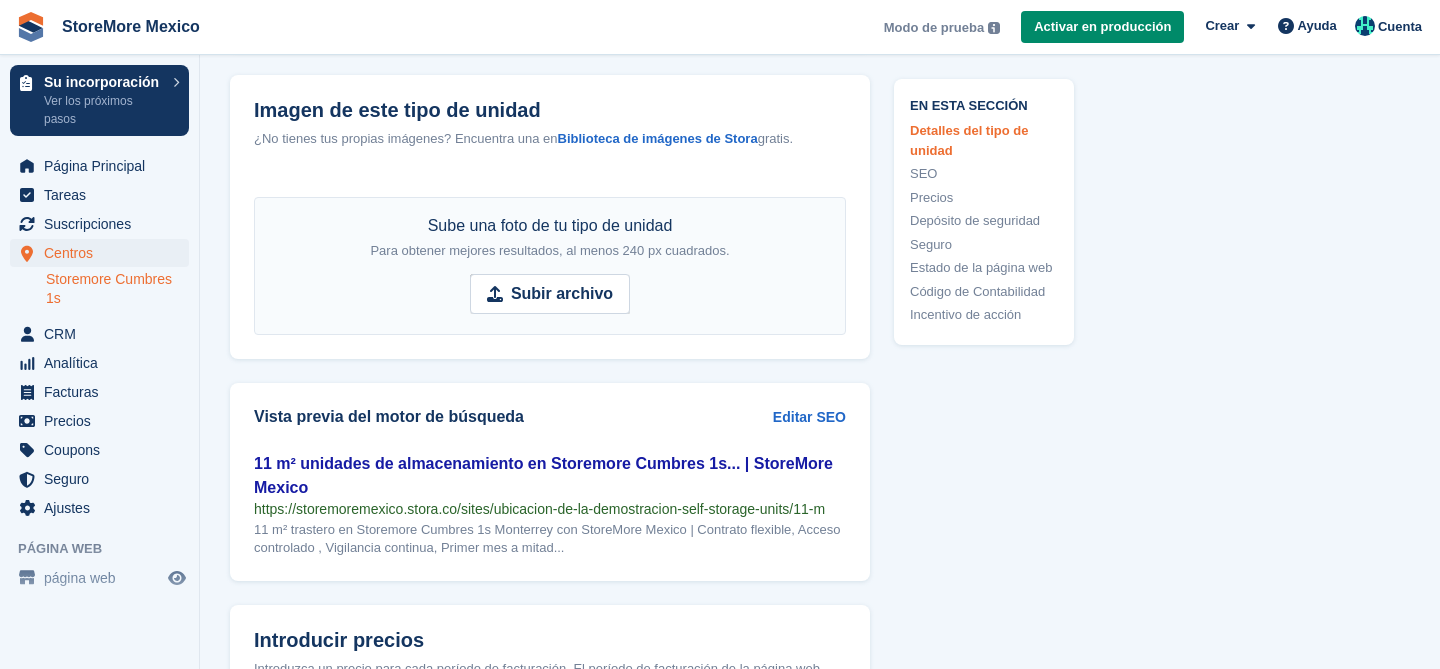 scroll, scrollTop: 1067, scrollLeft: 0, axis: vertical 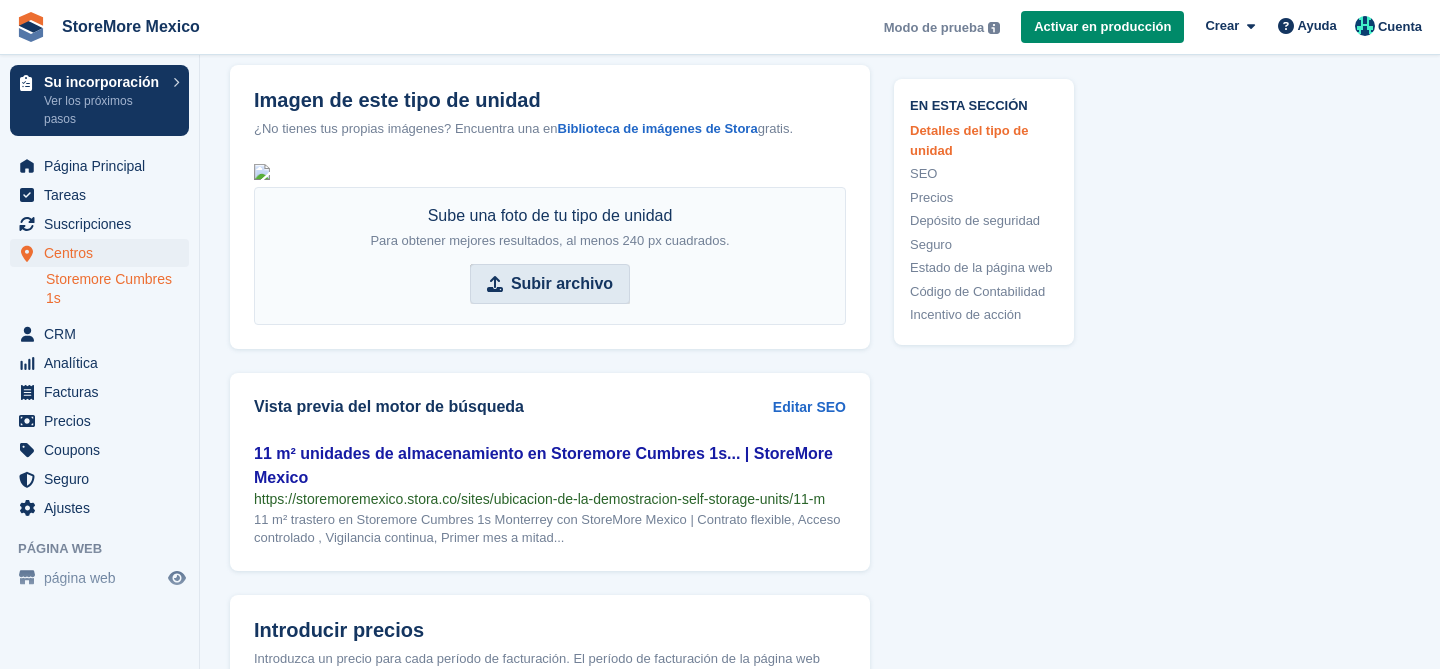 click on "Subir archivo" at bounding box center [562, 284] 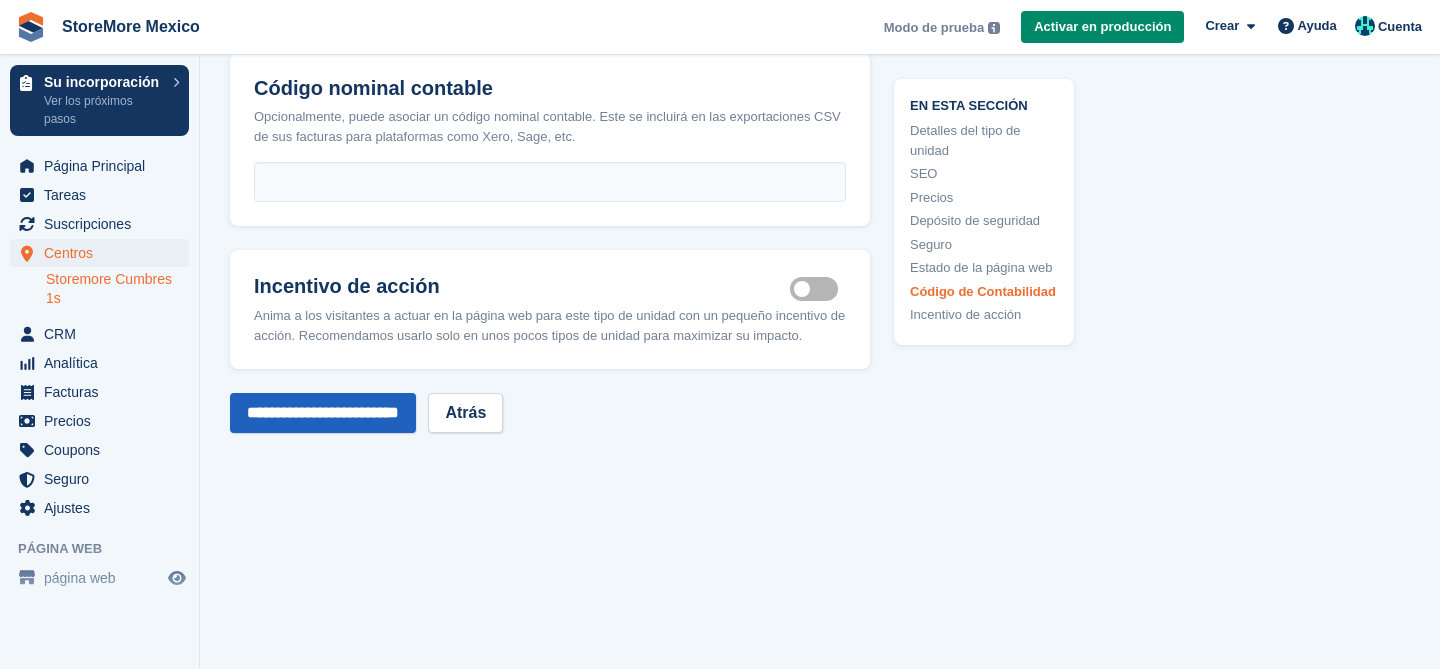 scroll, scrollTop: 3452, scrollLeft: 0, axis: vertical 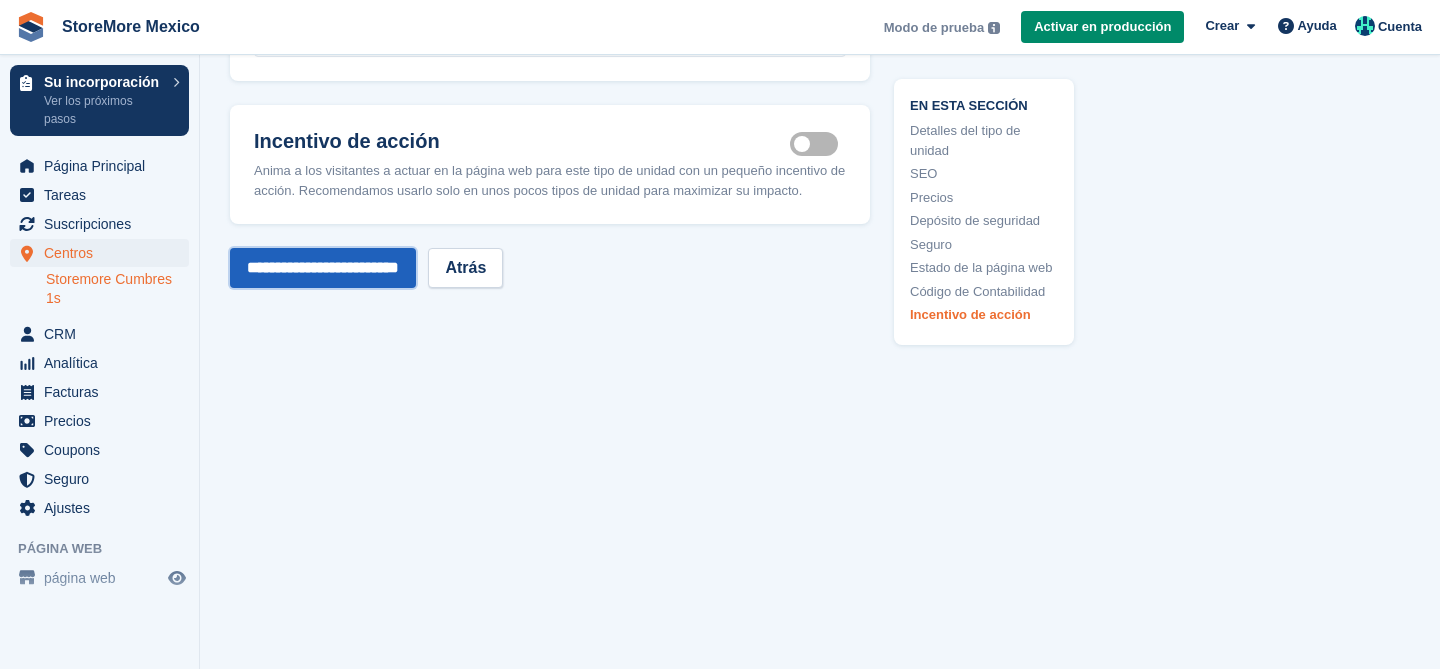 click on "**********" at bounding box center (323, 268) 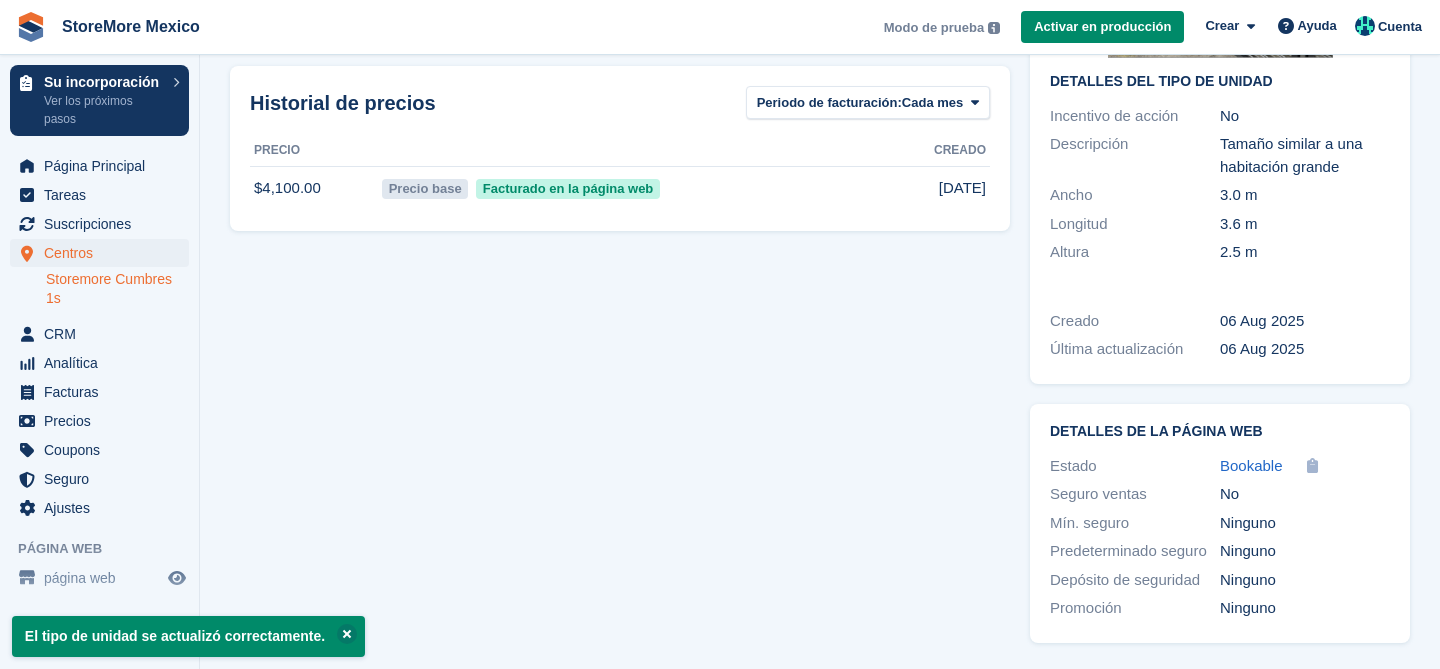 scroll, scrollTop: 0, scrollLeft: 0, axis: both 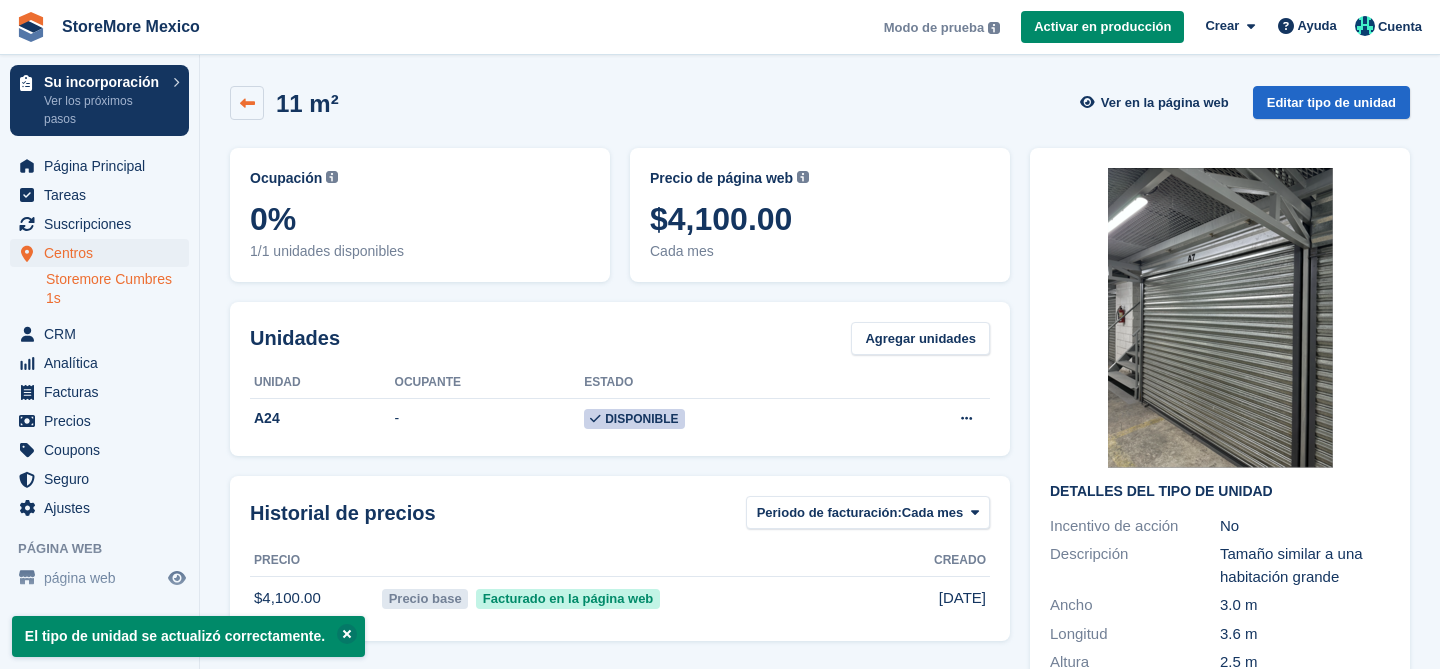 click at bounding box center [247, 103] 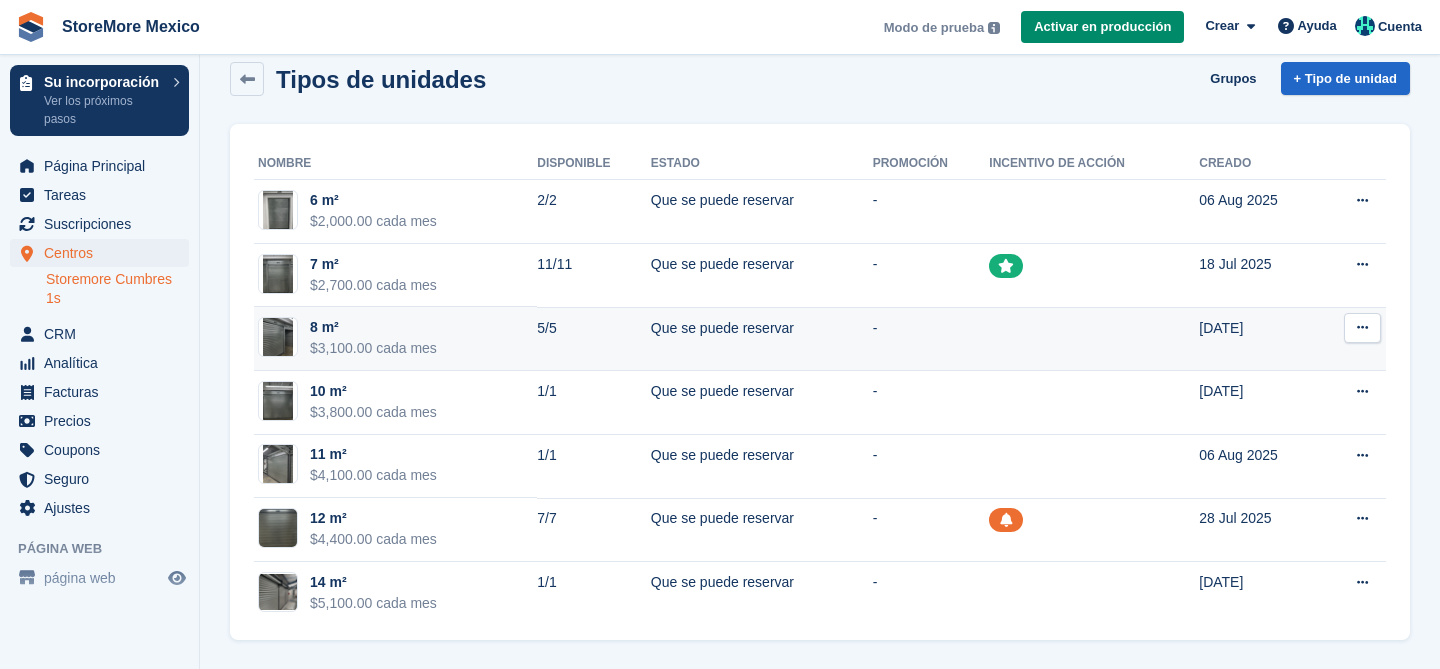 scroll, scrollTop: 25, scrollLeft: 0, axis: vertical 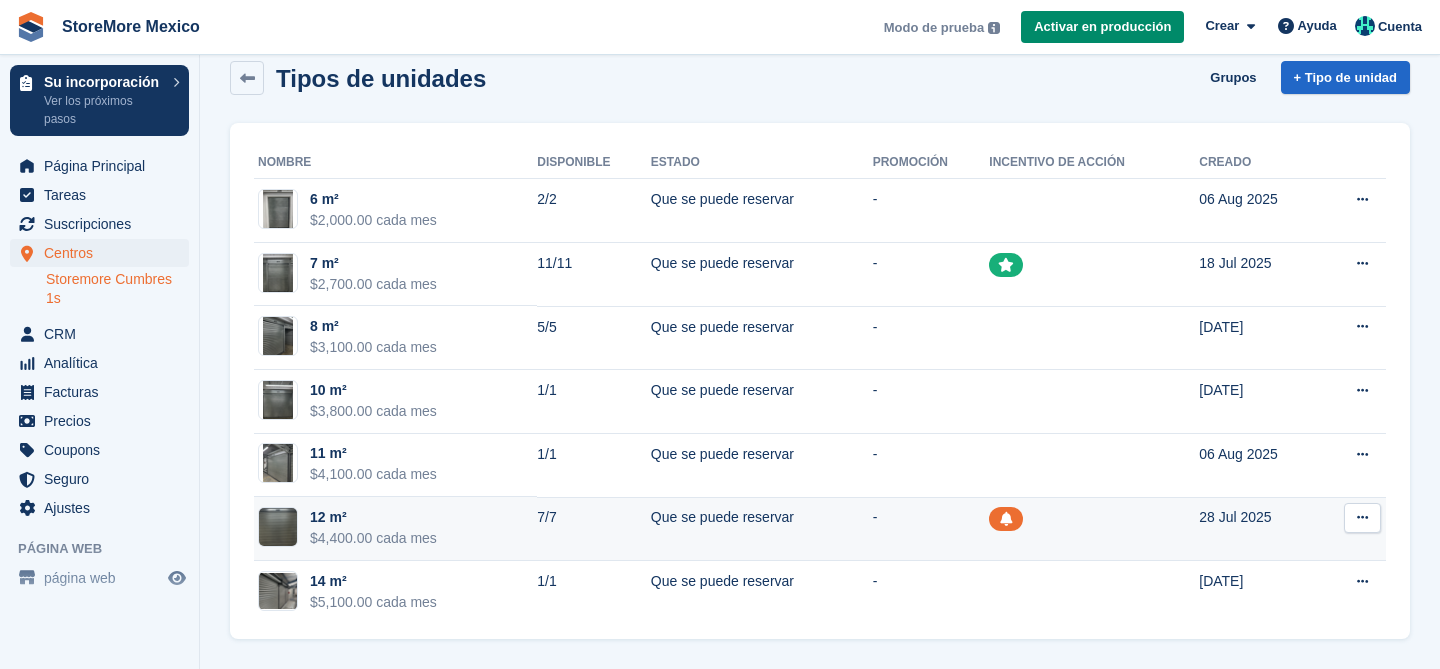 click on "12 m²" at bounding box center [373, 517] 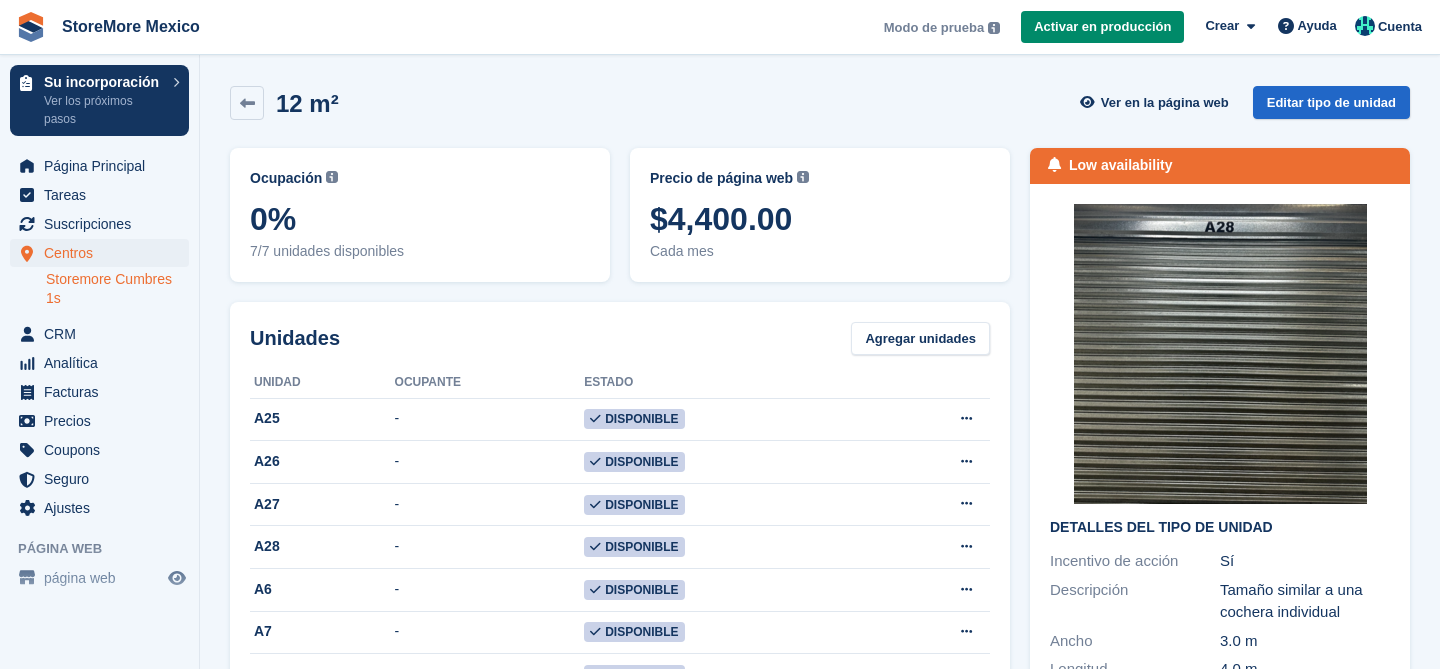 scroll, scrollTop: 0, scrollLeft: 0, axis: both 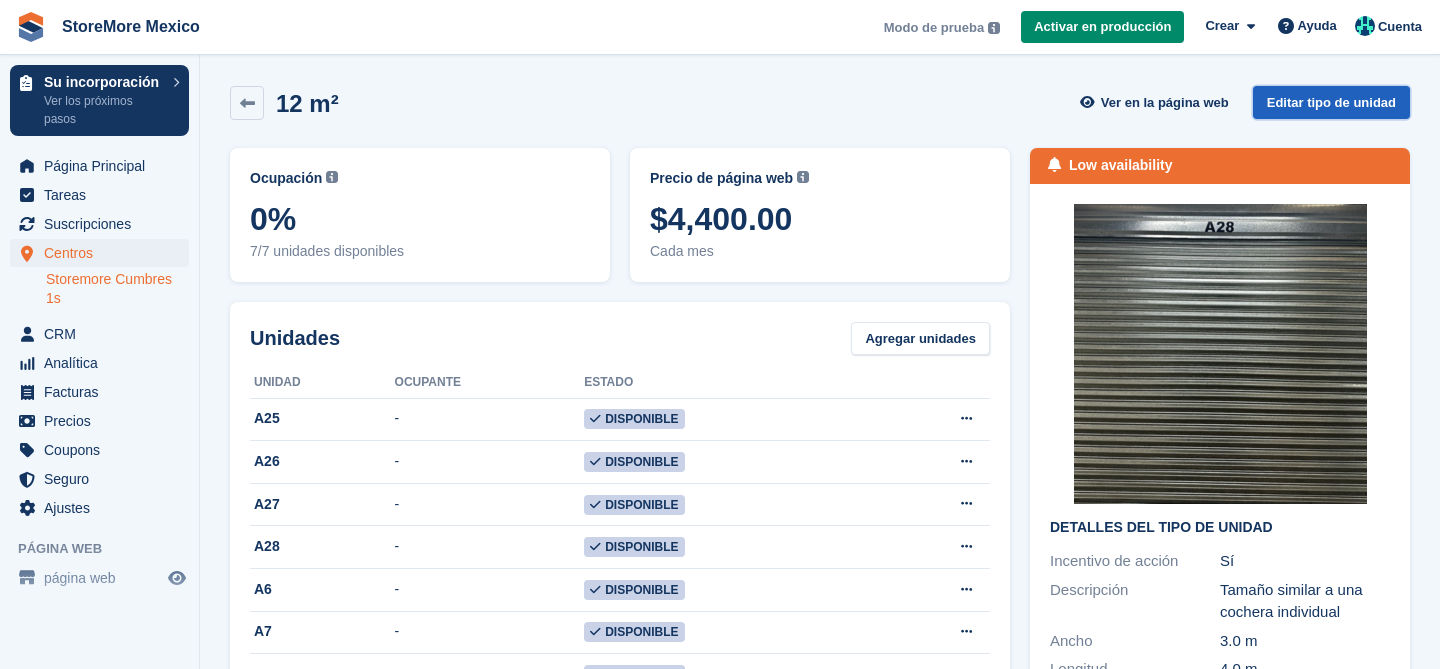 click on "Editar tipo de unidad" at bounding box center [1331, 102] 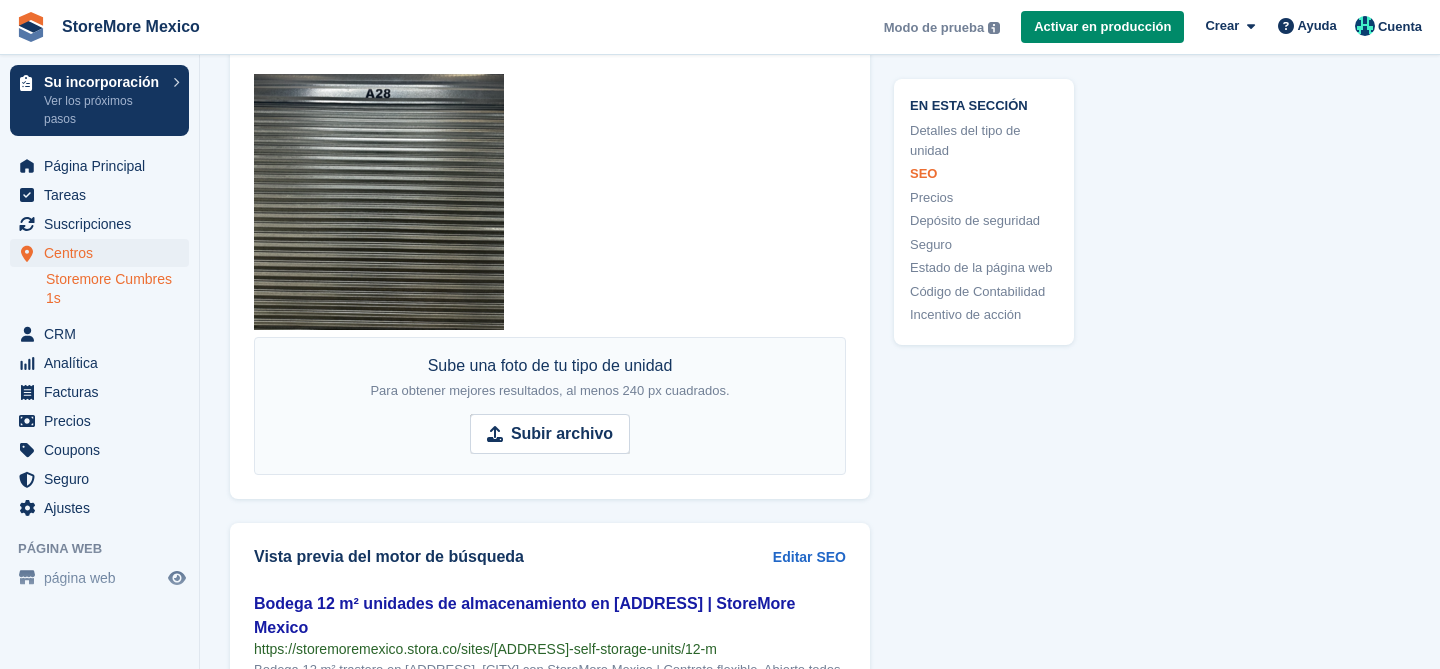 scroll, scrollTop: 1164, scrollLeft: 0, axis: vertical 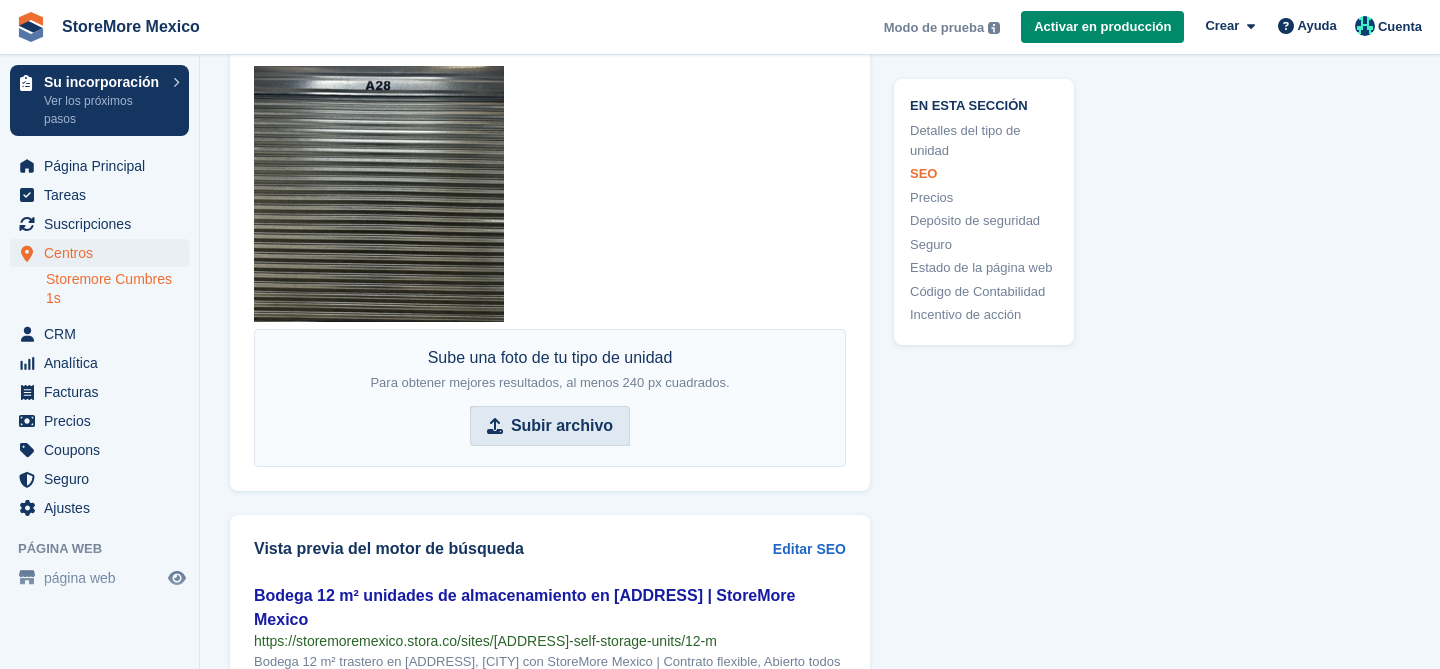 click on "Subir archivo" at bounding box center [562, 426] 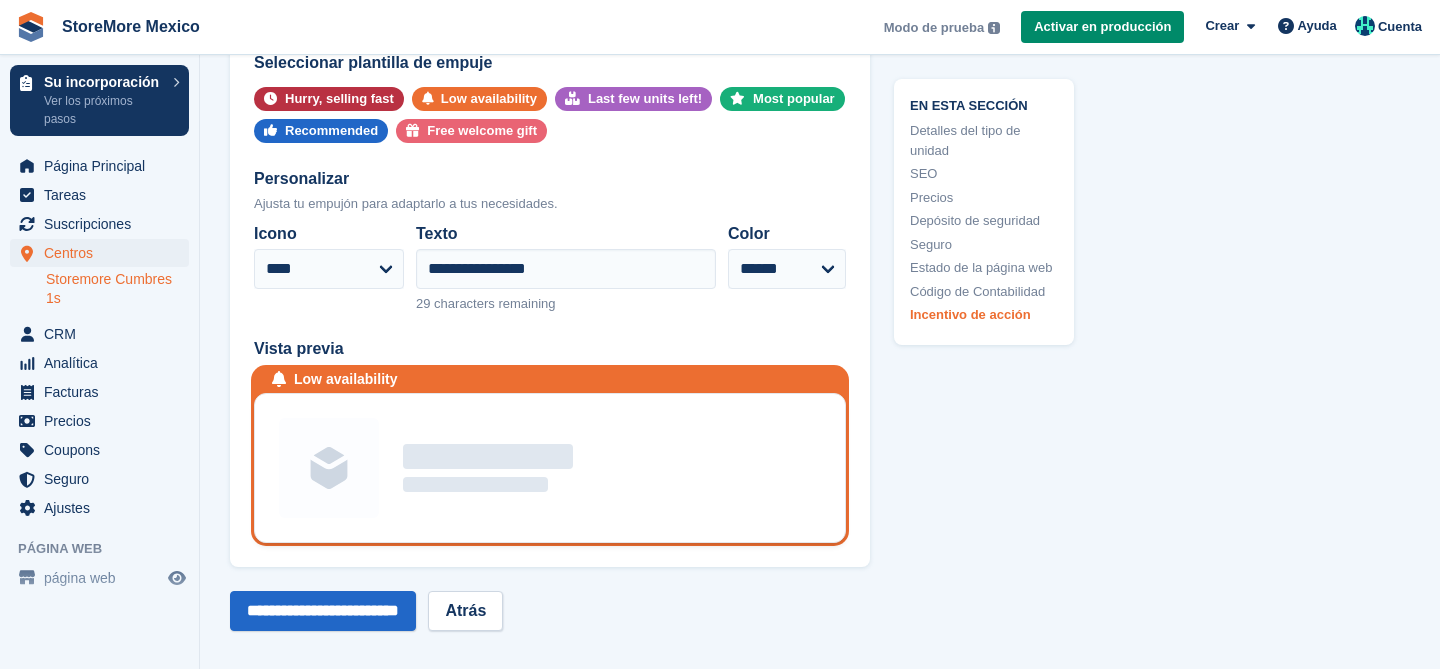 scroll, scrollTop: 3967, scrollLeft: 0, axis: vertical 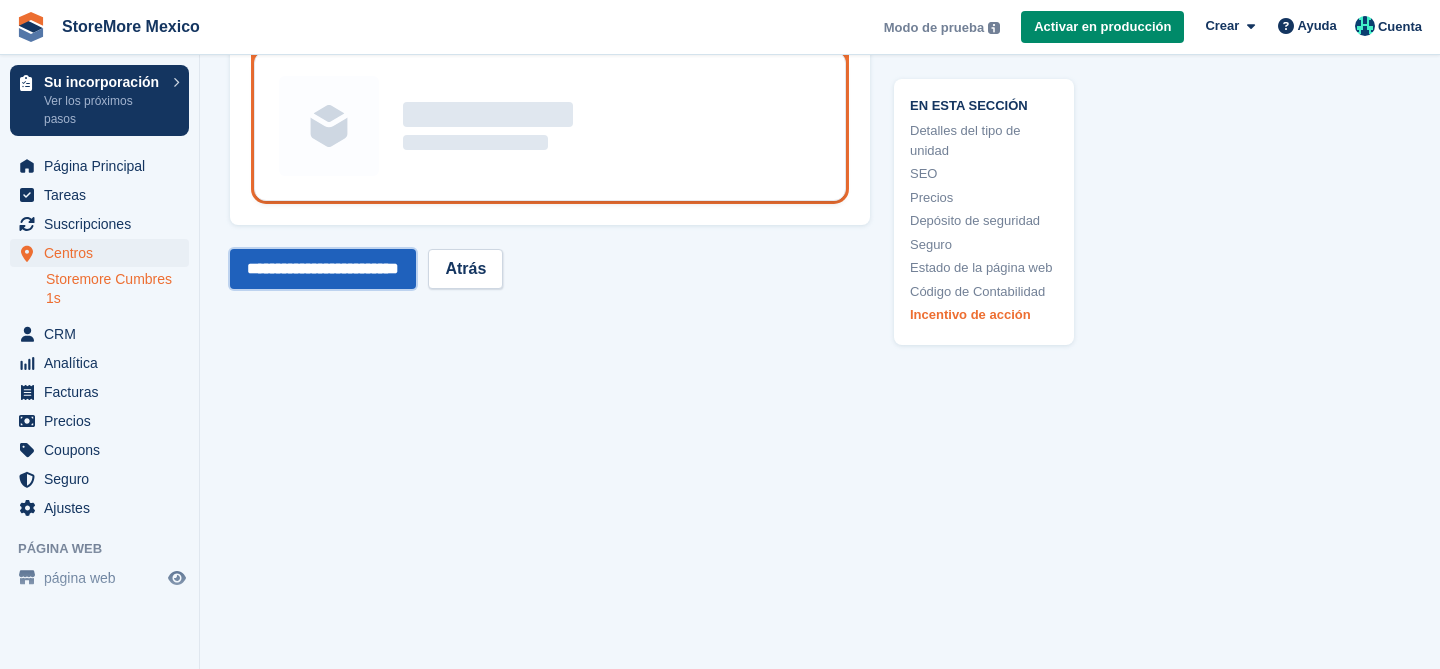 click on "**********" at bounding box center [323, 269] 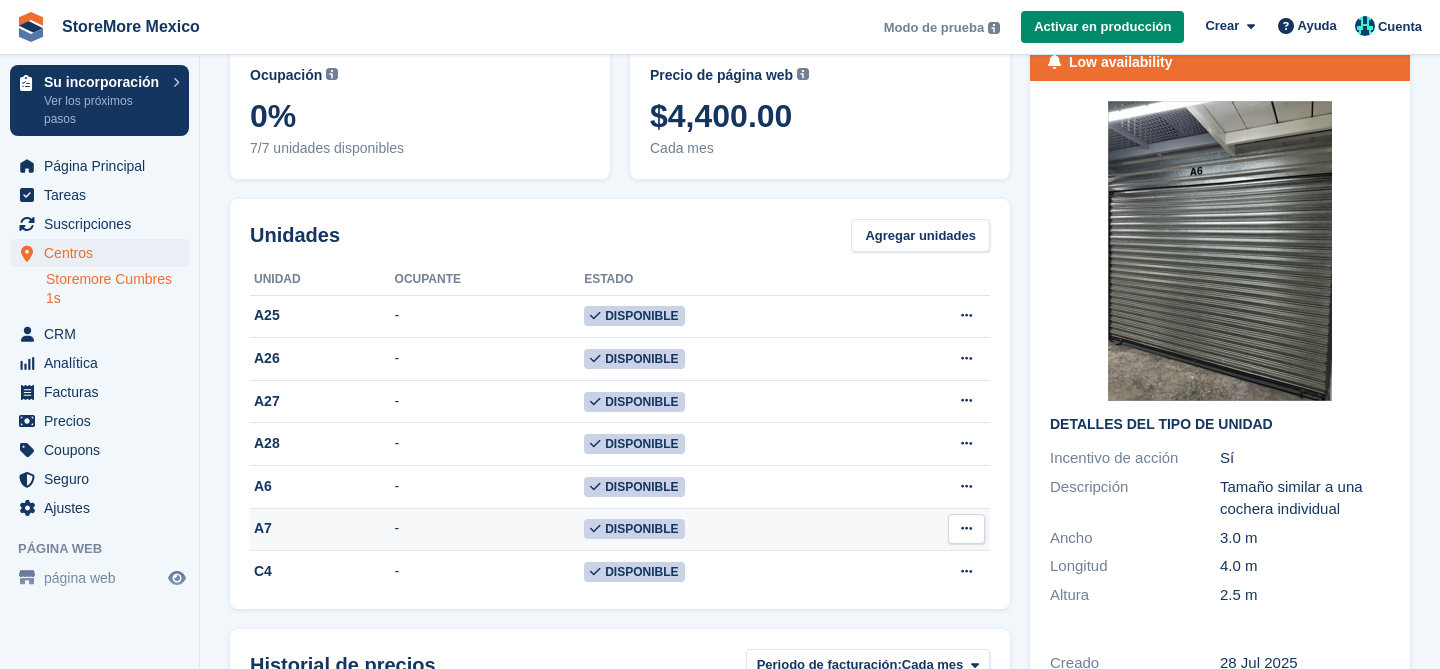 scroll, scrollTop: 0, scrollLeft: 0, axis: both 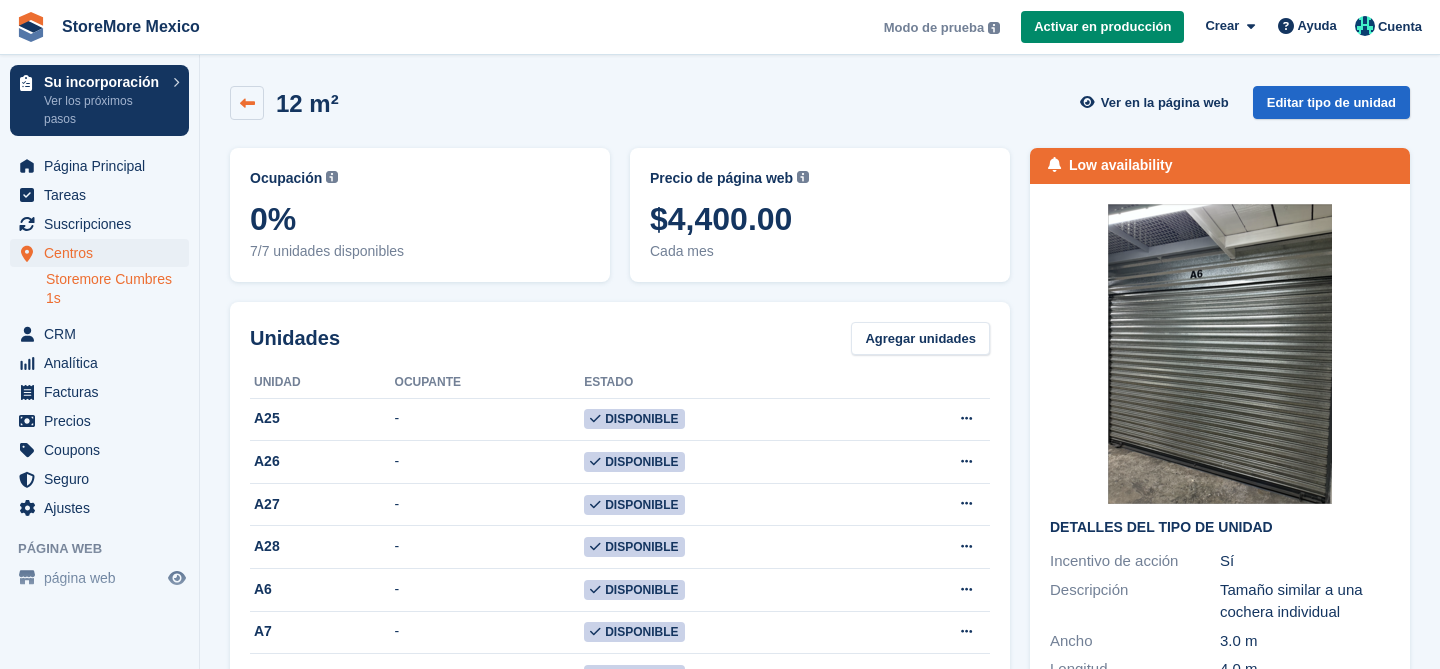 click at bounding box center [247, 103] 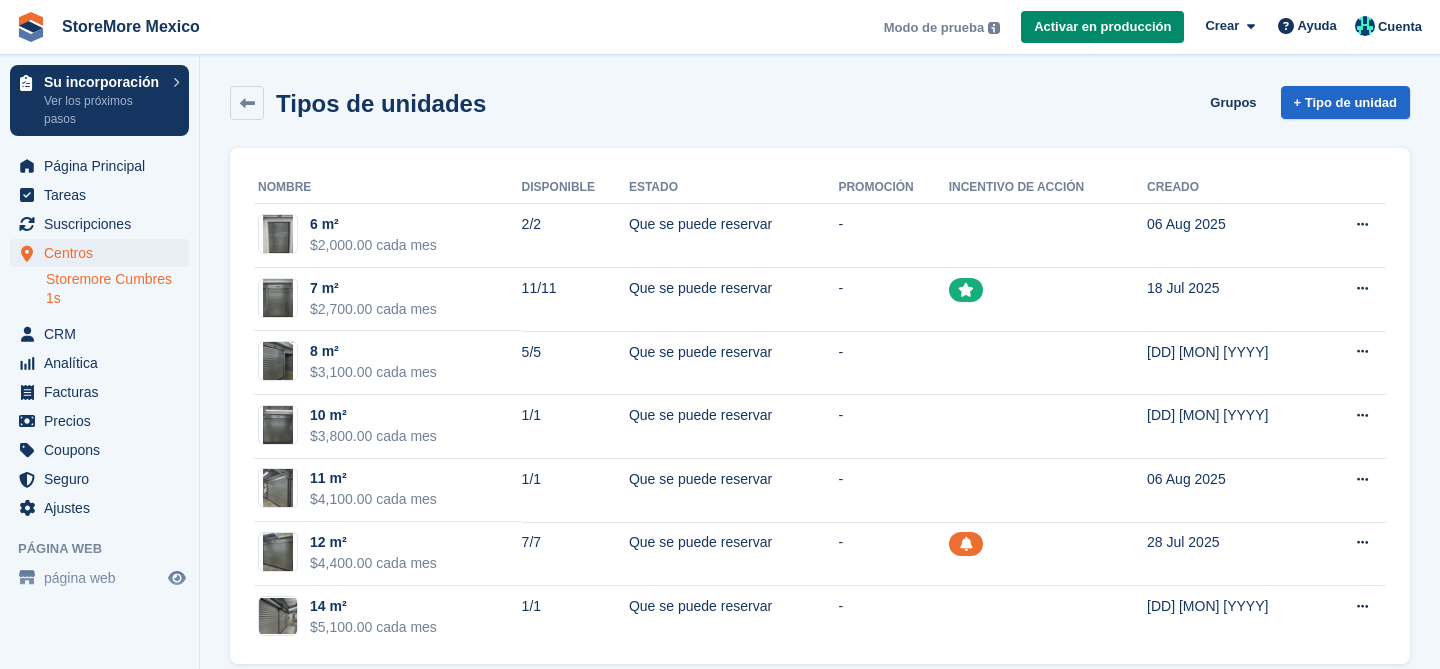 scroll, scrollTop: 25, scrollLeft: 0, axis: vertical 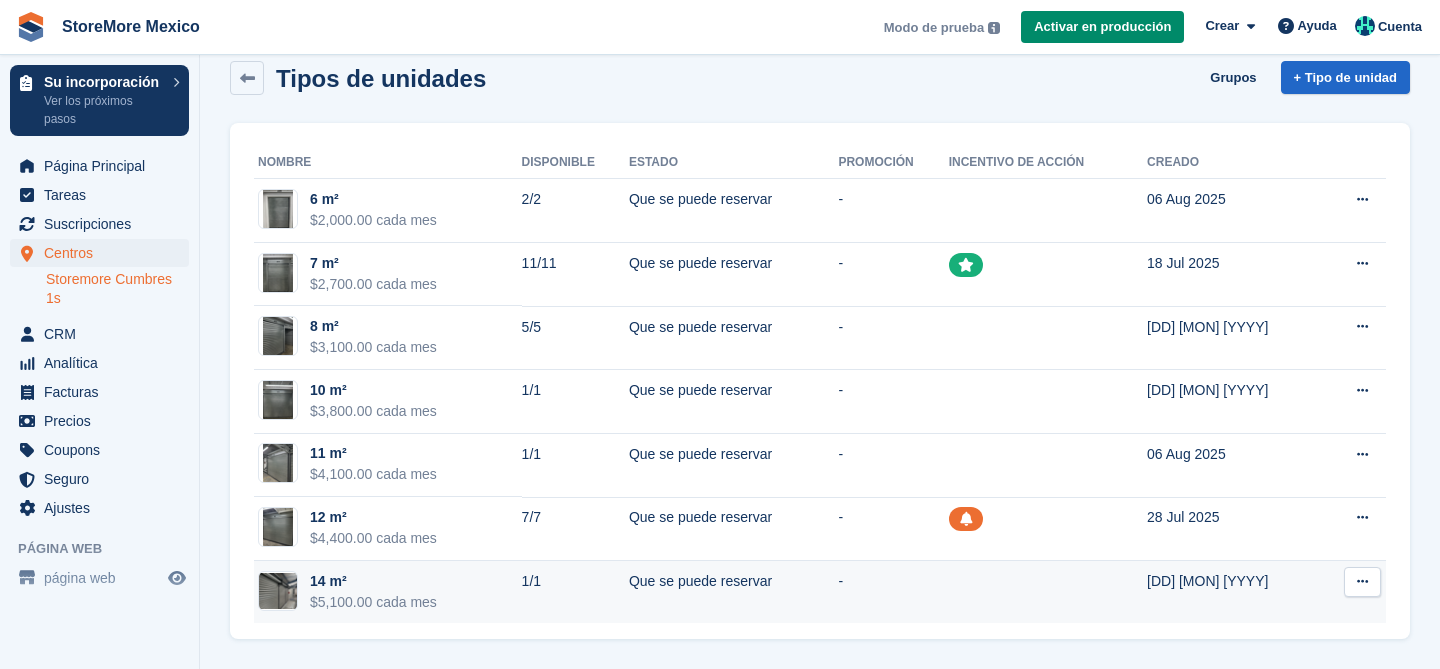 click on "14 m²" at bounding box center (373, 581) 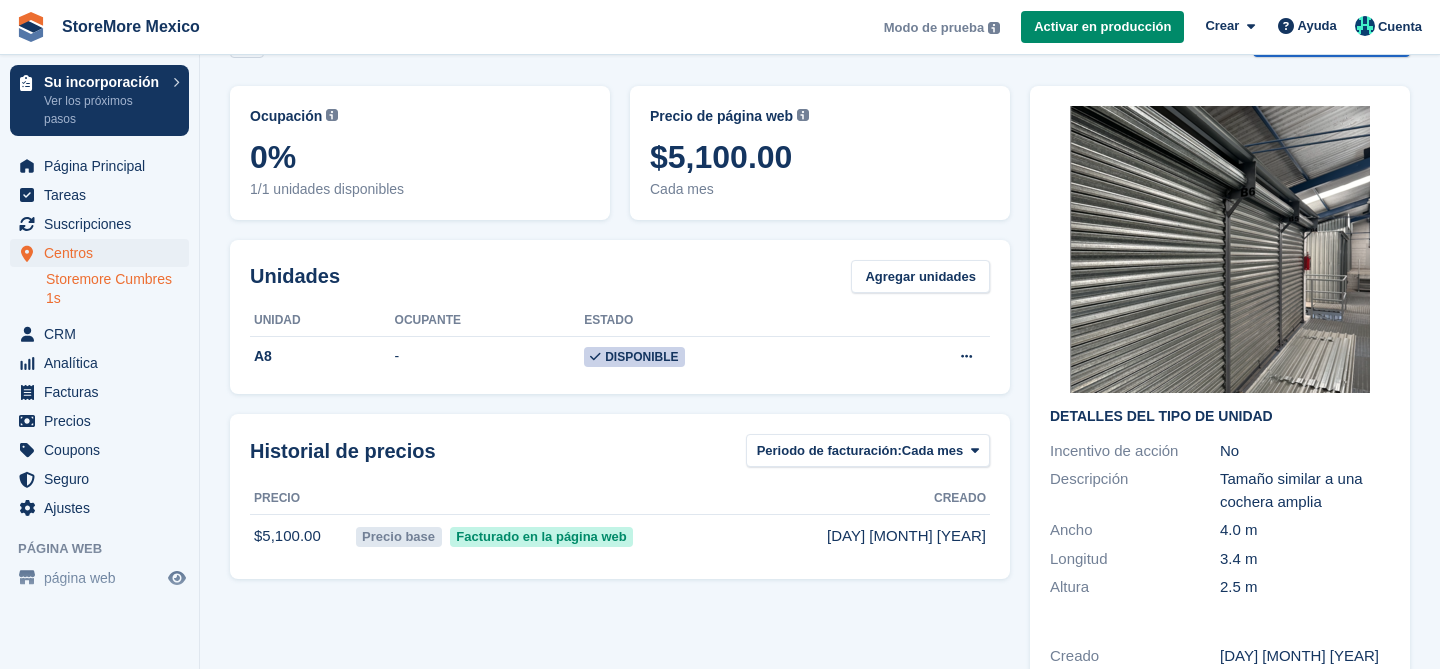 scroll, scrollTop: 0, scrollLeft: 0, axis: both 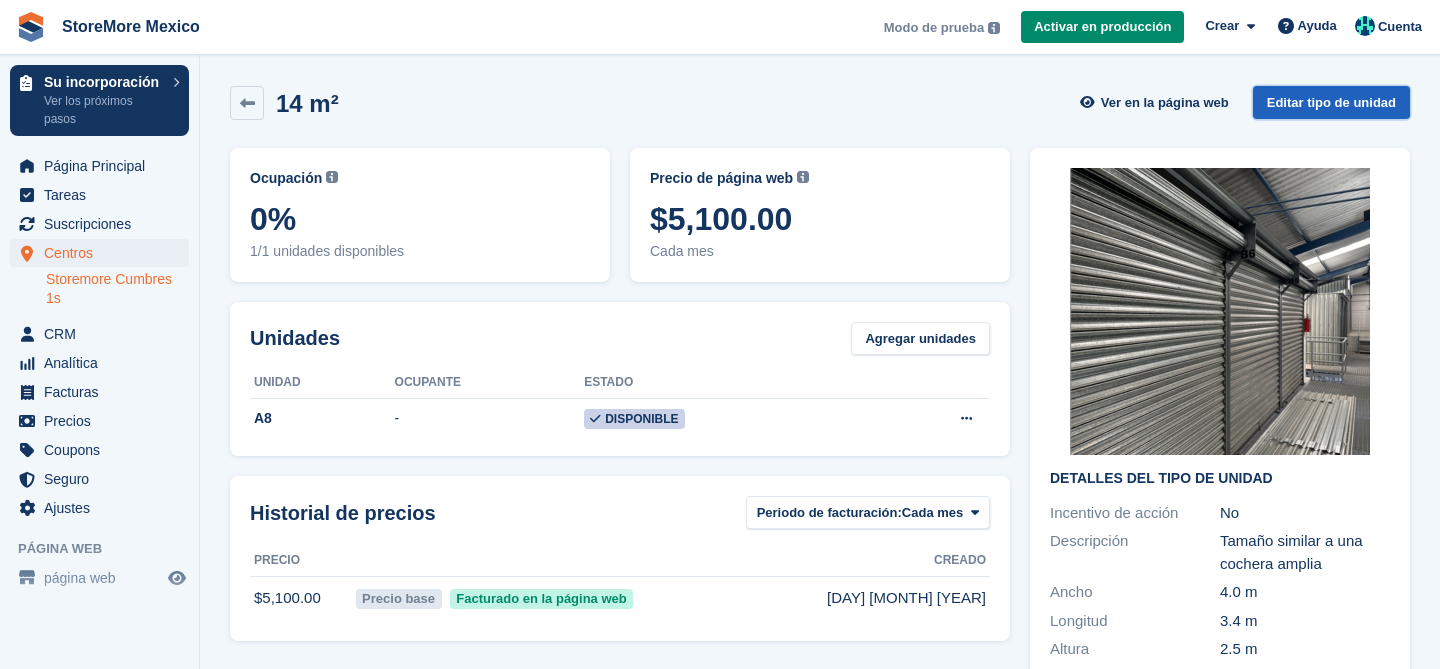 click on "Editar tipo de unidad" at bounding box center (1331, 102) 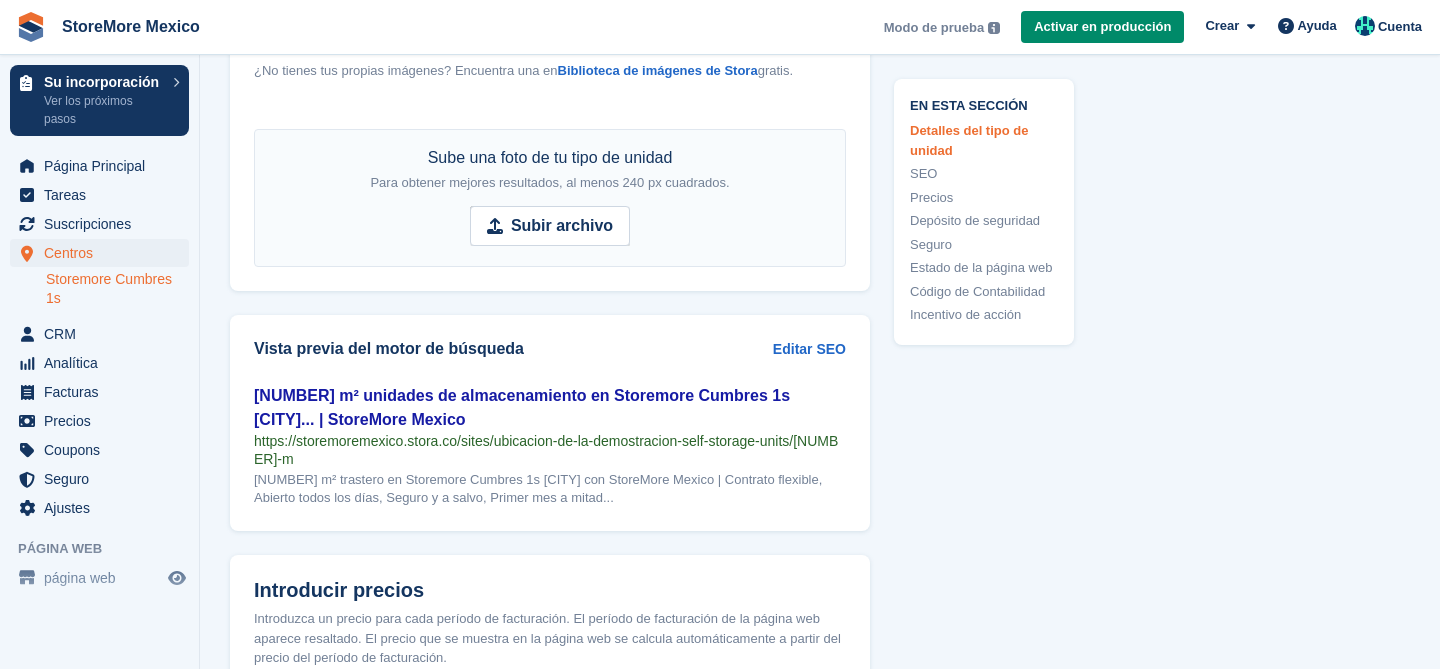 scroll, scrollTop: 1163, scrollLeft: 0, axis: vertical 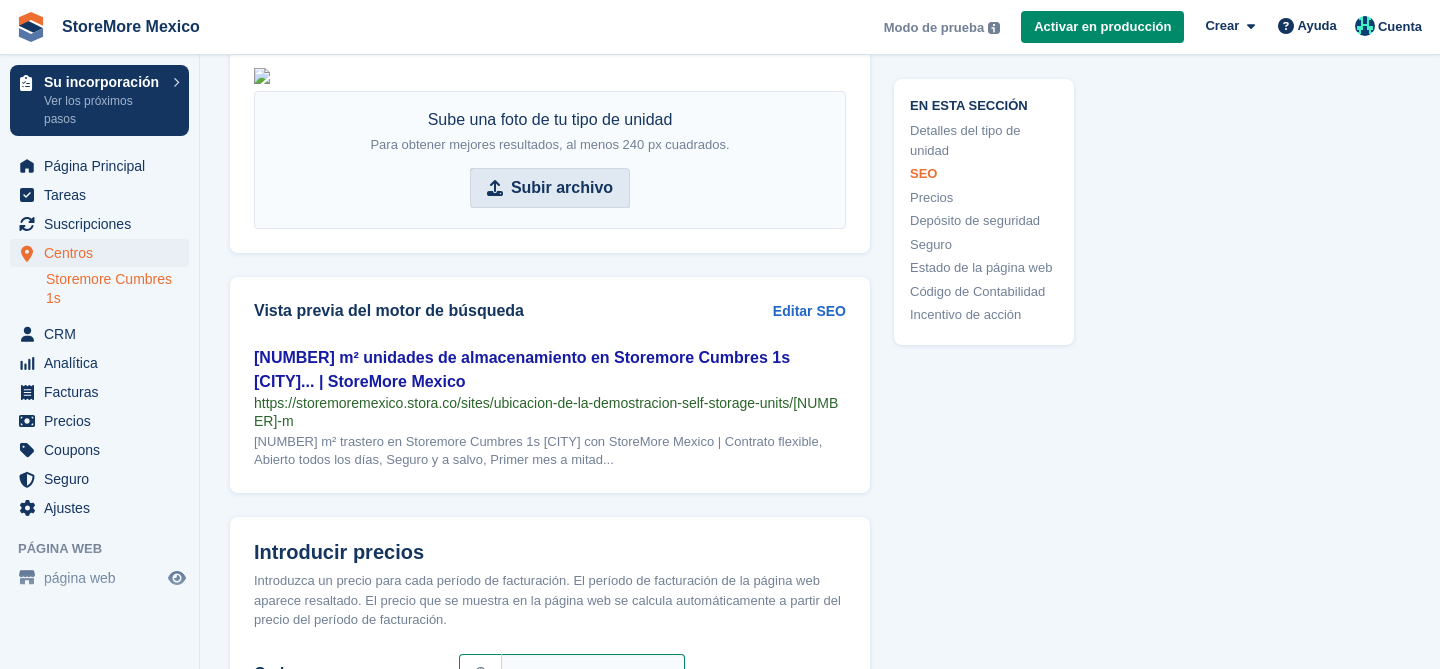 click on "Subir archivo" at bounding box center [562, 188] 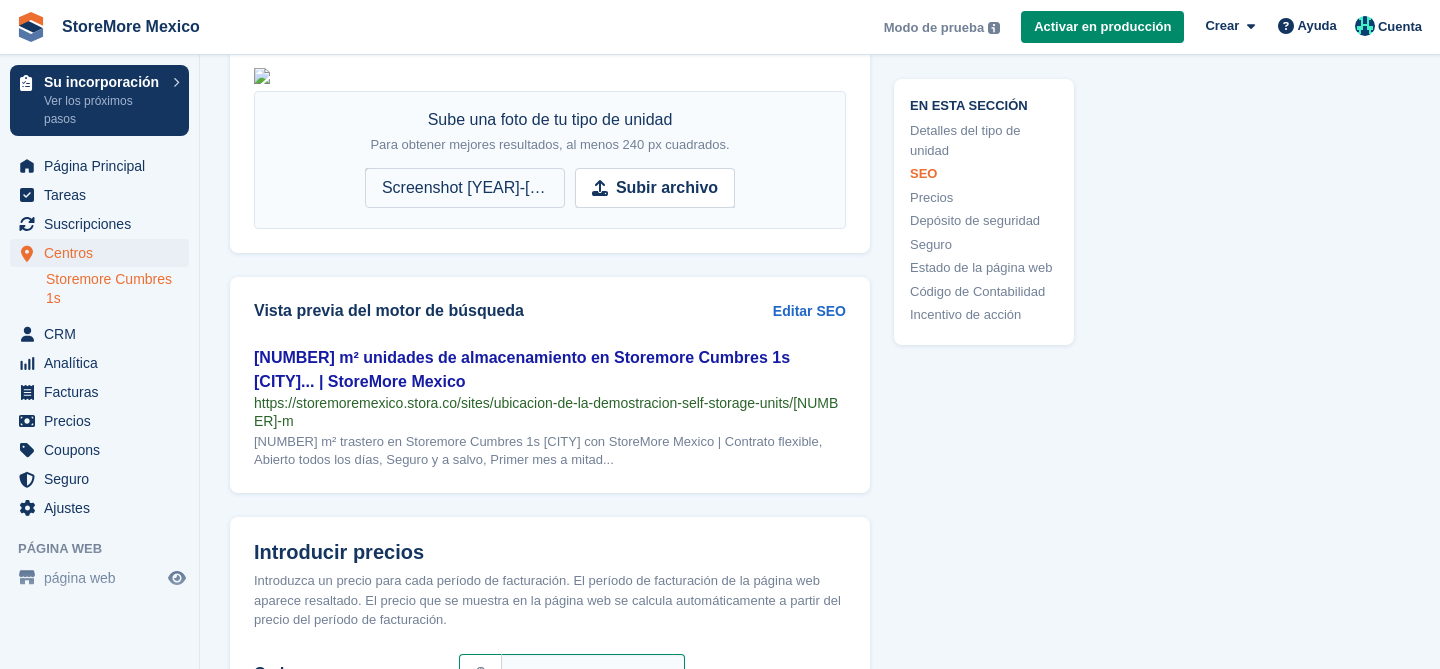click on "**********" at bounding box center (820, 769) 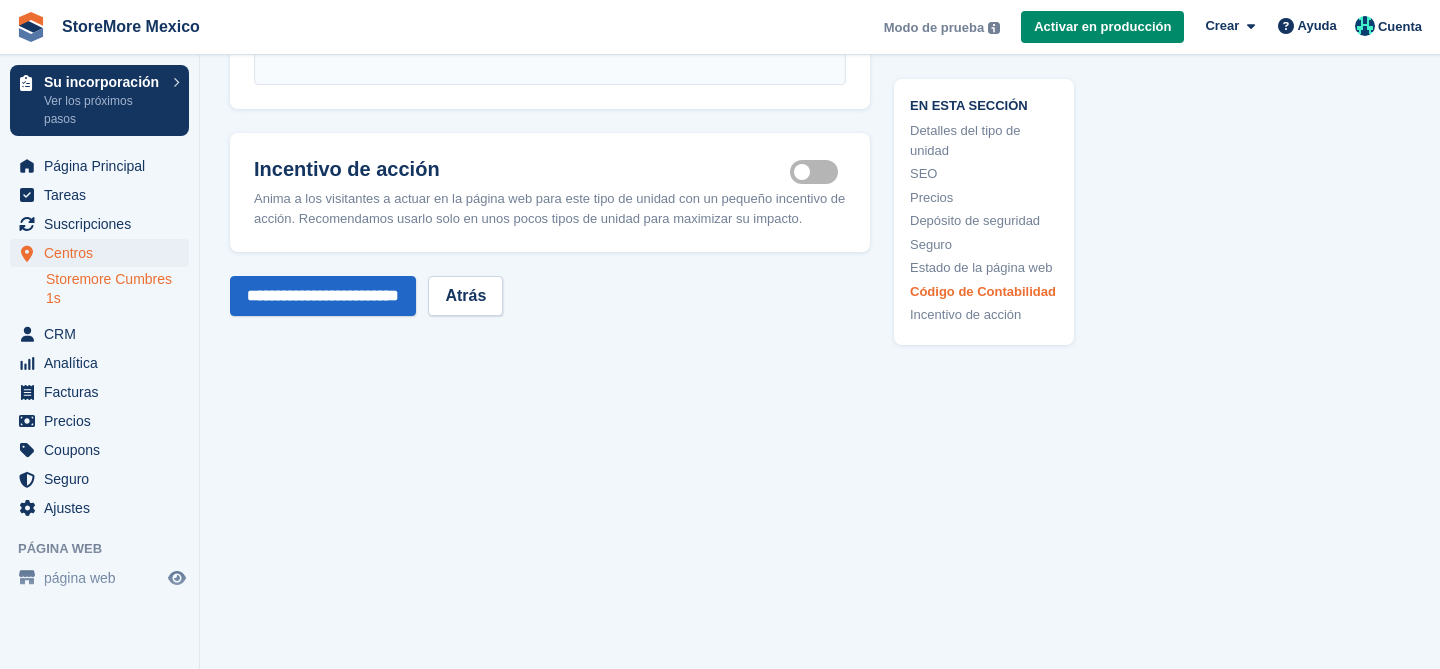 scroll, scrollTop: 3312, scrollLeft: 0, axis: vertical 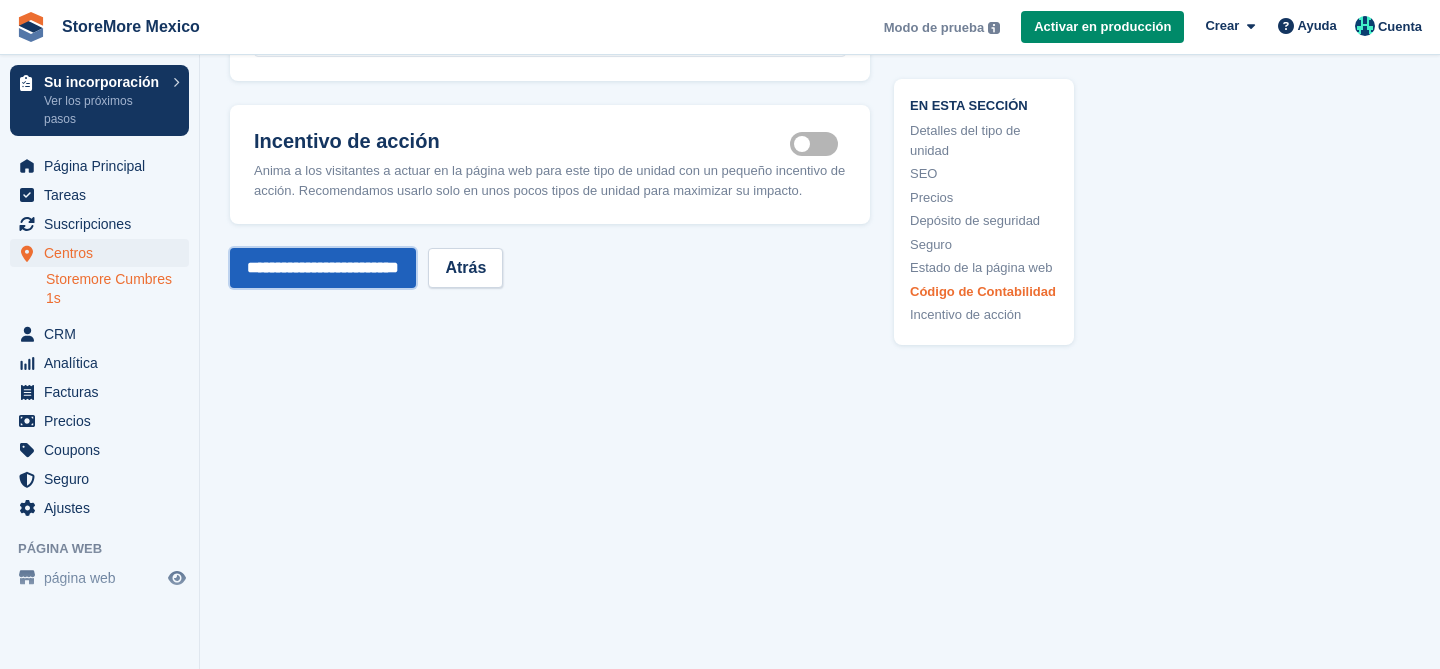 click on "**********" at bounding box center [323, 268] 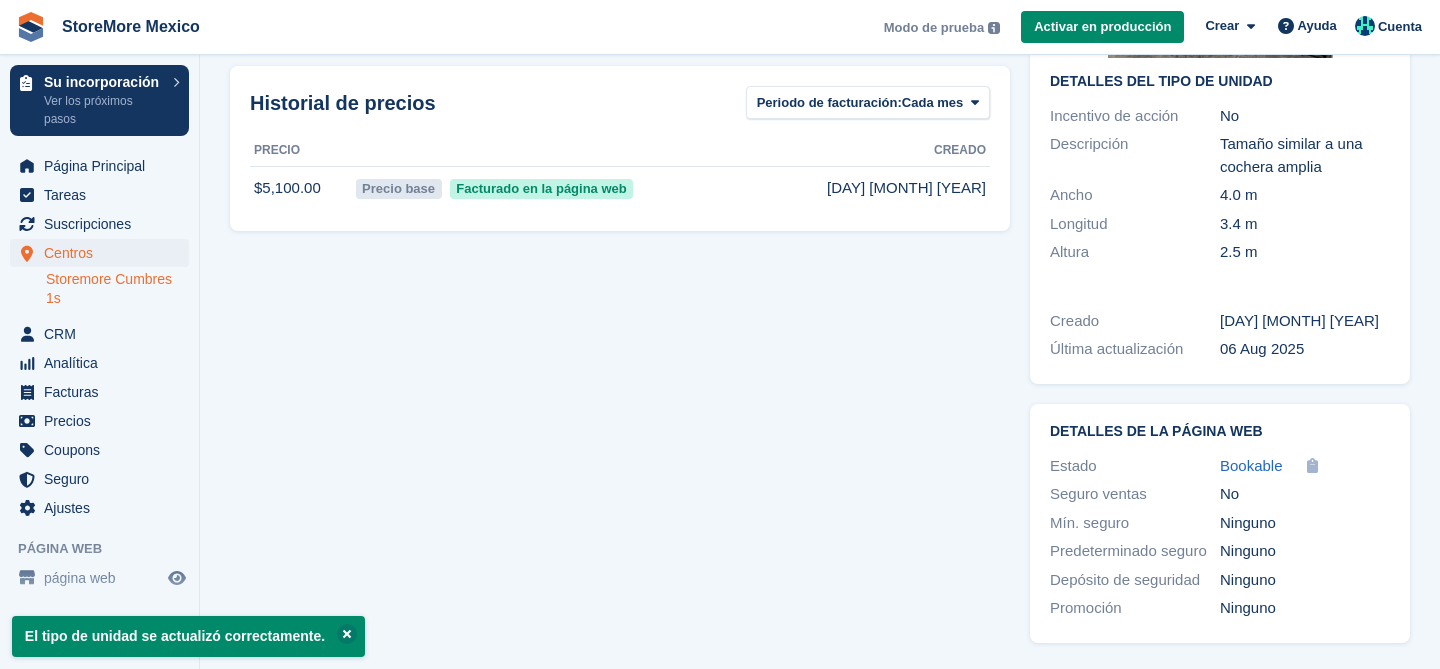 scroll, scrollTop: 0, scrollLeft: 0, axis: both 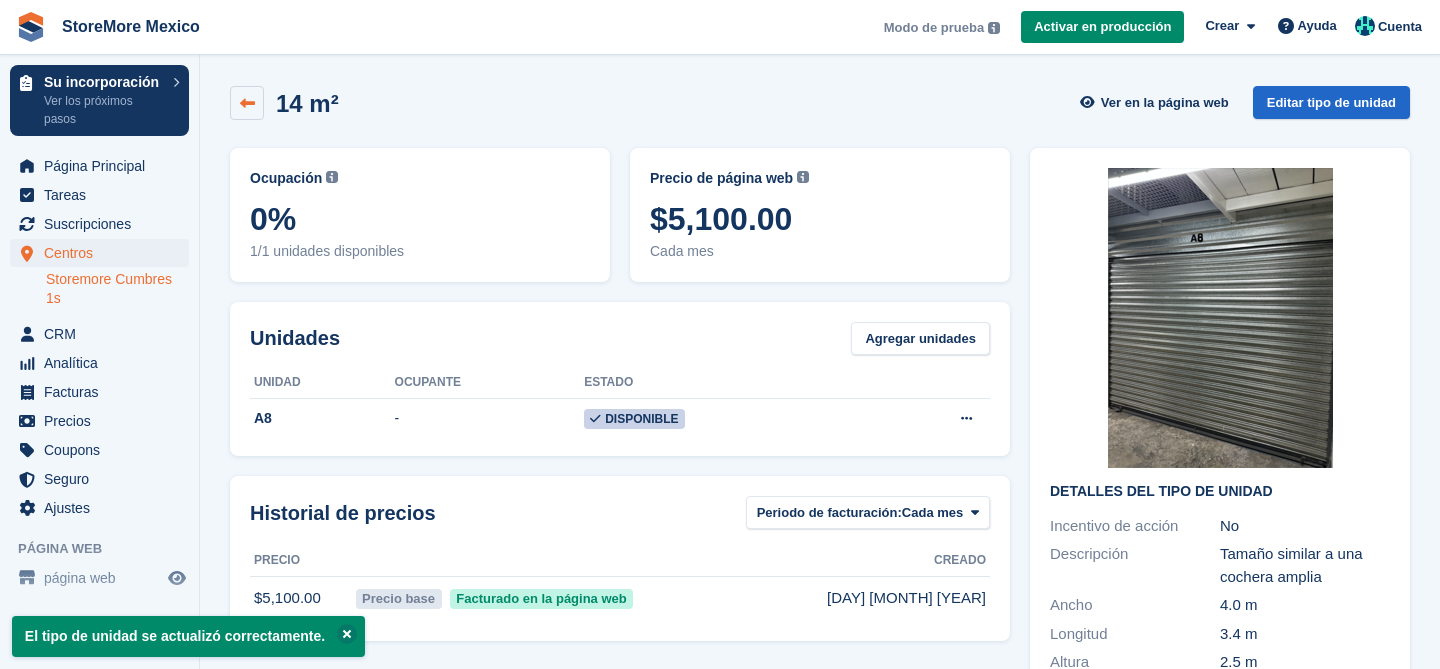 click at bounding box center (247, 103) 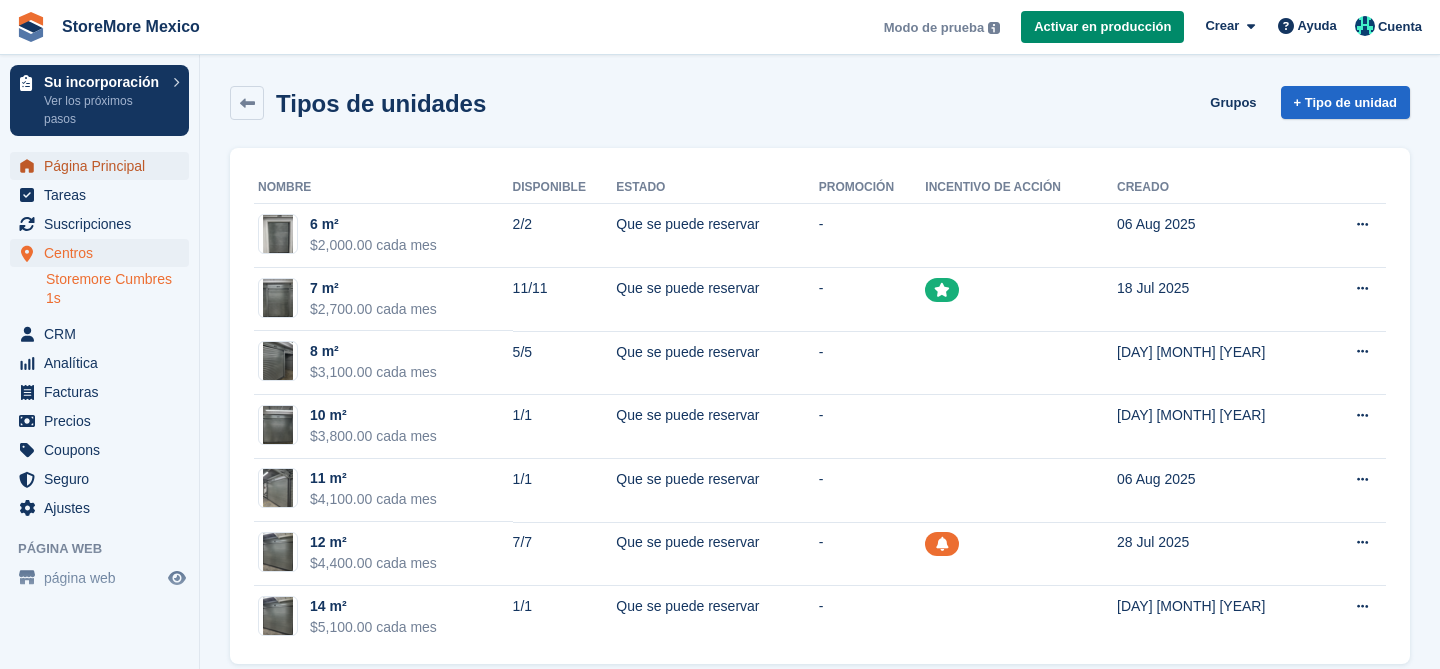 click on "Página Principal" at bounding box center [104, 166] 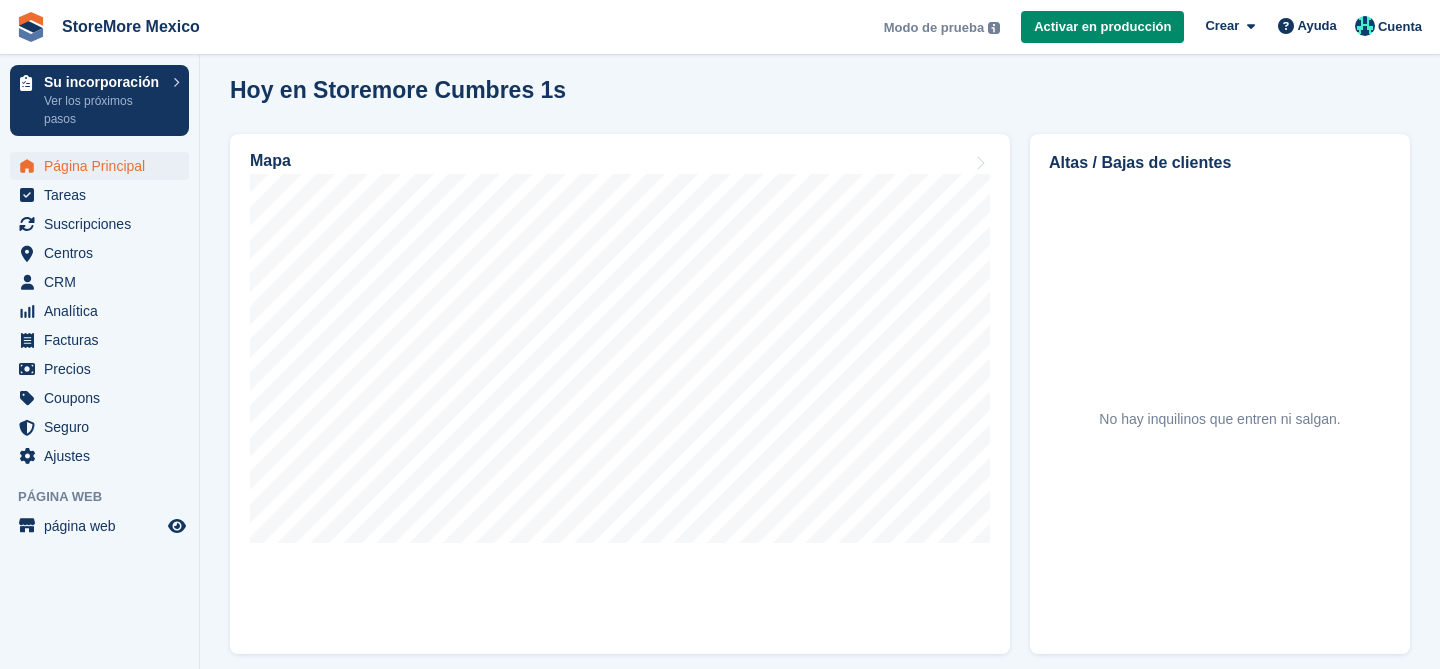 scroll, scrollTop: 589, scrollLeft: 0, axis: vertical 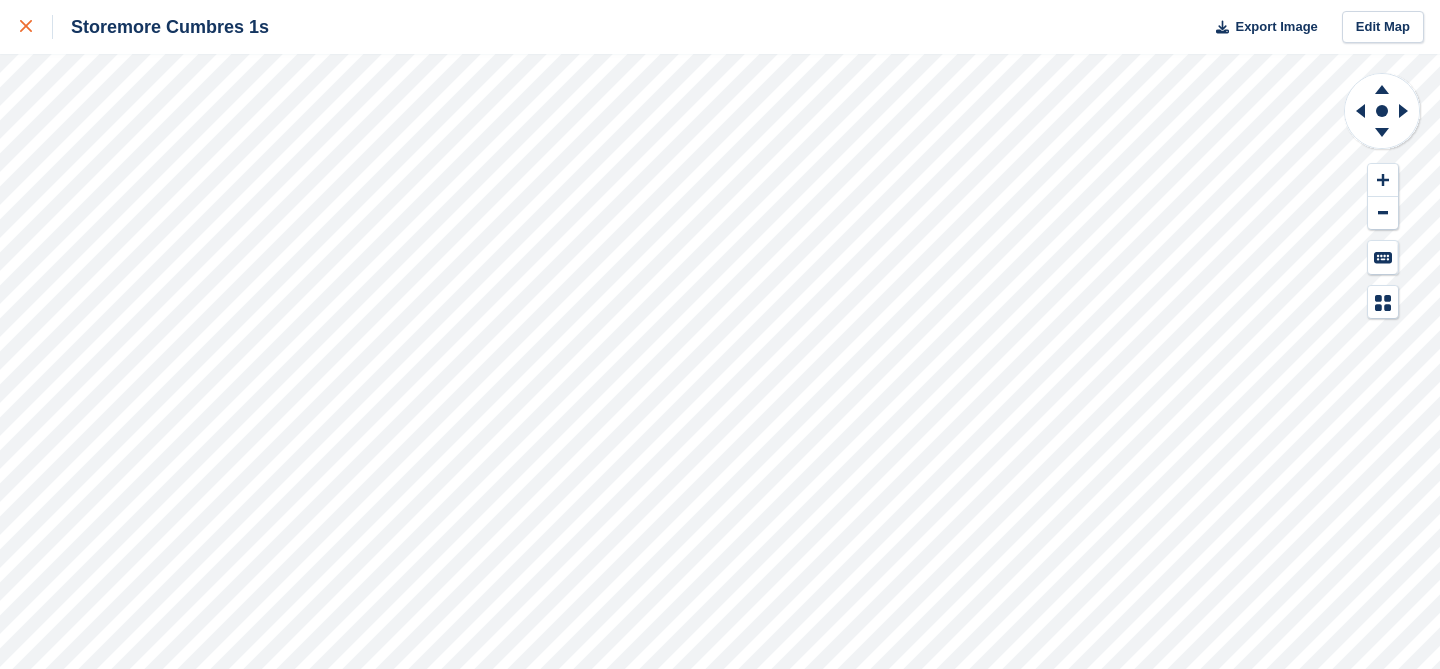 click at bounding box center (26, 27) 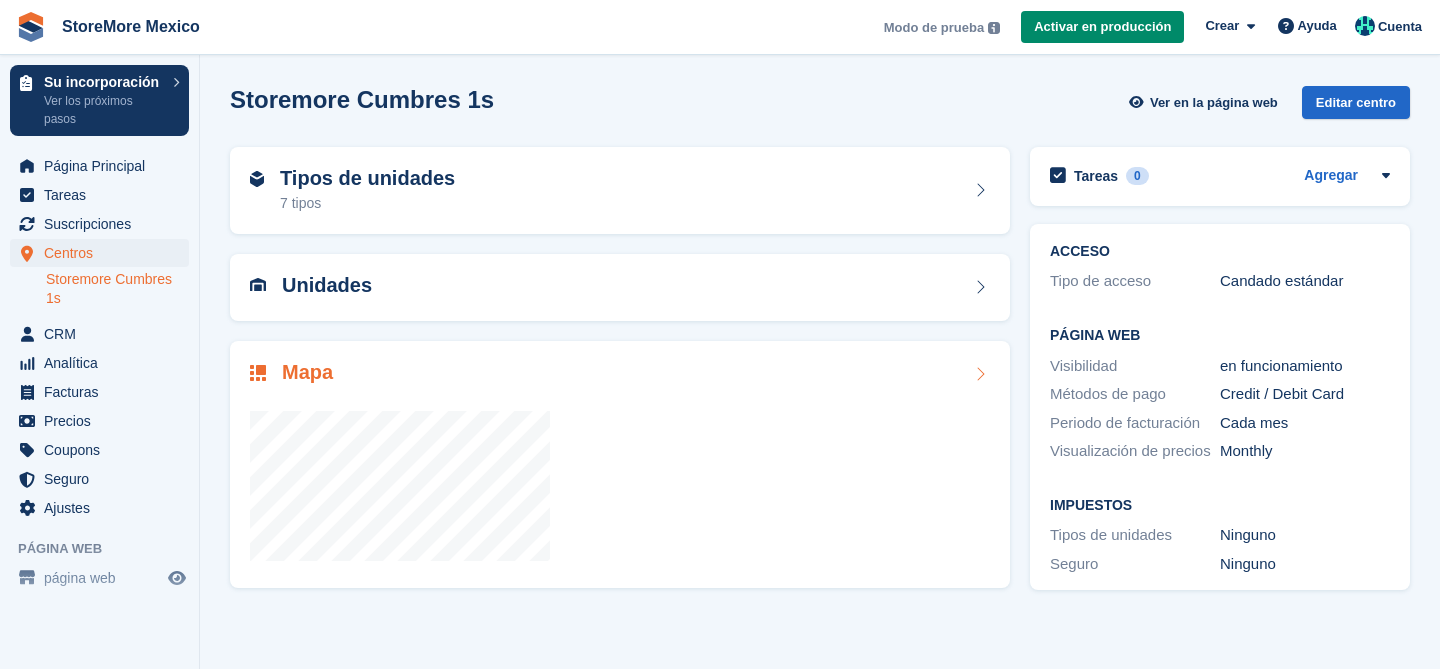 scroll, scrollTop: 0, scrollLeft: 0, axis: both 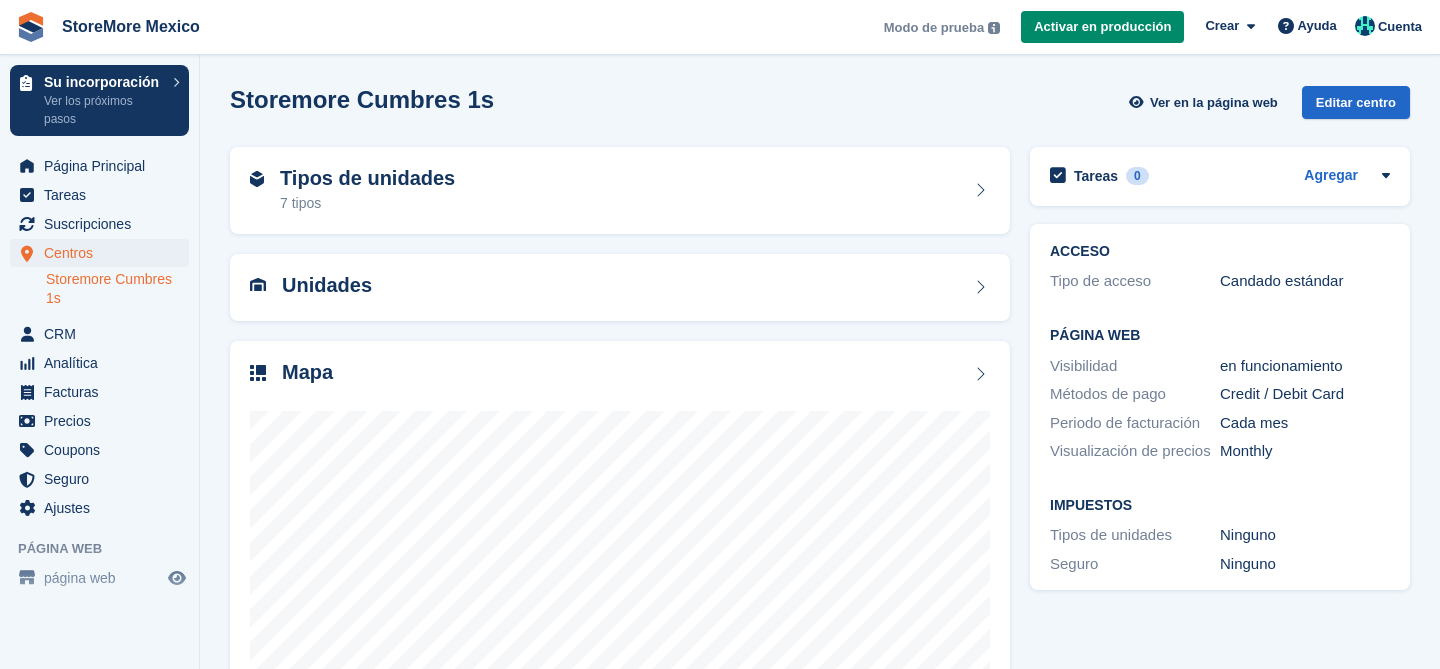 click on "Storemore Cumbres 1s" at bounding box center (117, 289) 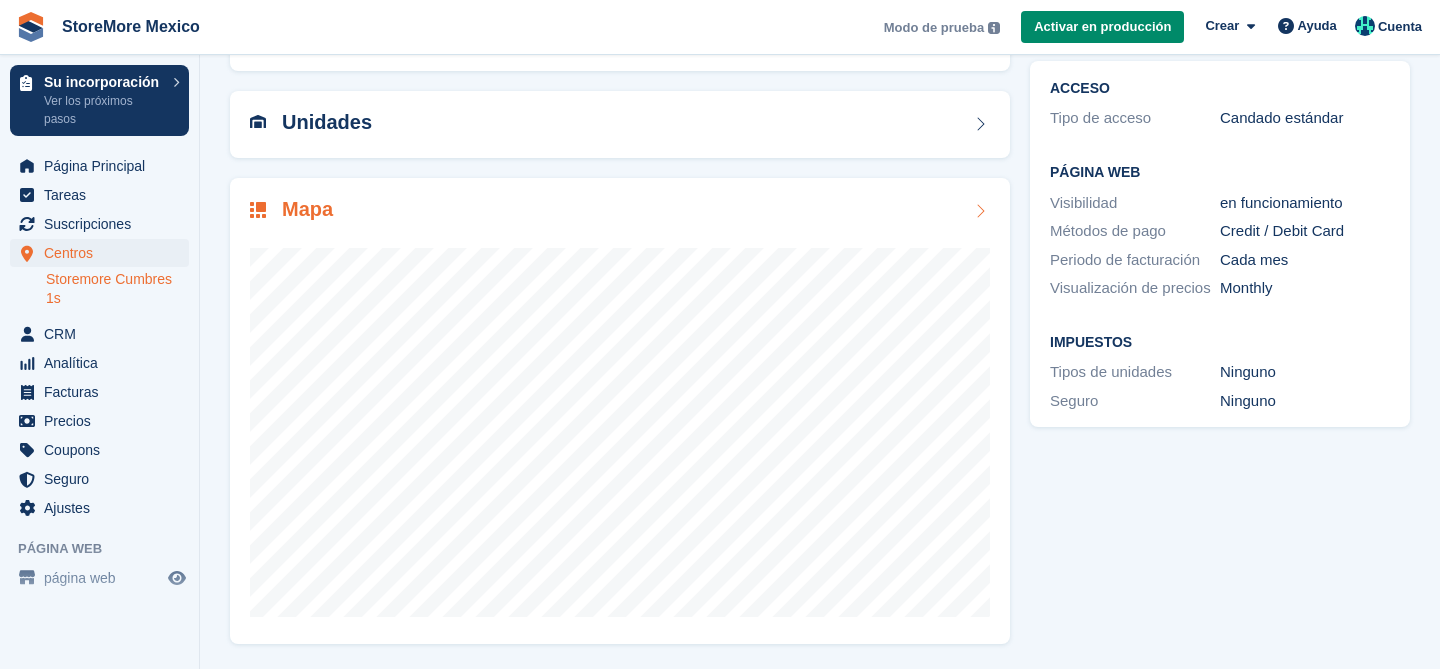 click at bounding box center [980, 211] 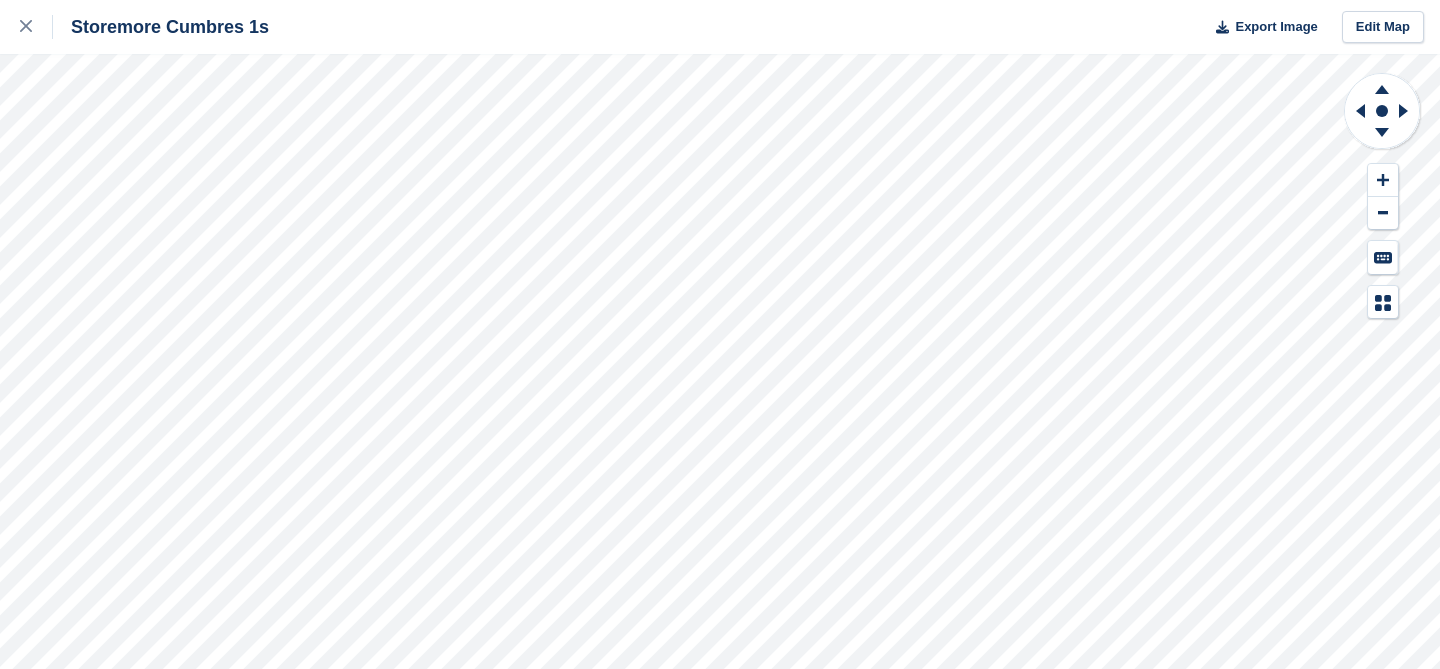 scroll, scrollTop: 0, scrollLeft: 0, axis: both 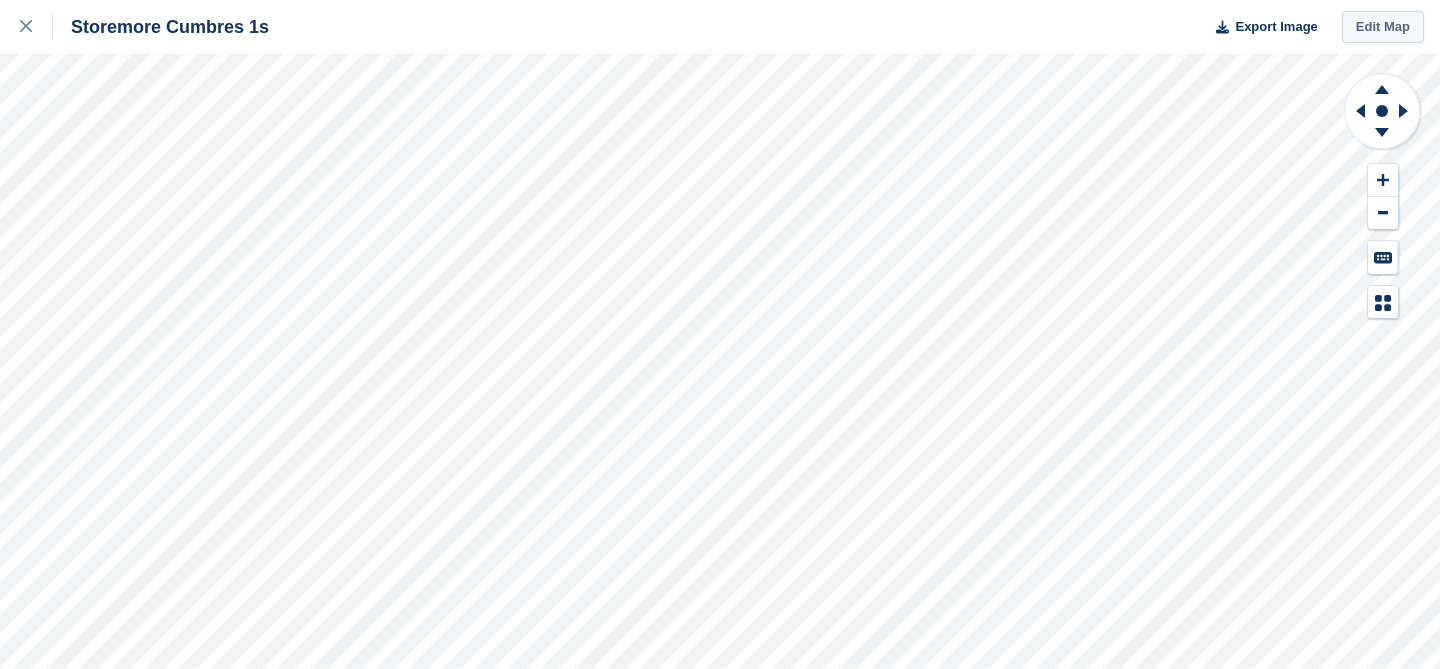 click on "Edit Map" at bounding box center [1383, 27] 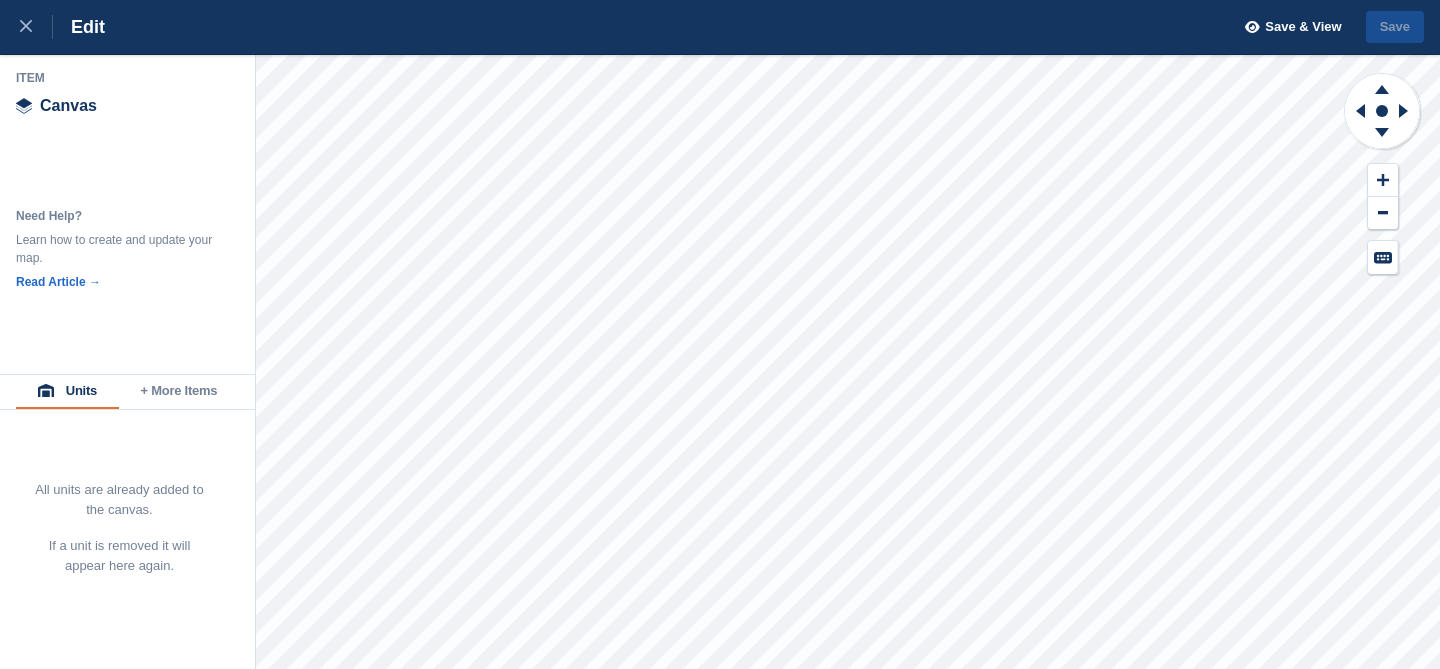 scroll, scrollTop: 0, scrollLeft: 0, axis: both 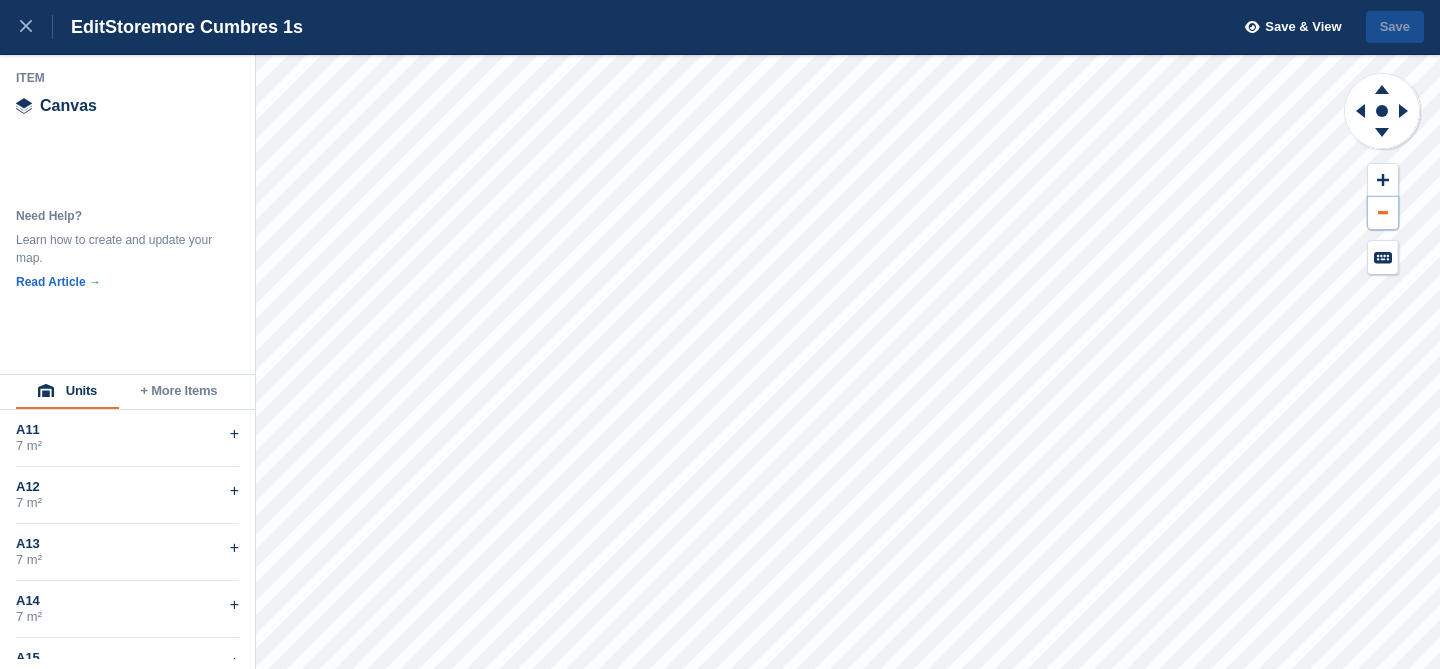 click at bounding box center (1383, 213) 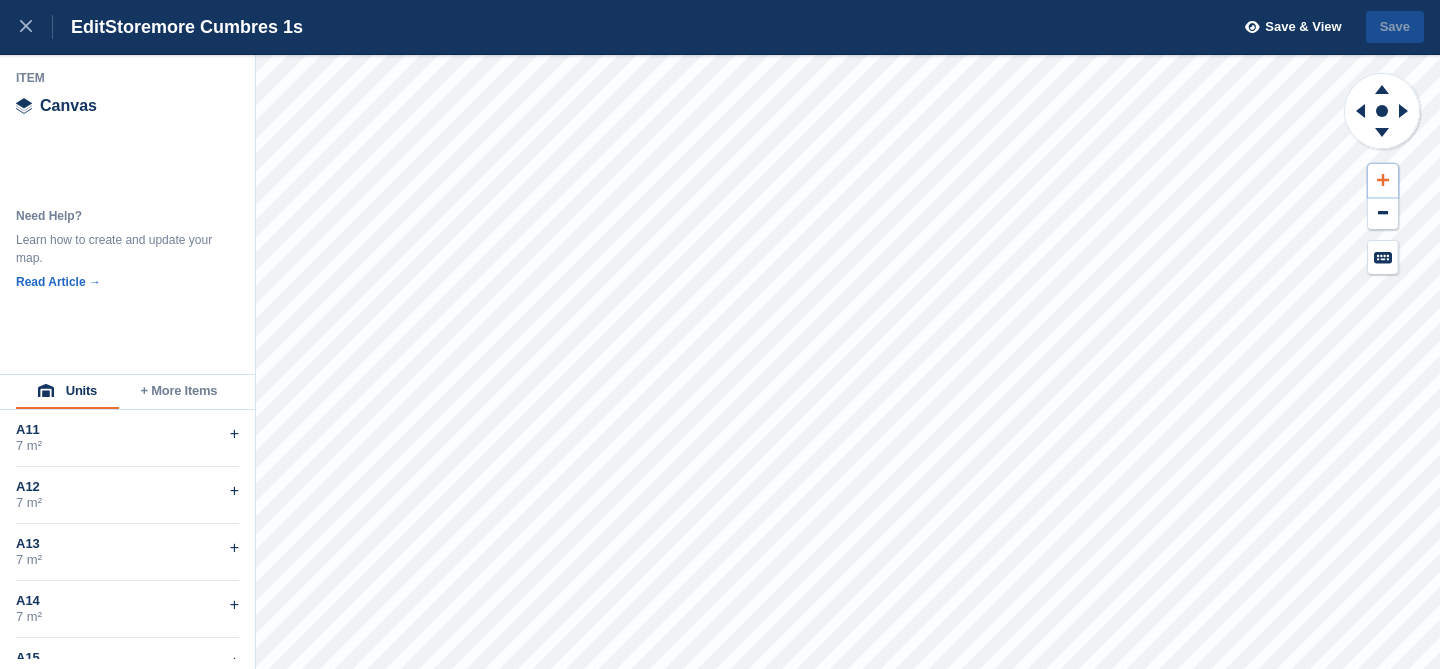 click 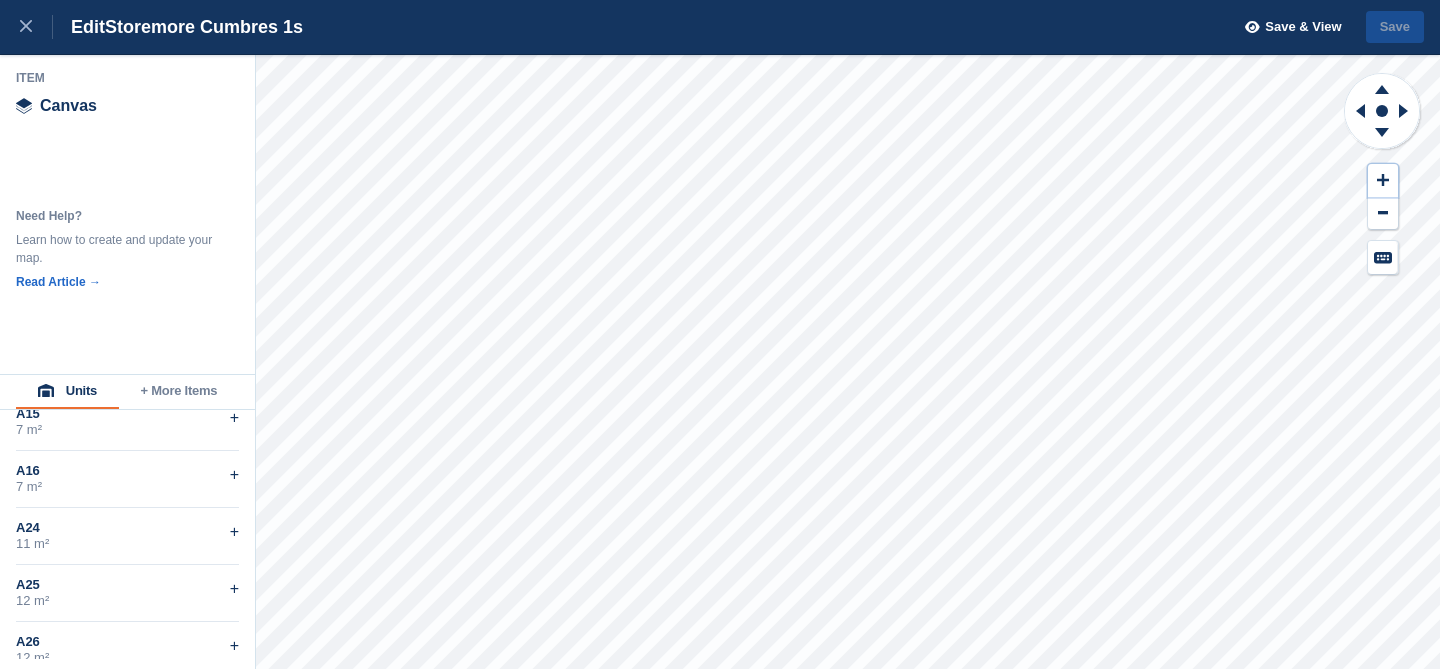 scroll, scrollTop: 248, scrollLeft: 0, axis: vertical 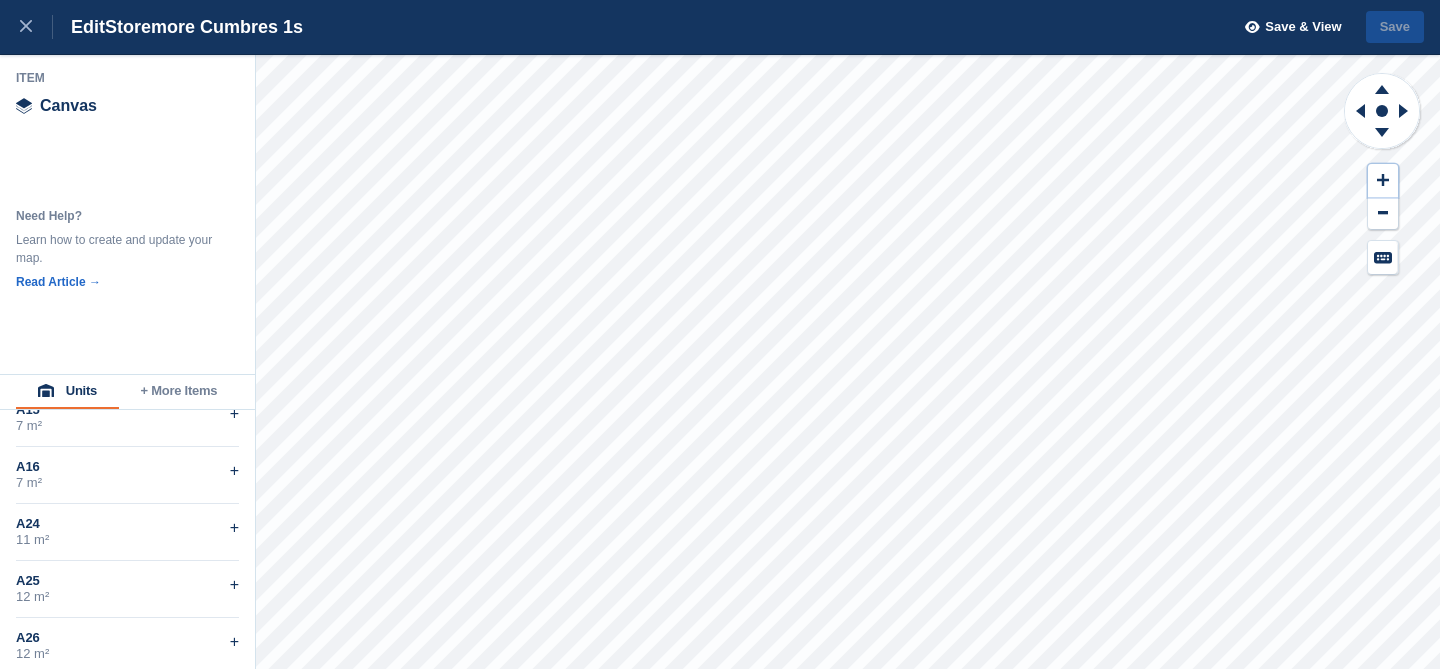 type 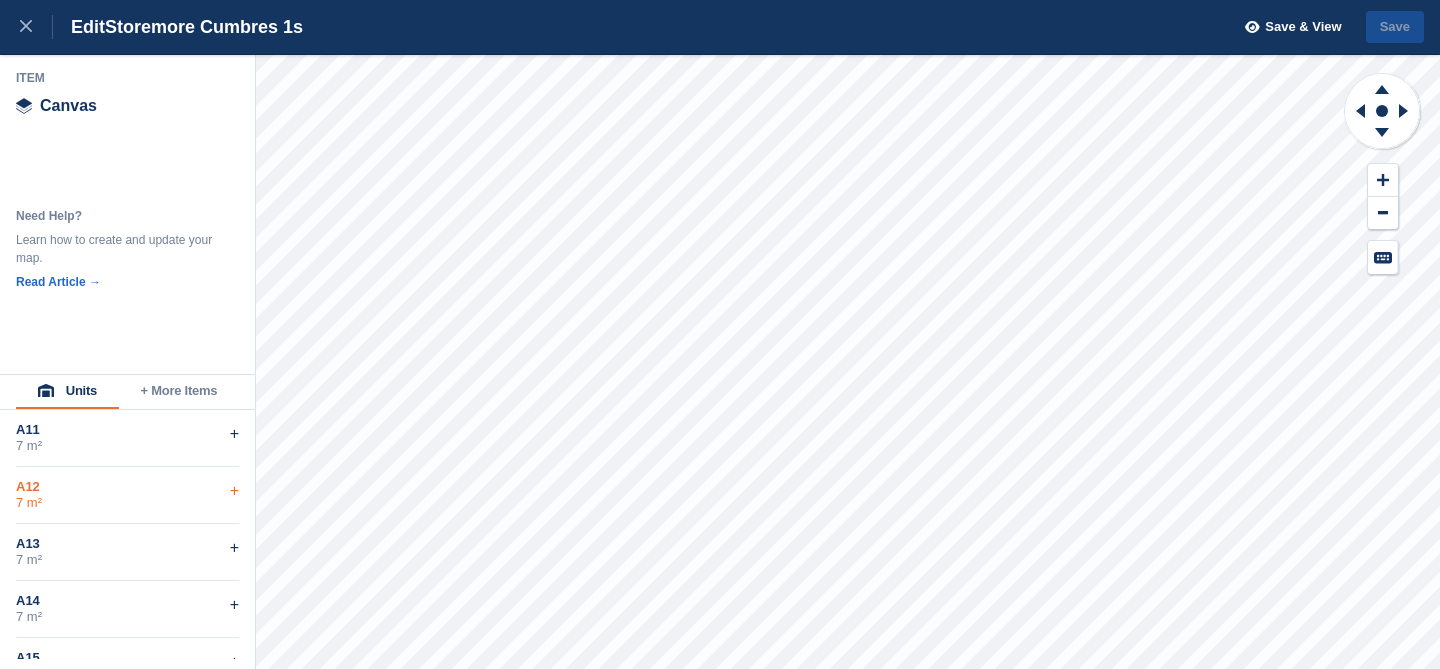 scroll, scrollTop: 112, scrollLeft: 0, axis: vertical 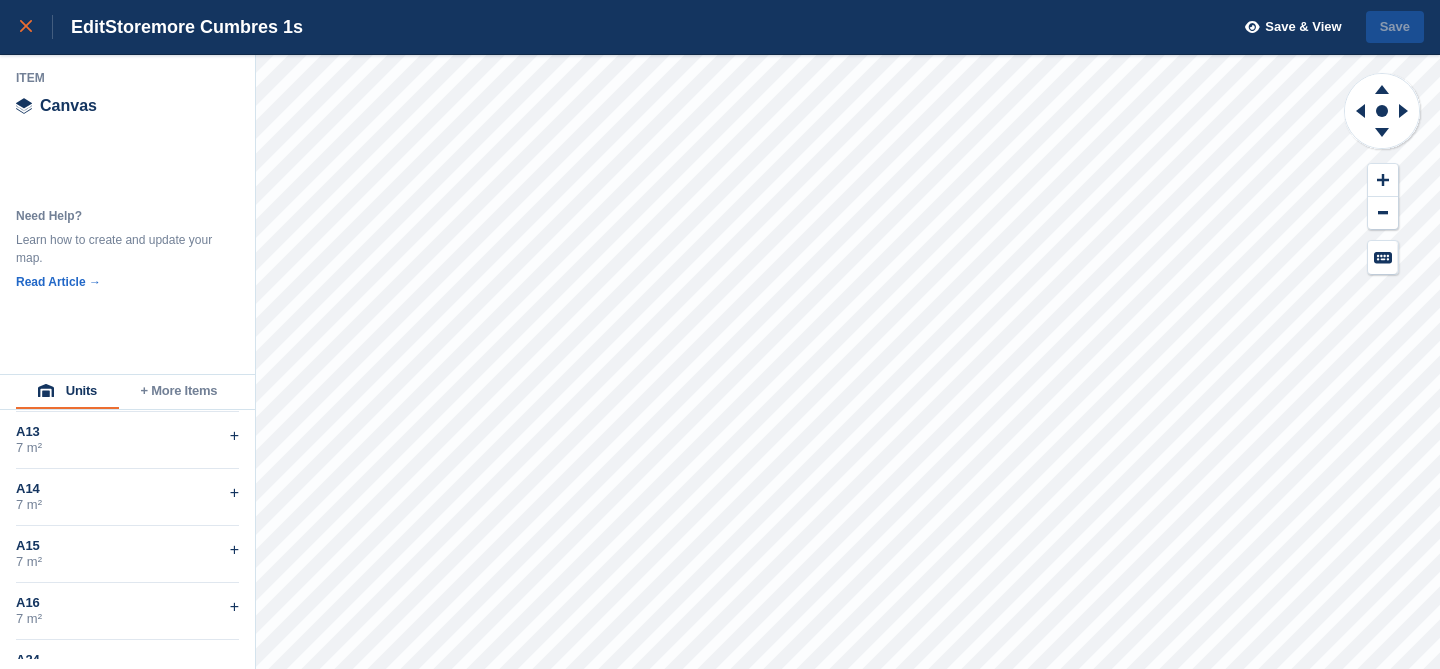 click at bounding box center [36, 27] 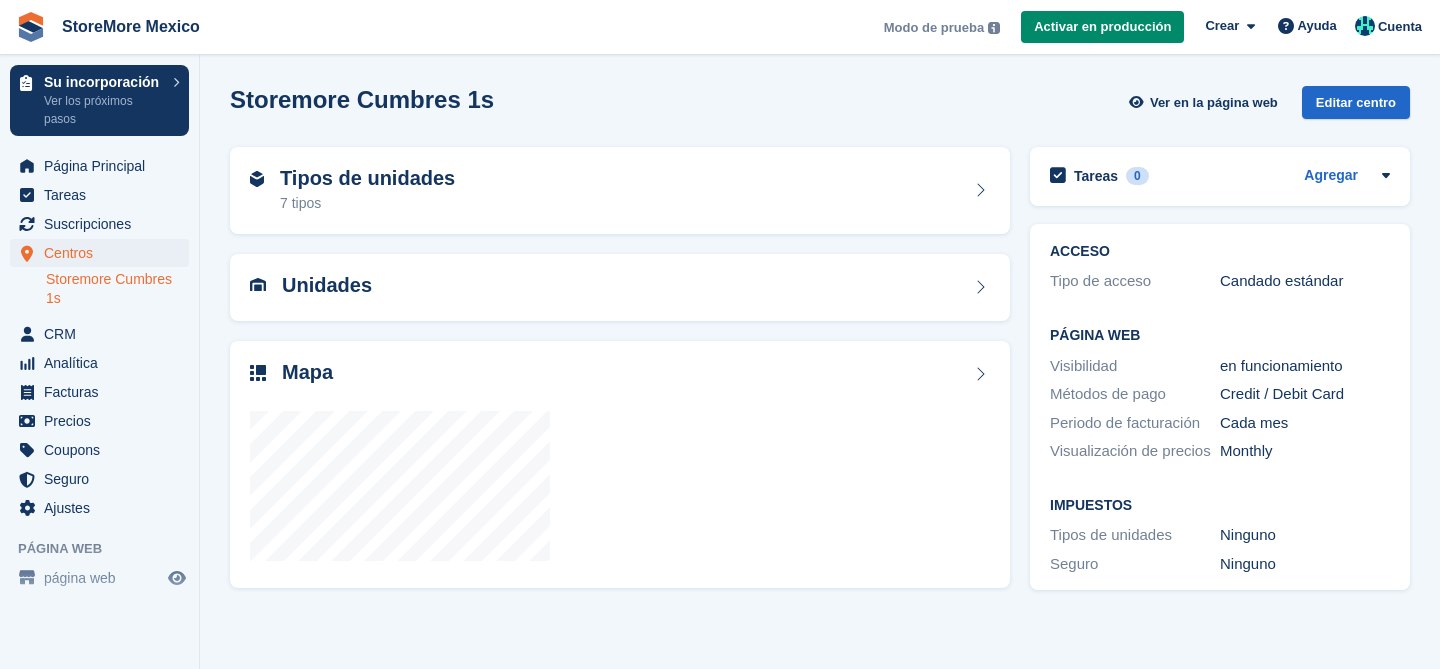 scroll, scrollTop: 0, scrollLeft: 0, axis: both 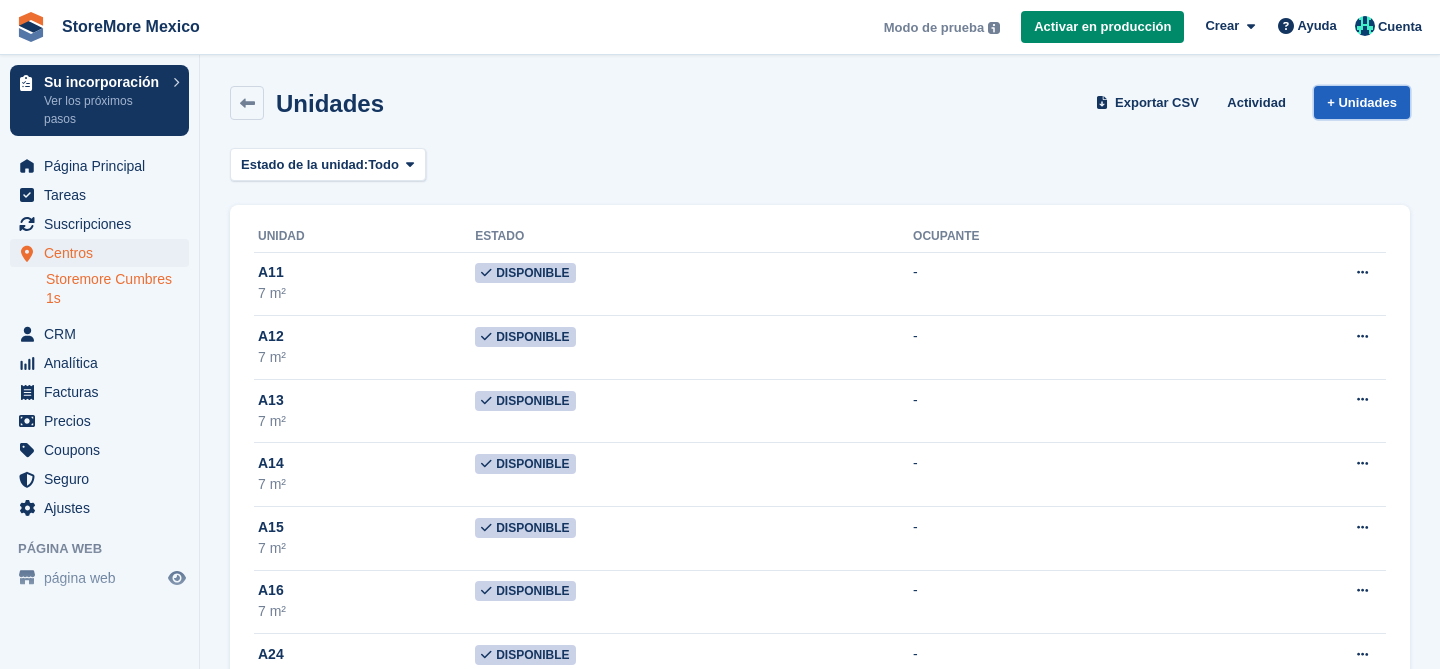 click on "+ Unidades" at bounding box center [1362, 102] 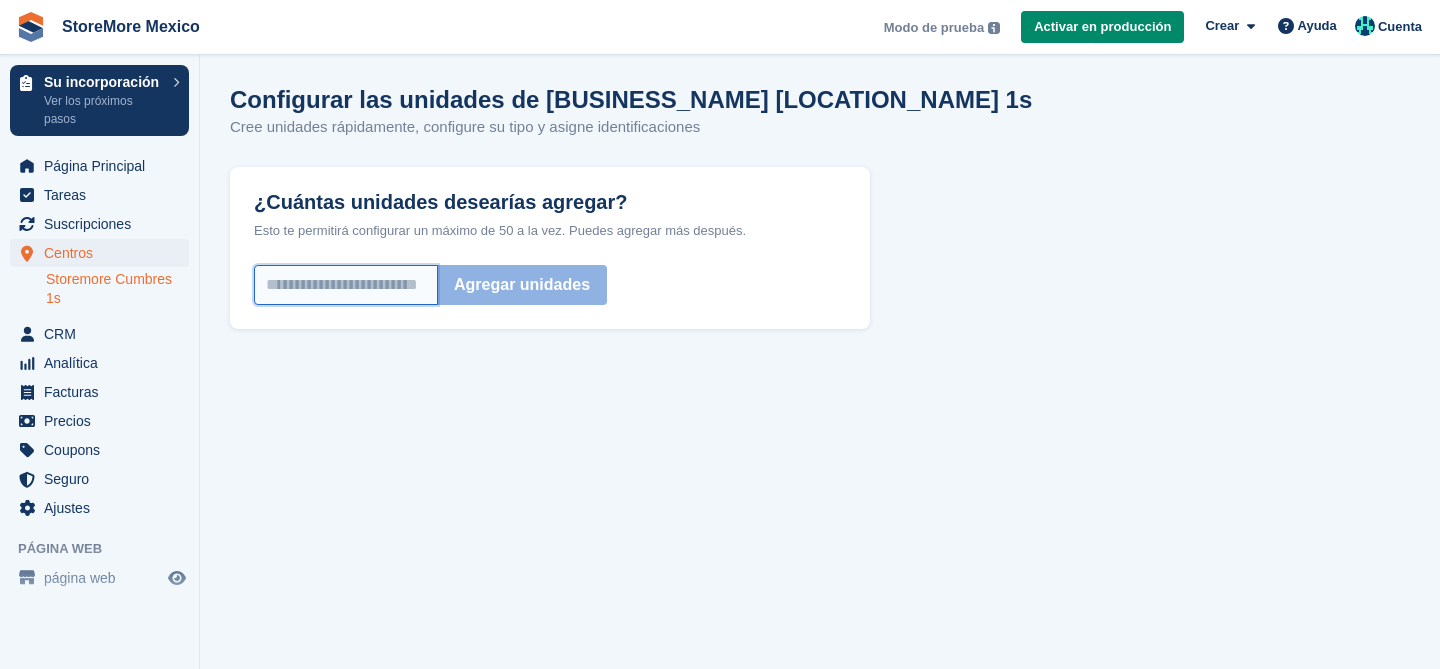 click on "¿Cuántas unidades desearías agregar?" at bounding box center (346, 285) 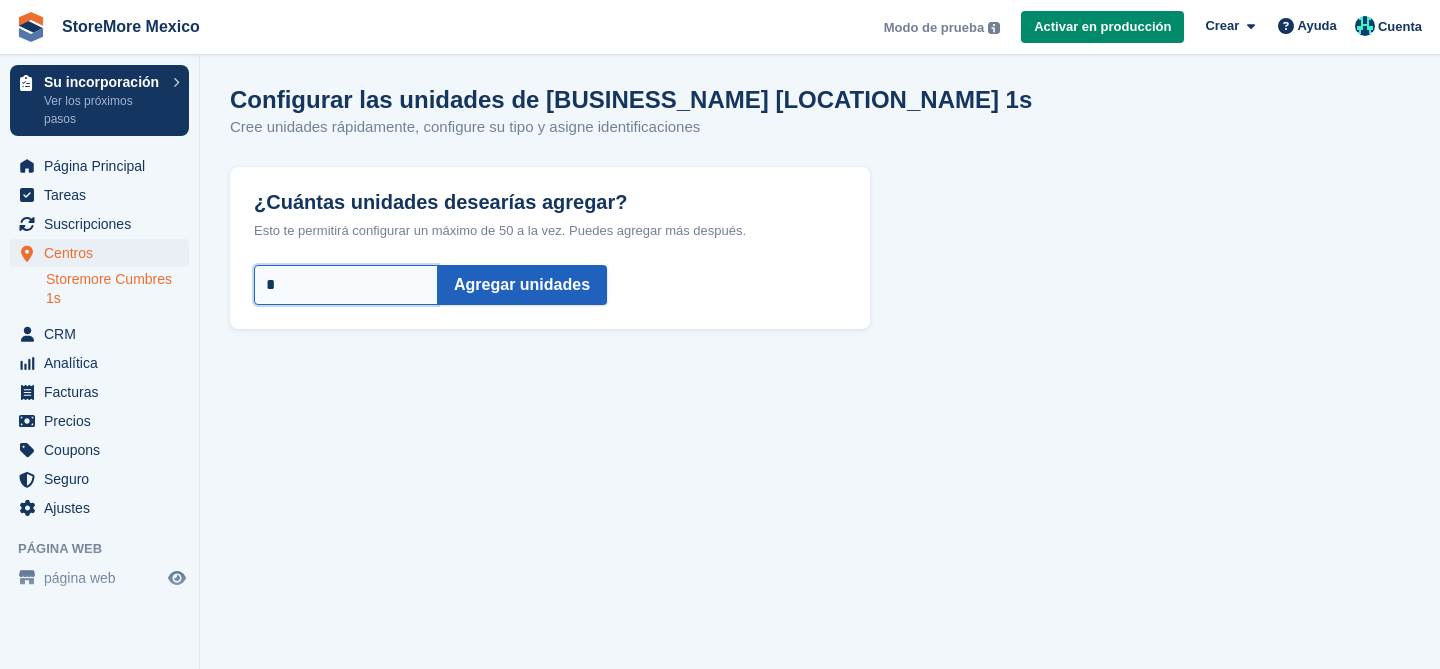 type on "*" 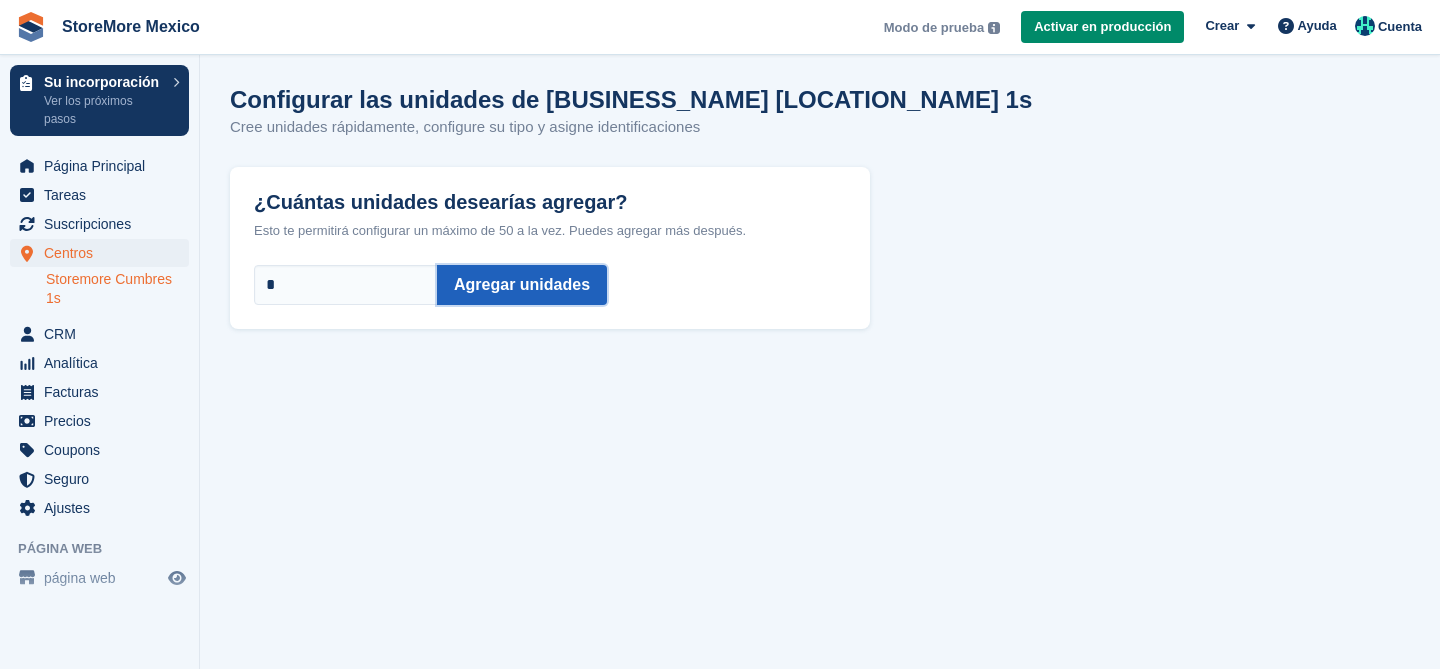 click on "Agregar unidades" at bounding box center [522, 285] 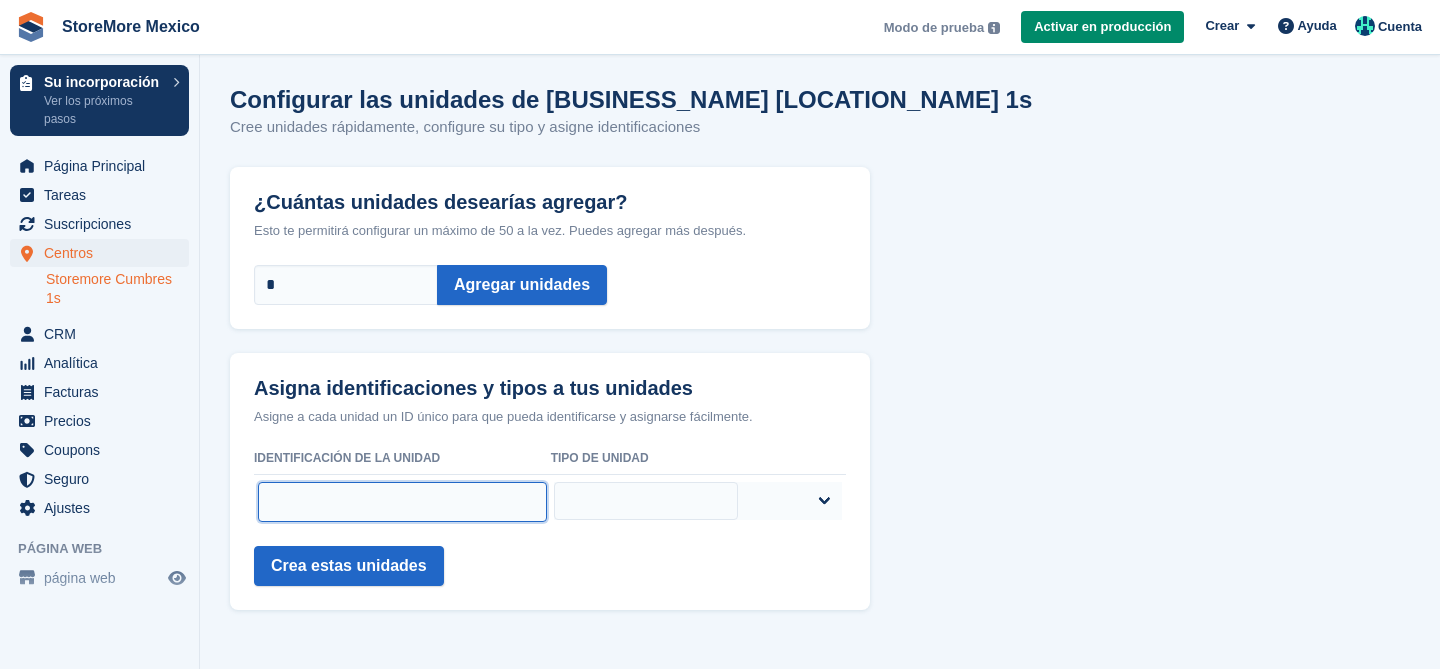 click at bounding box center [402, 502] 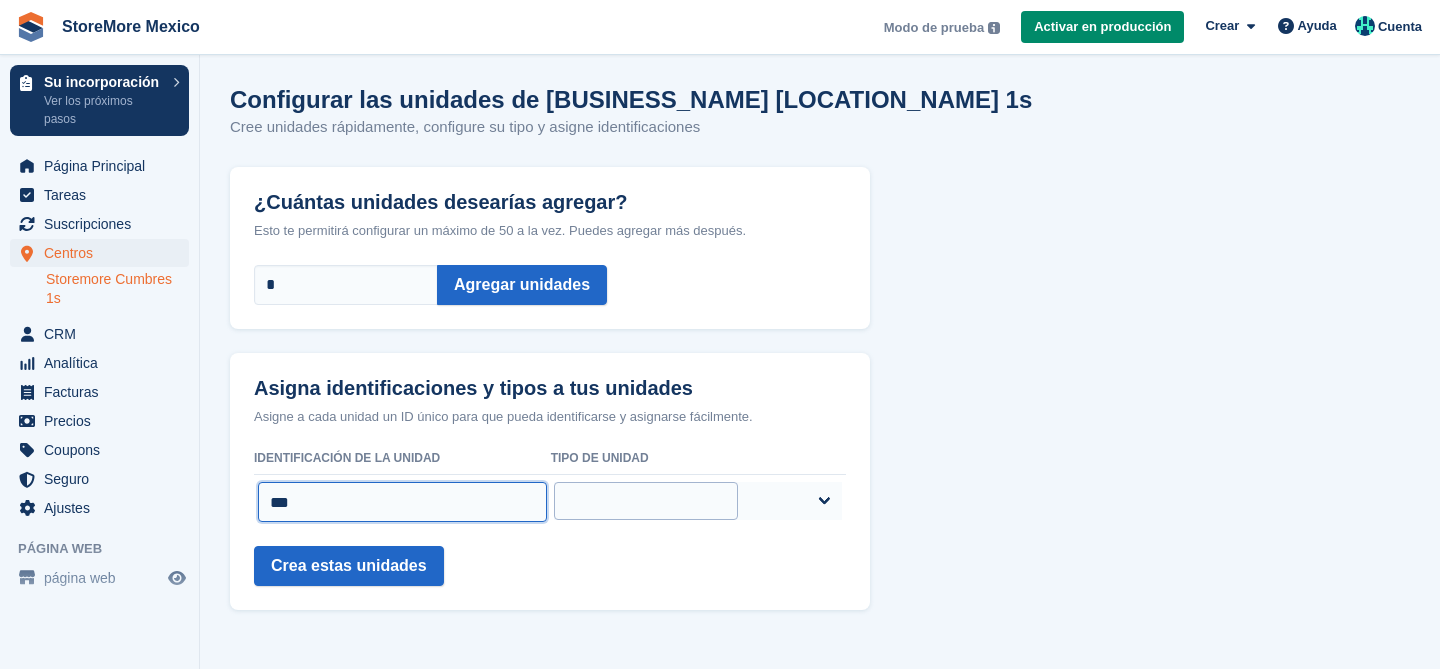 type on "***" 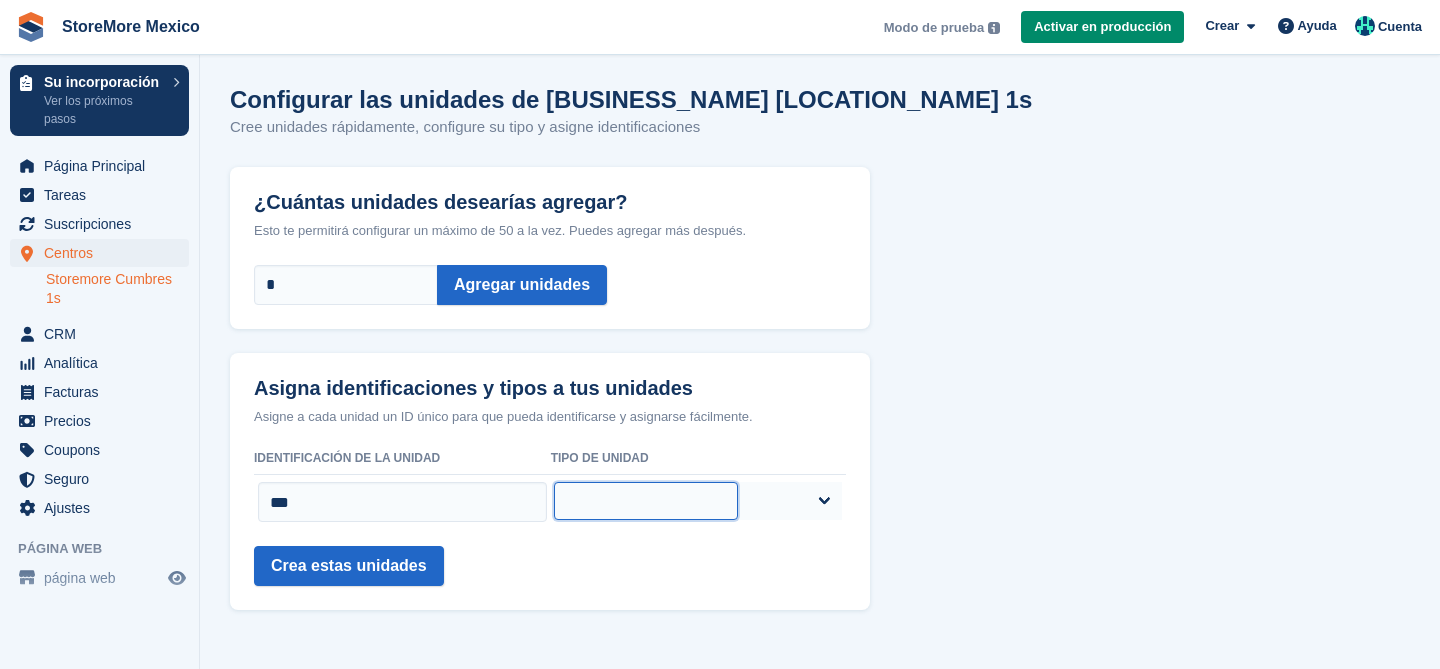 click on "*****
*****
*****
*****
****
****
****" at bounding box center (645, 501) 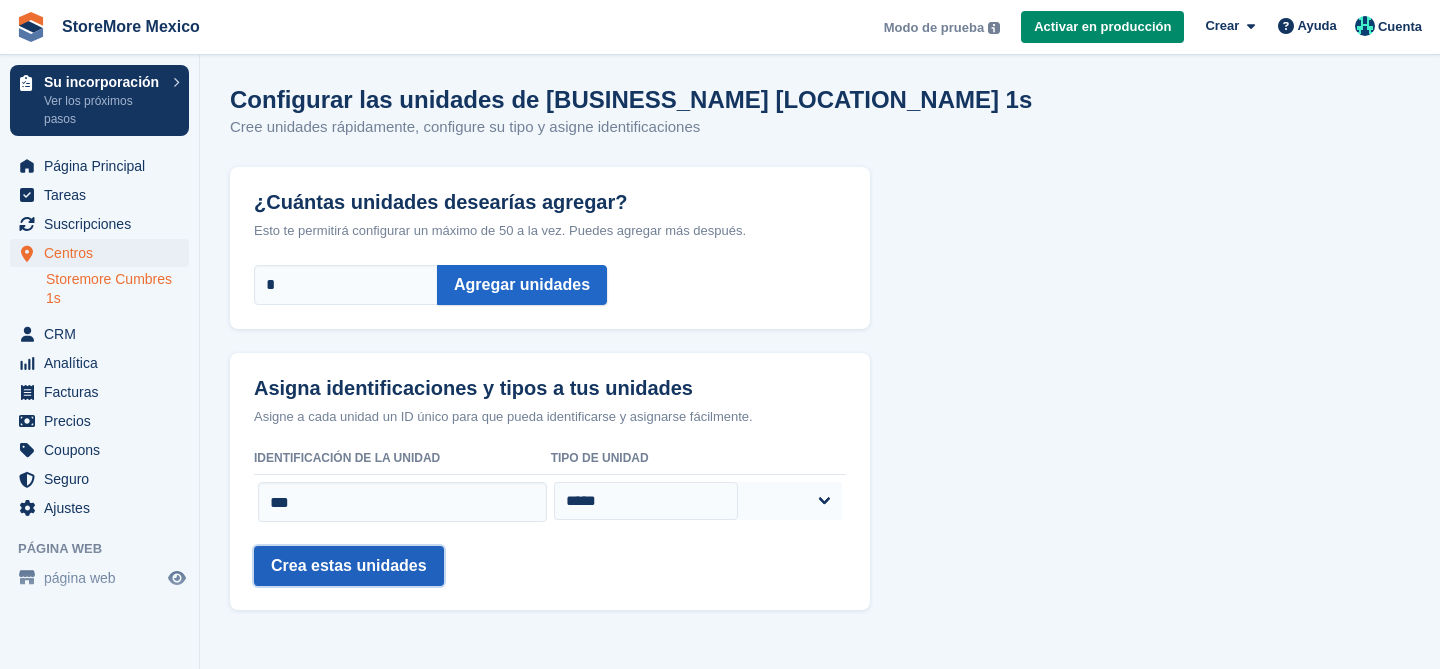 click on "Crea estas unidades" at bounding box center (349, 566) 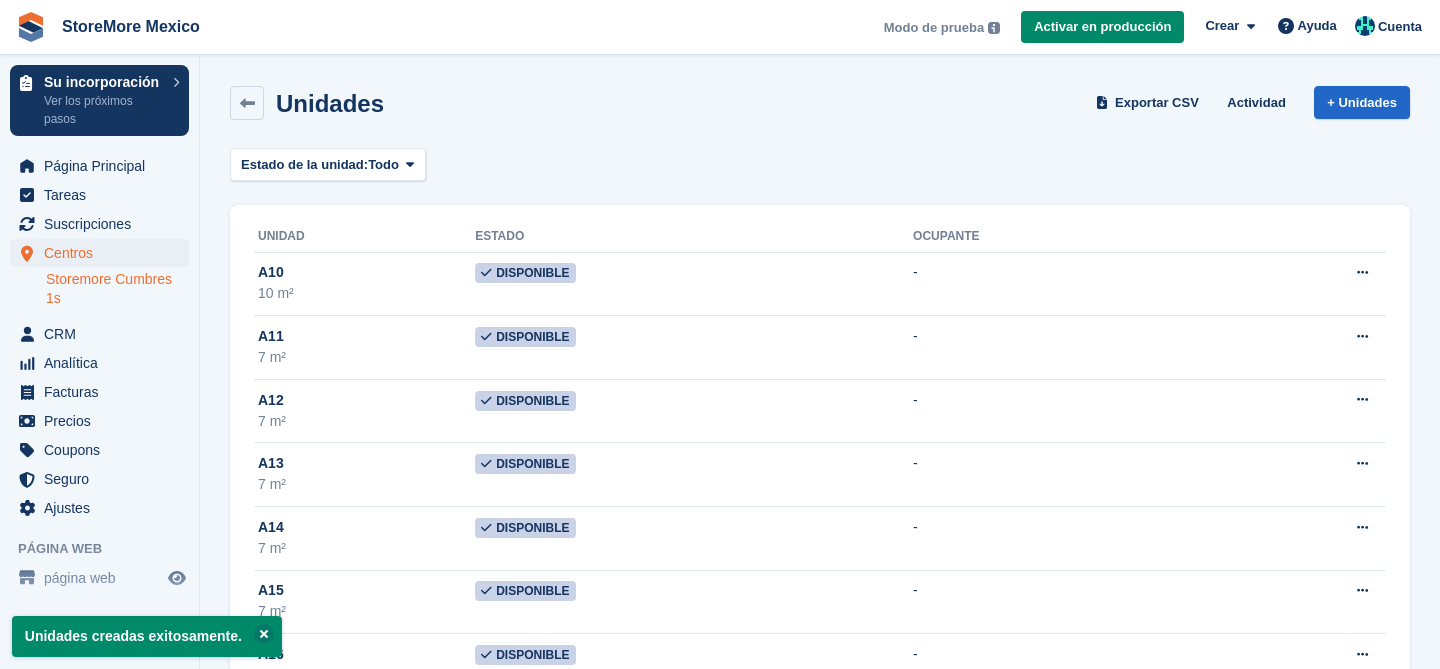 scroll, scrollTop: 0, scrollLeft: 0, axis: both 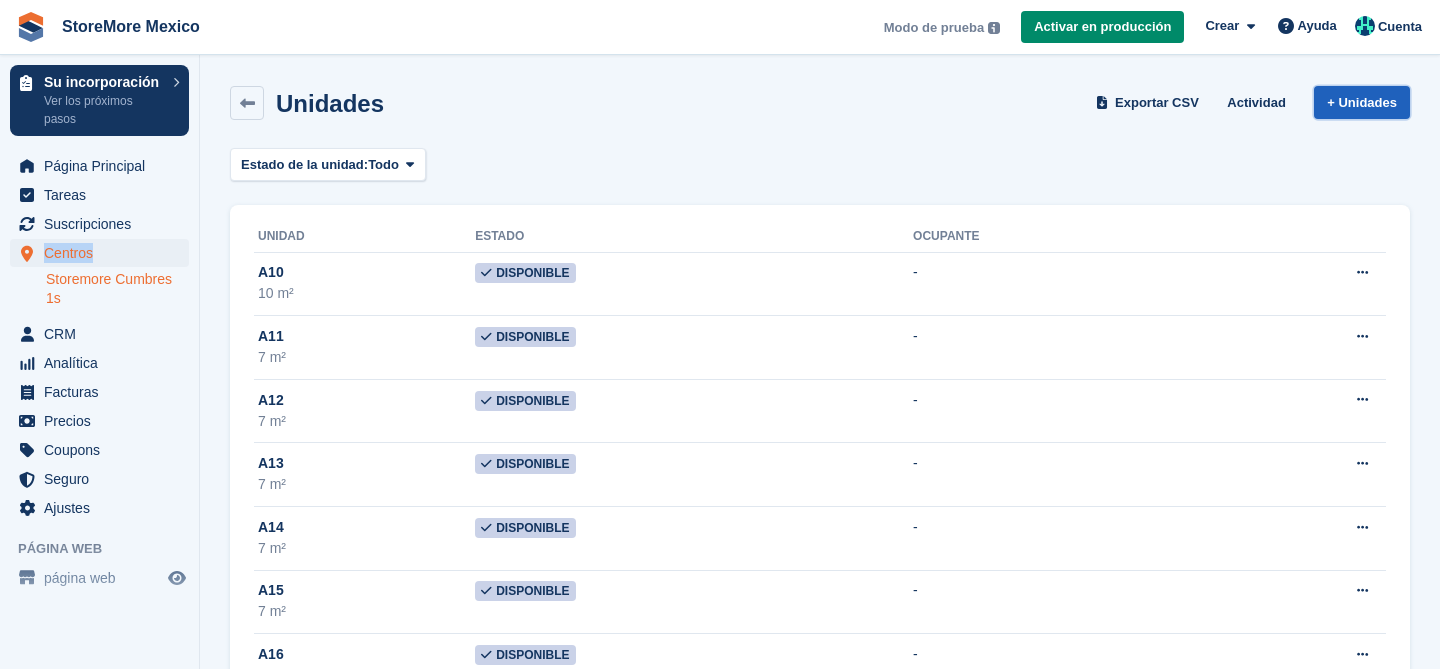 click on "+ Unidades" at bounding box center (1362, 102) 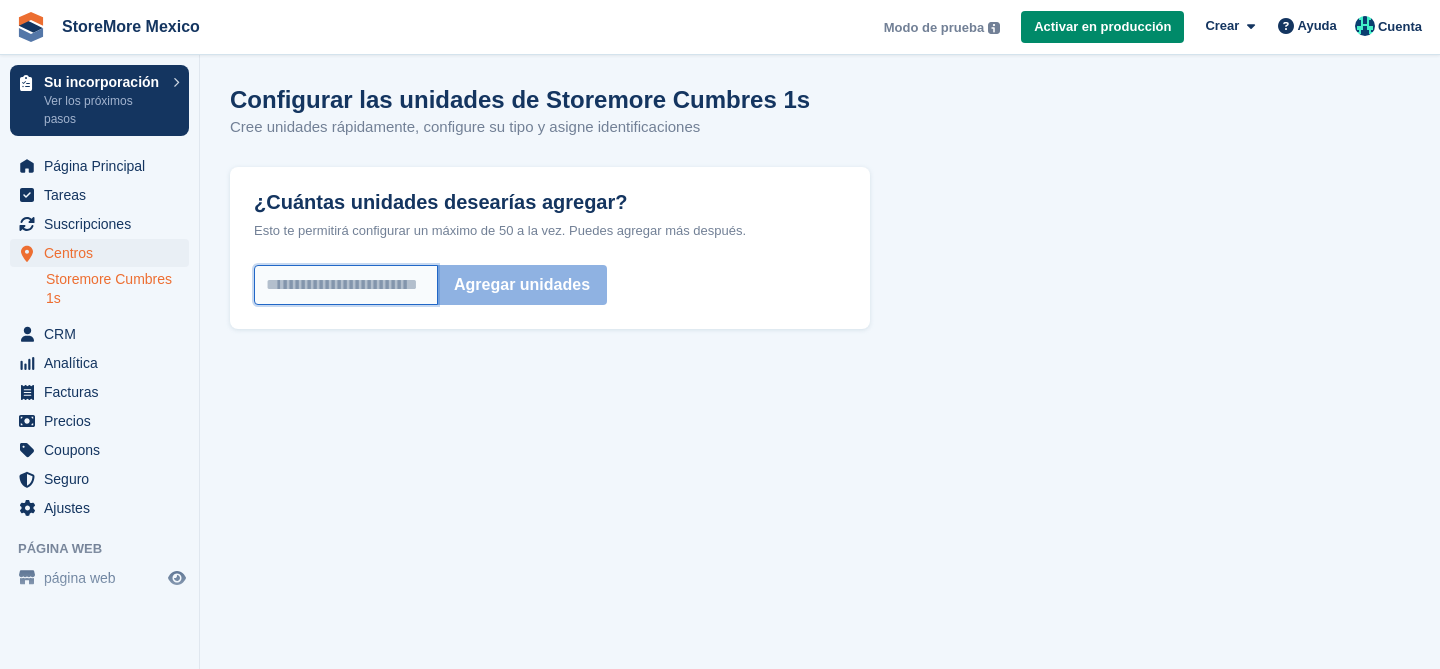 click on "¿Cuántas unidades desearías agregar?" at bounding box center [346, 285] 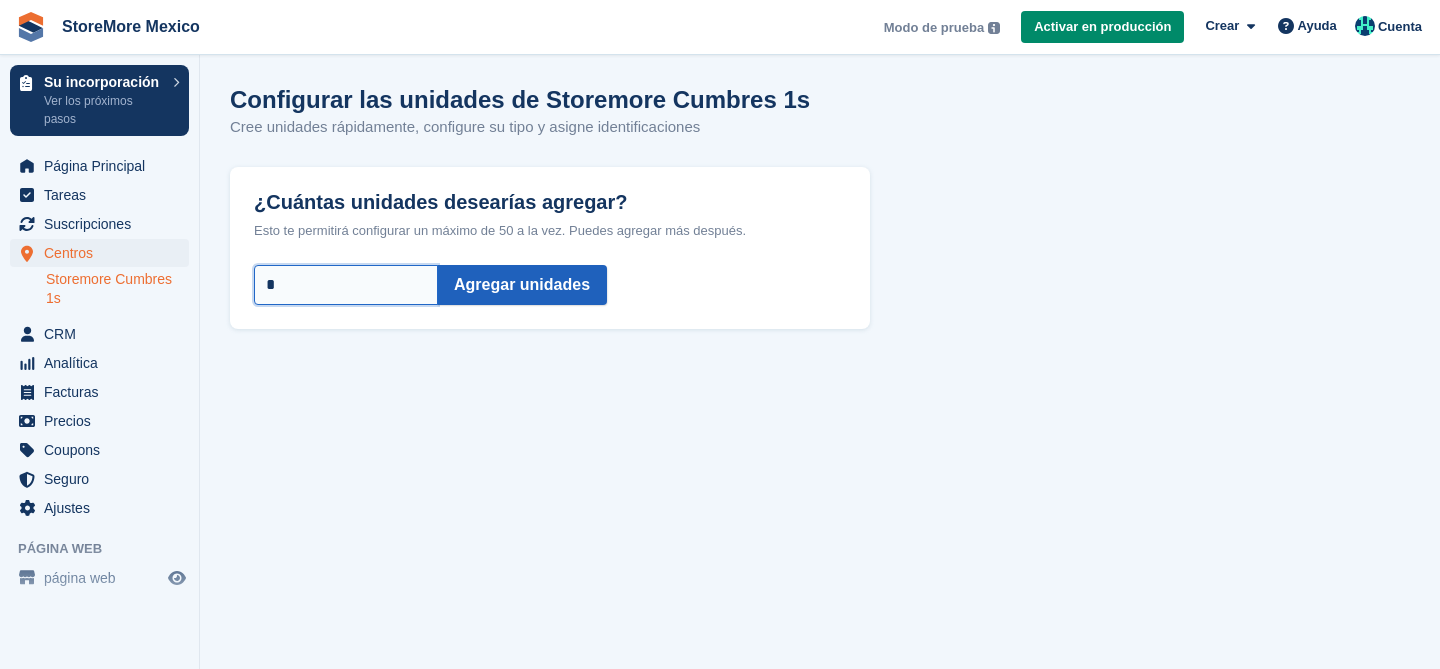 type on "*" 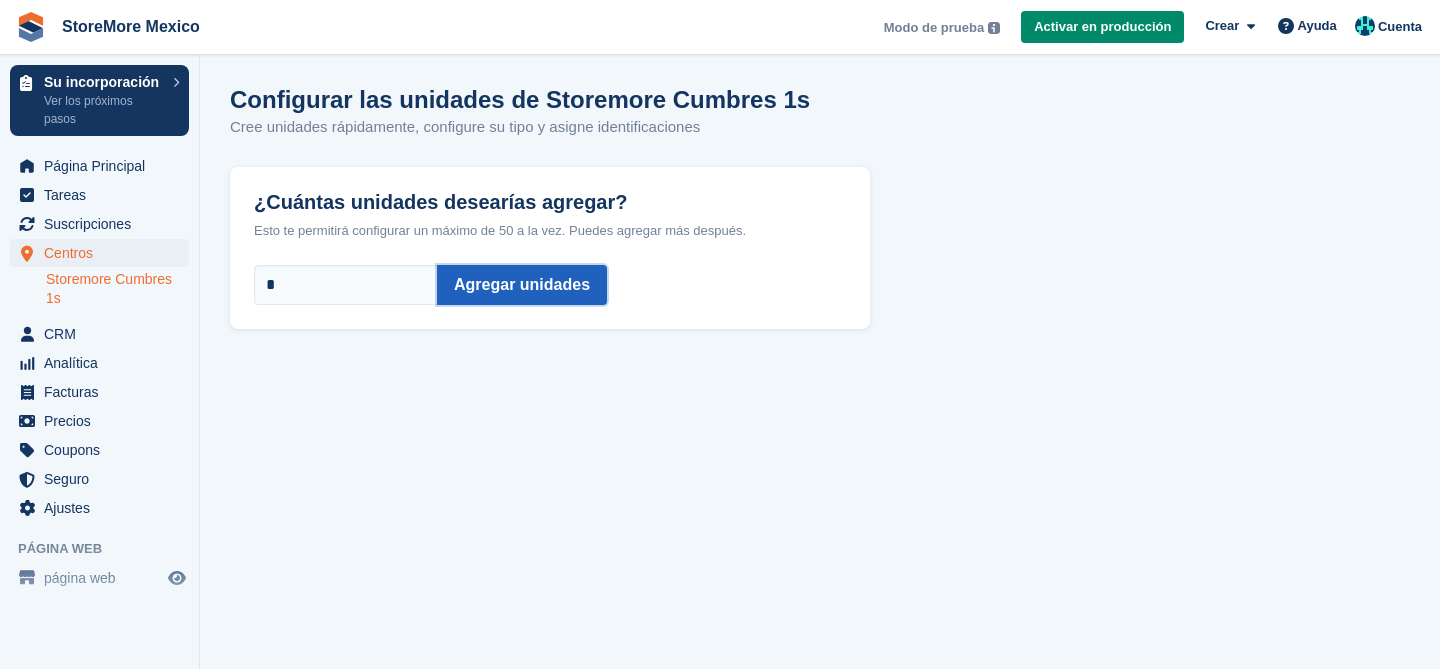 click on "Agregar unidades" at bounding box center (522, 285) 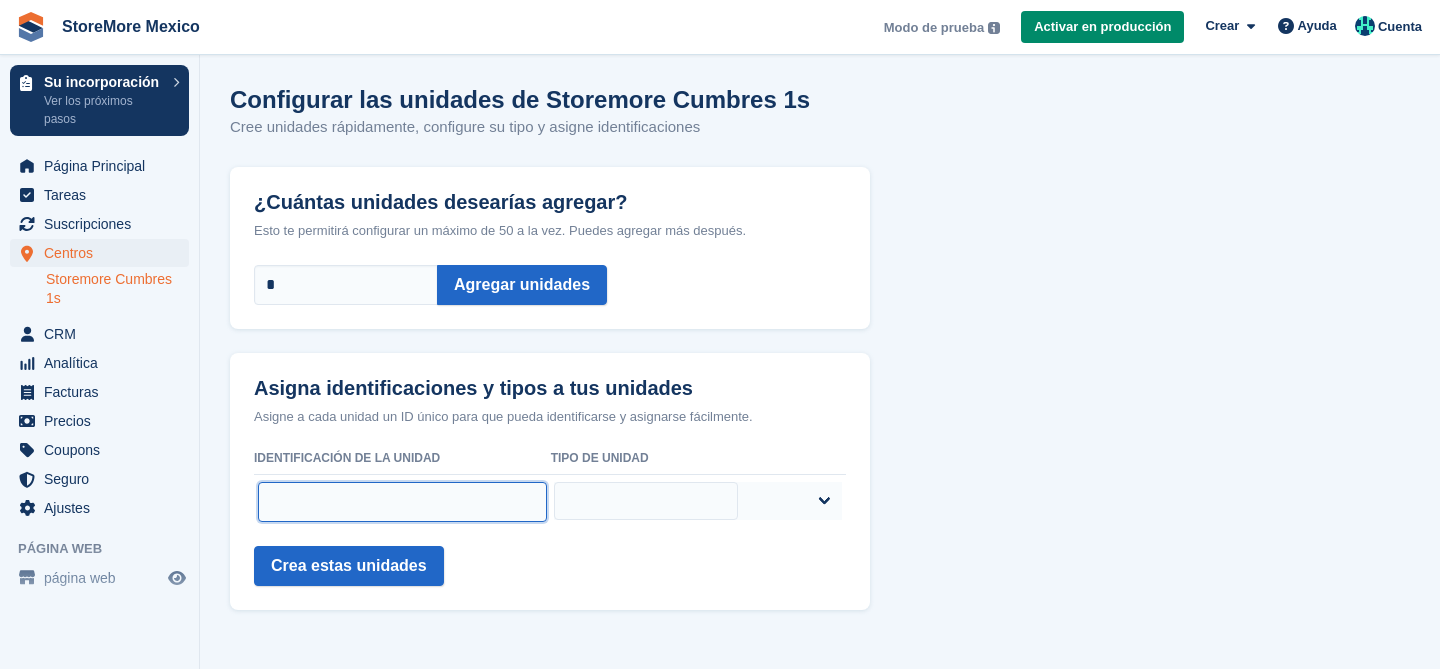 click at bounding box center [402, 502] 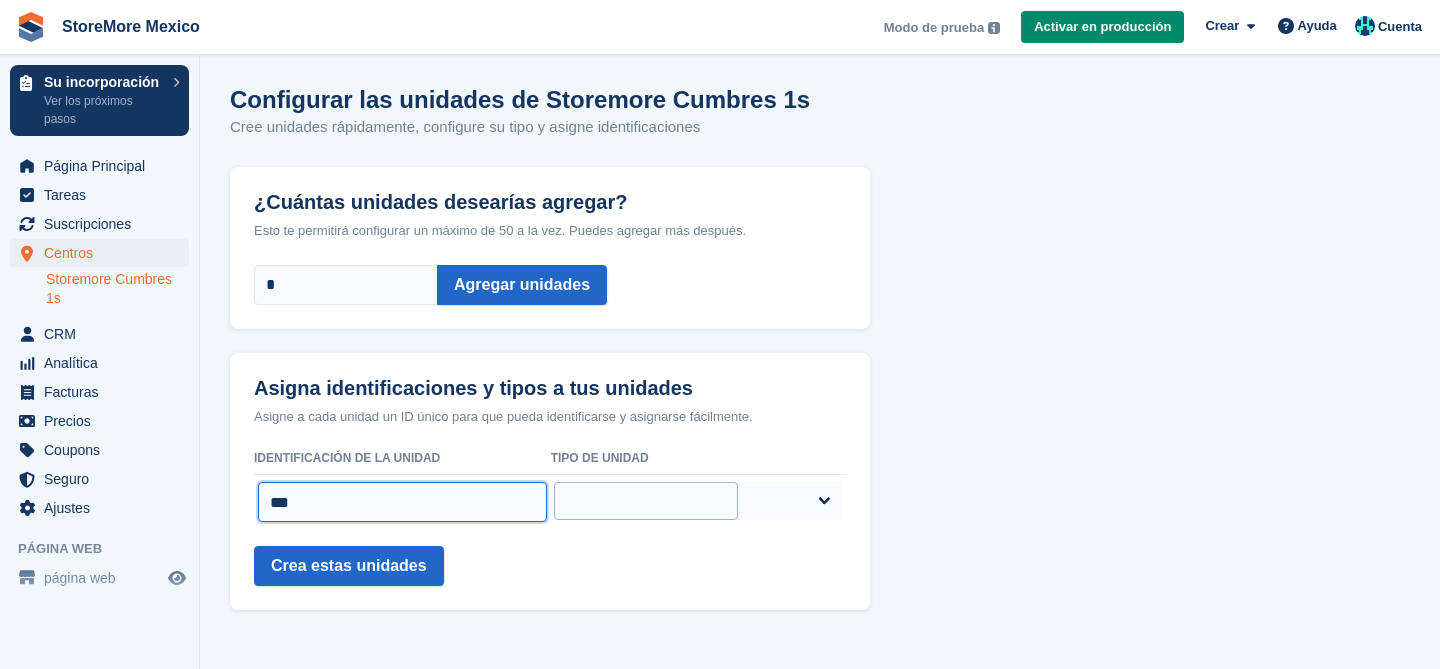 type on "***" 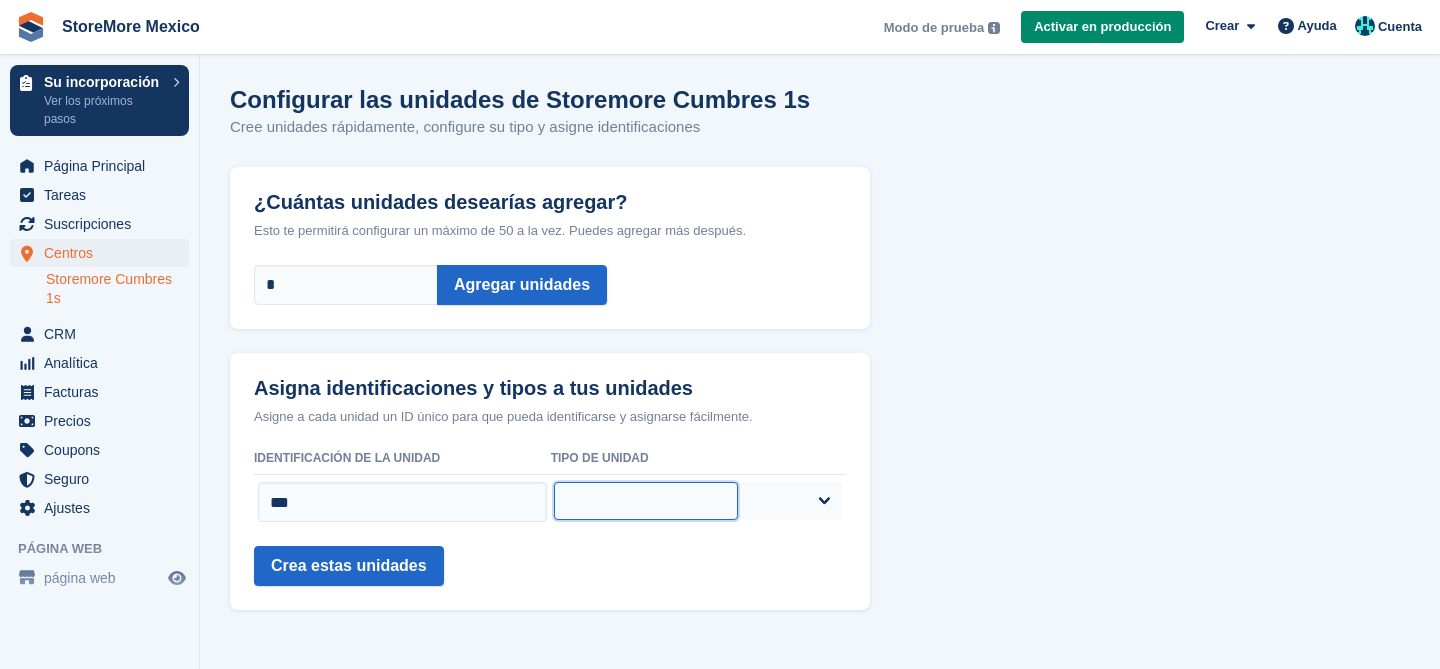 click on "*****
*****
*****
*****
****
****
****" at bounding box center [645, 501] 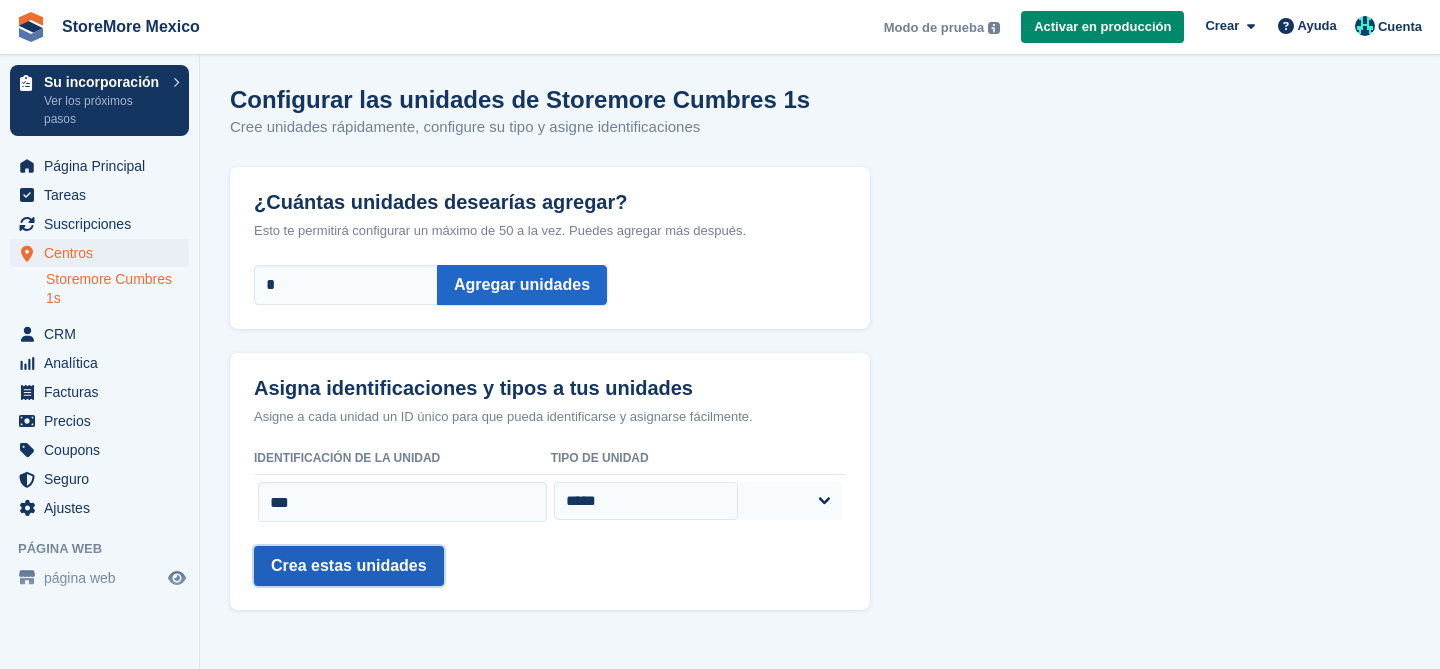 click on "Crea estas unidades" at bounding box center [349, 566] 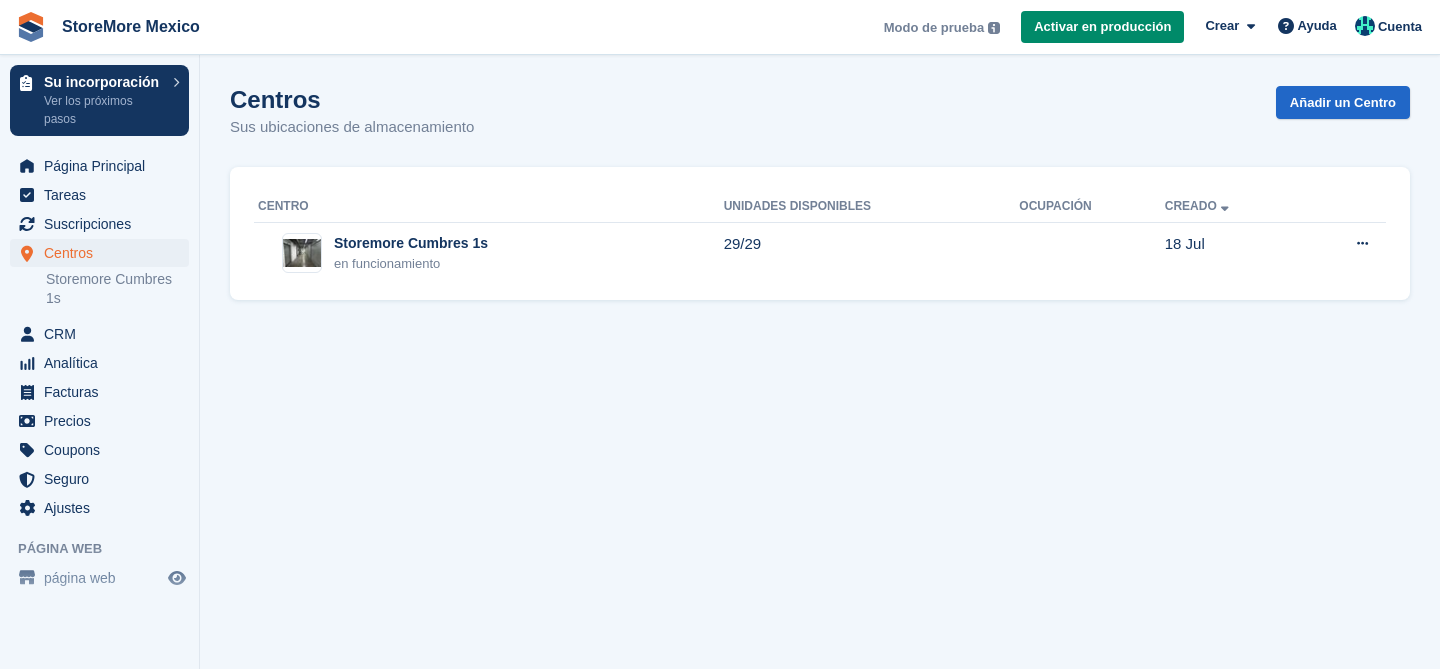 scroll, scrollTop: 0, scrollLeft: 0, axis: both 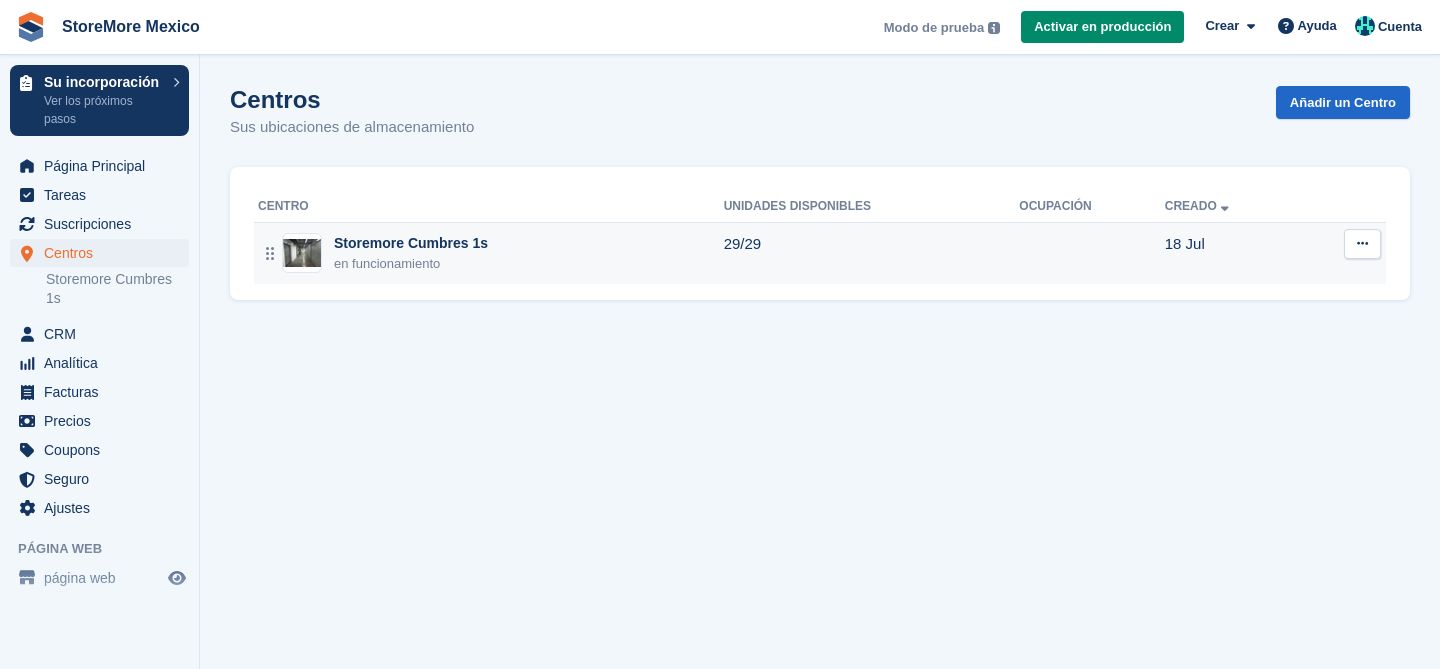 click on "Storemore Cumbres 1s" at bounding box center (411, 243) 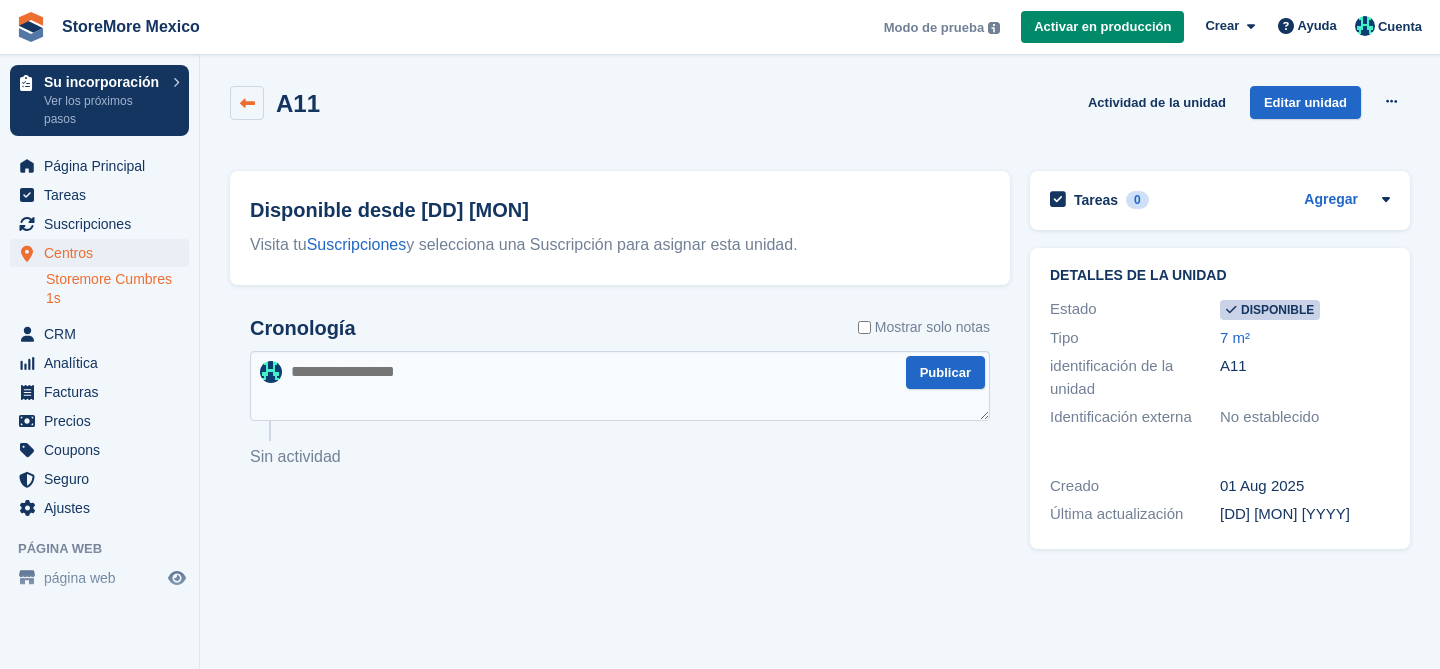 scroll, scrollTop: 0, scrollLeft: 0, axis: both 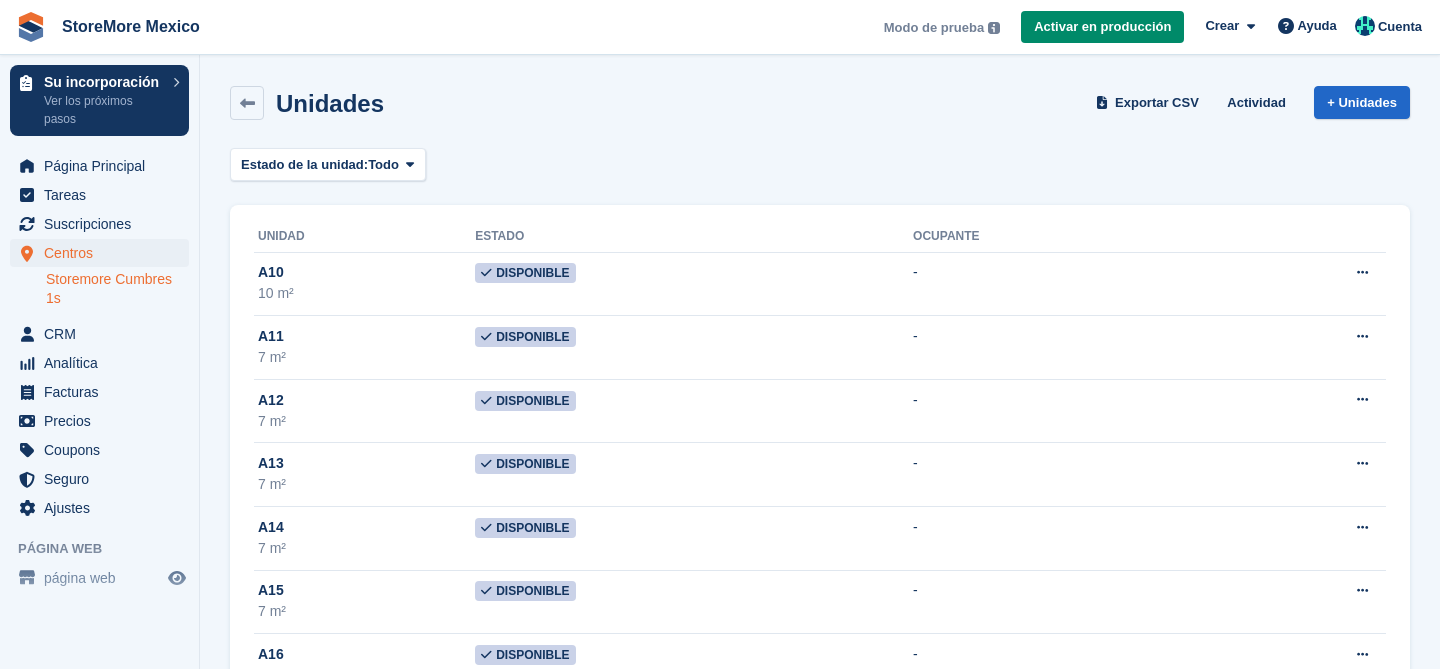 click at bounding box center [247, 103] 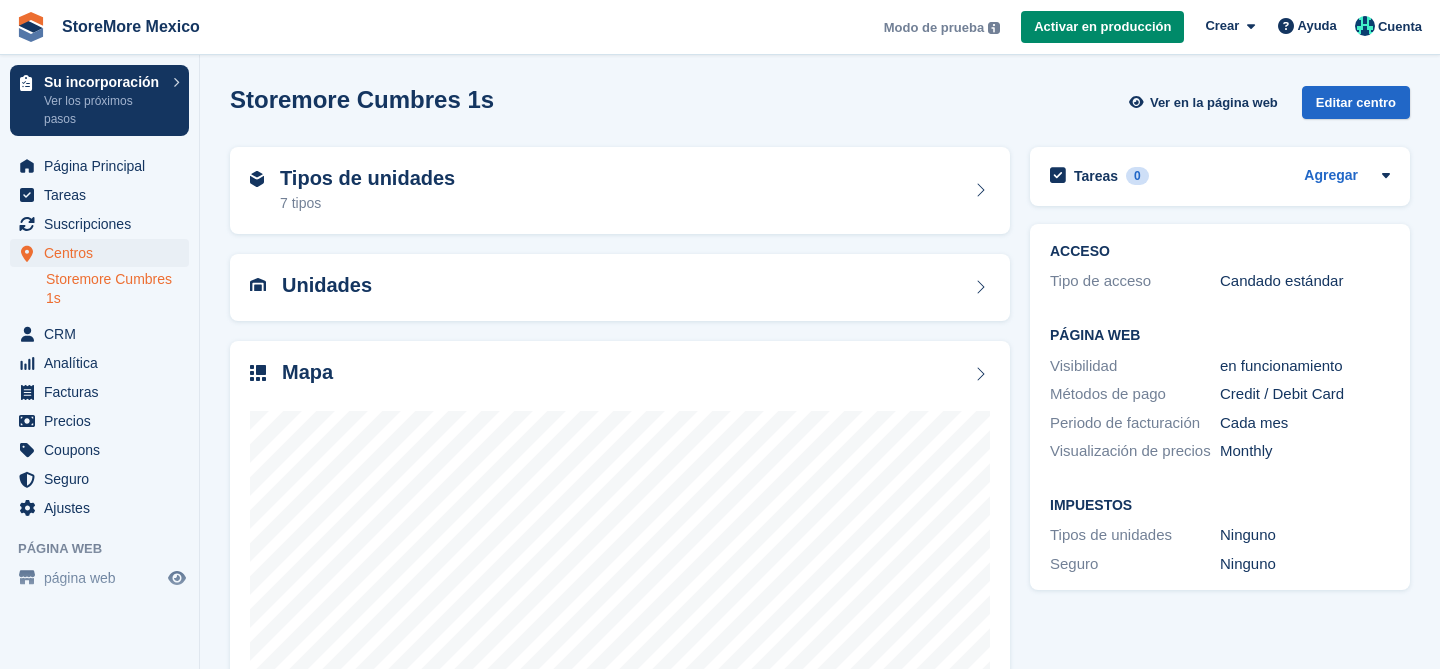 scroll, scrollTop: 0, scrollLeft: 0, axis: both 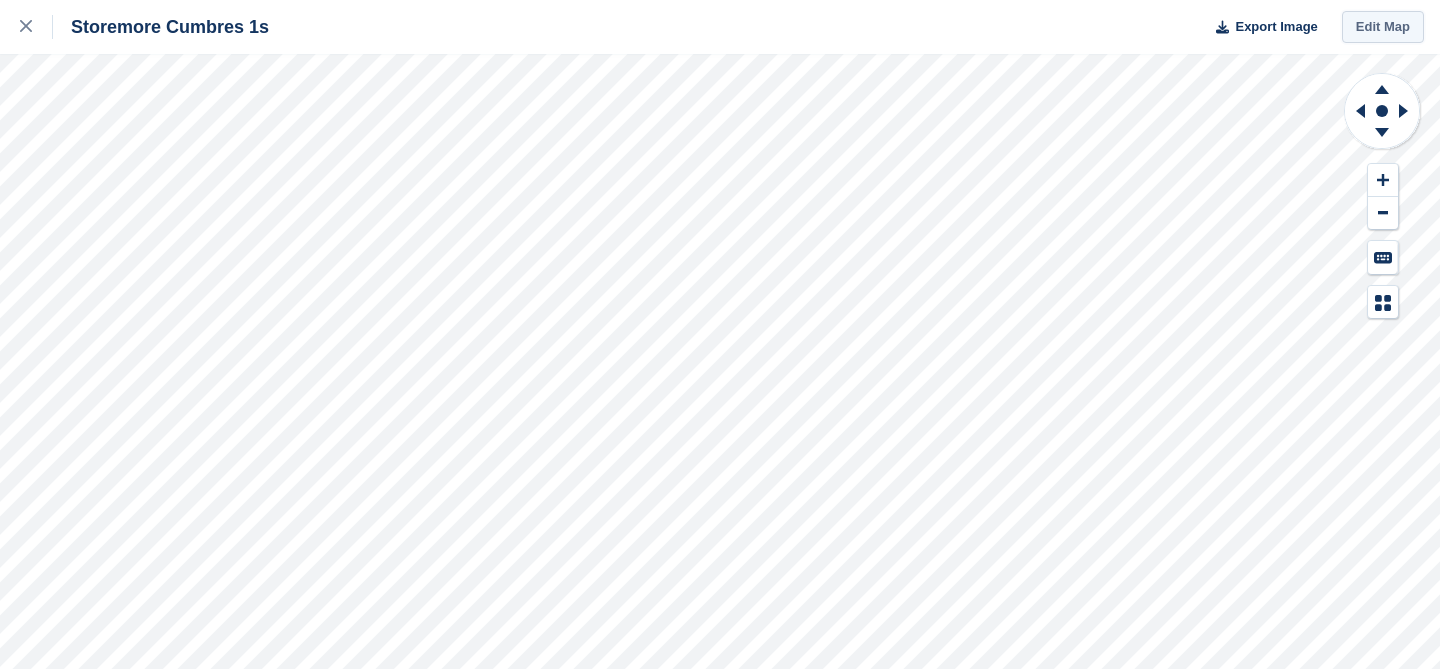 click on "Edit Map" at bounding box center (1383, 27) 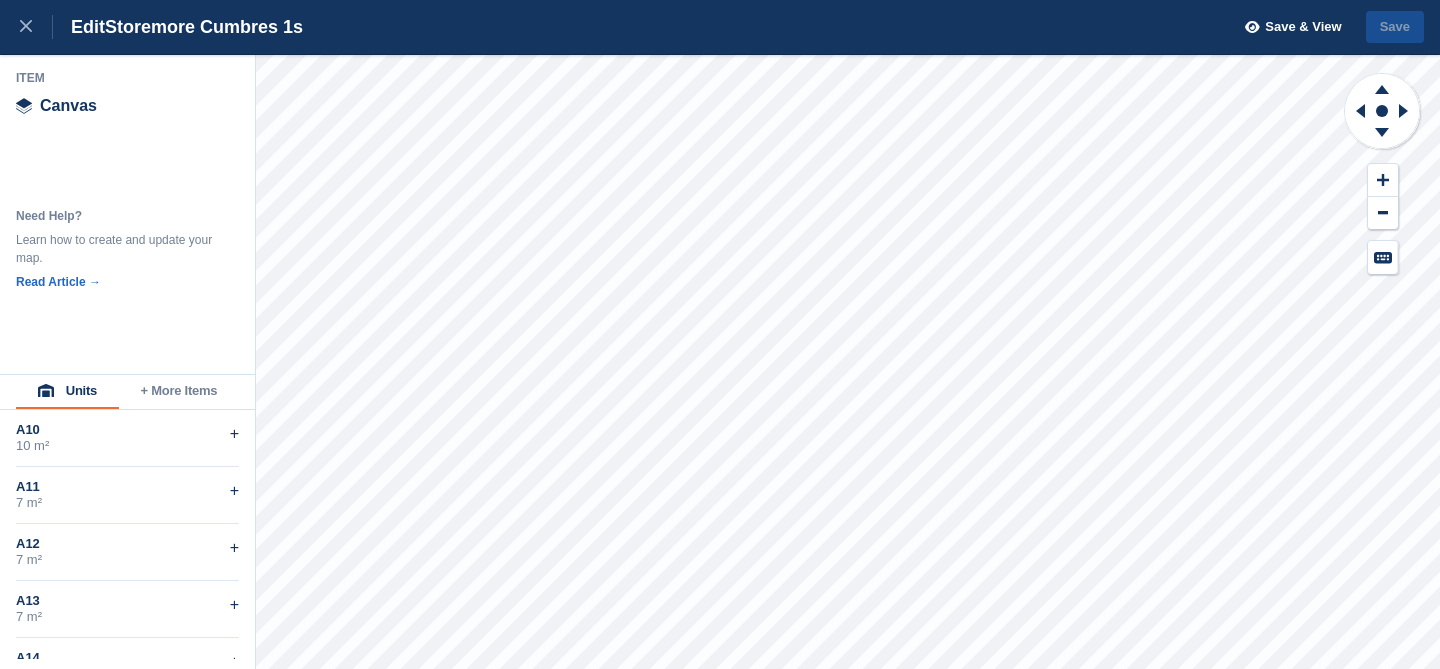 scroll, scrollTop: 0, scrollLeft: 0, axis: both 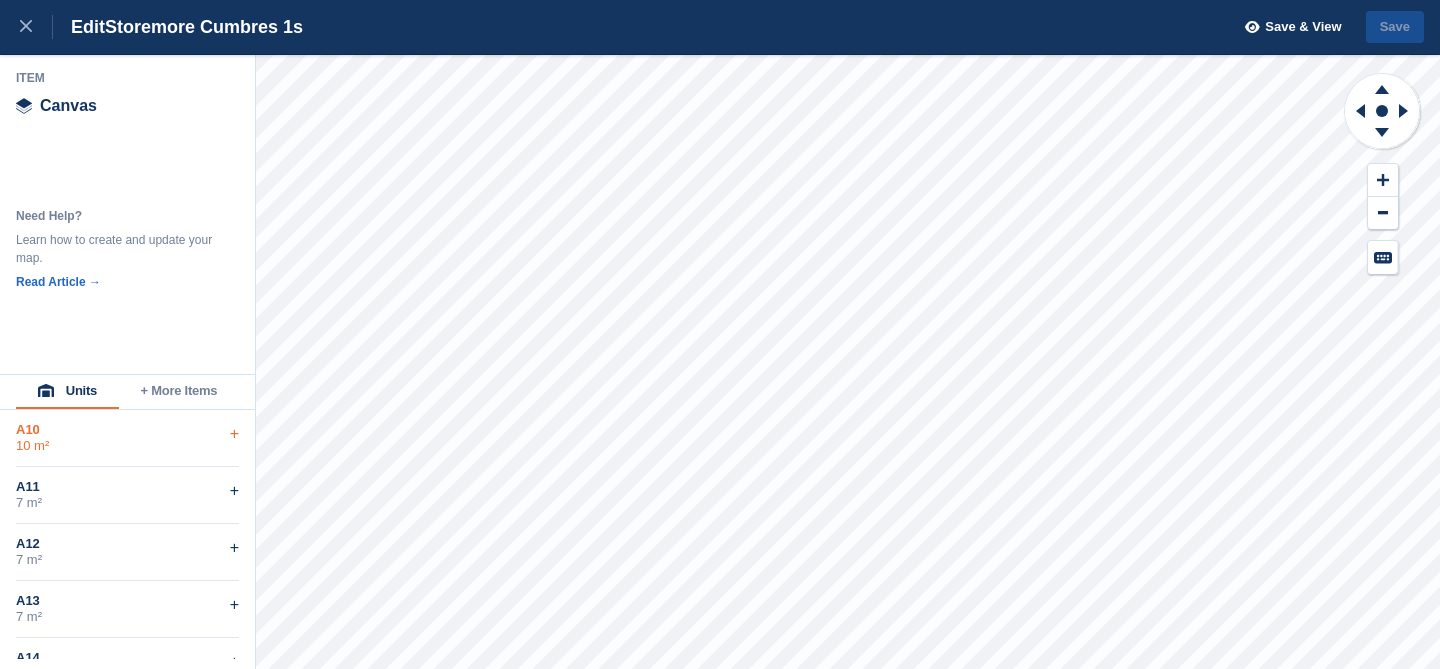 click on "+" at bounding box center [234, 434] 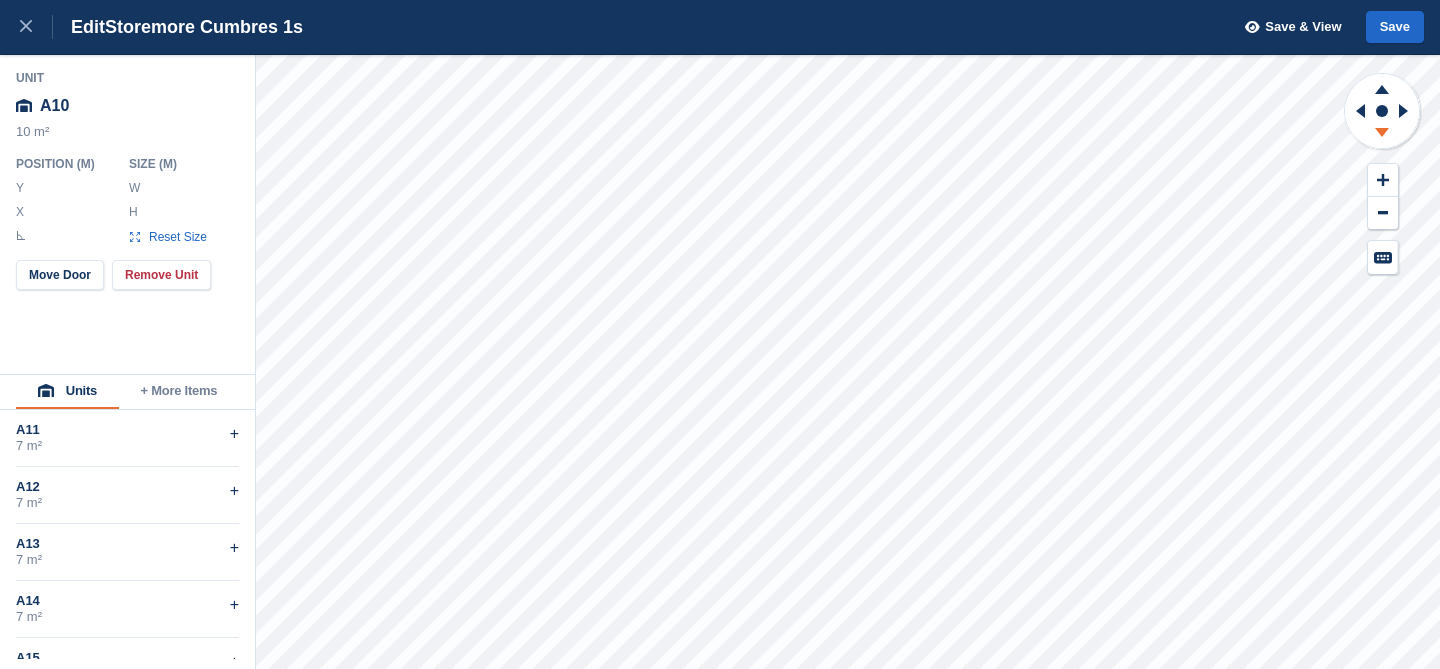 click 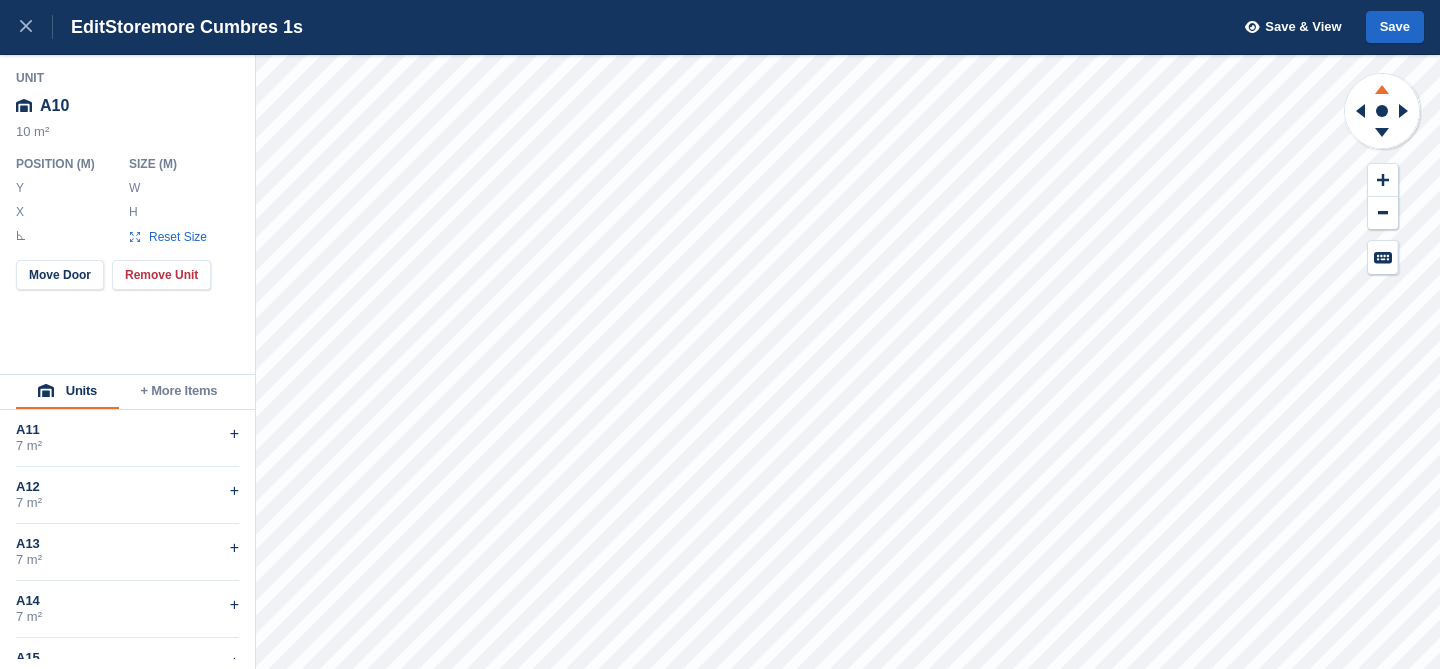 click 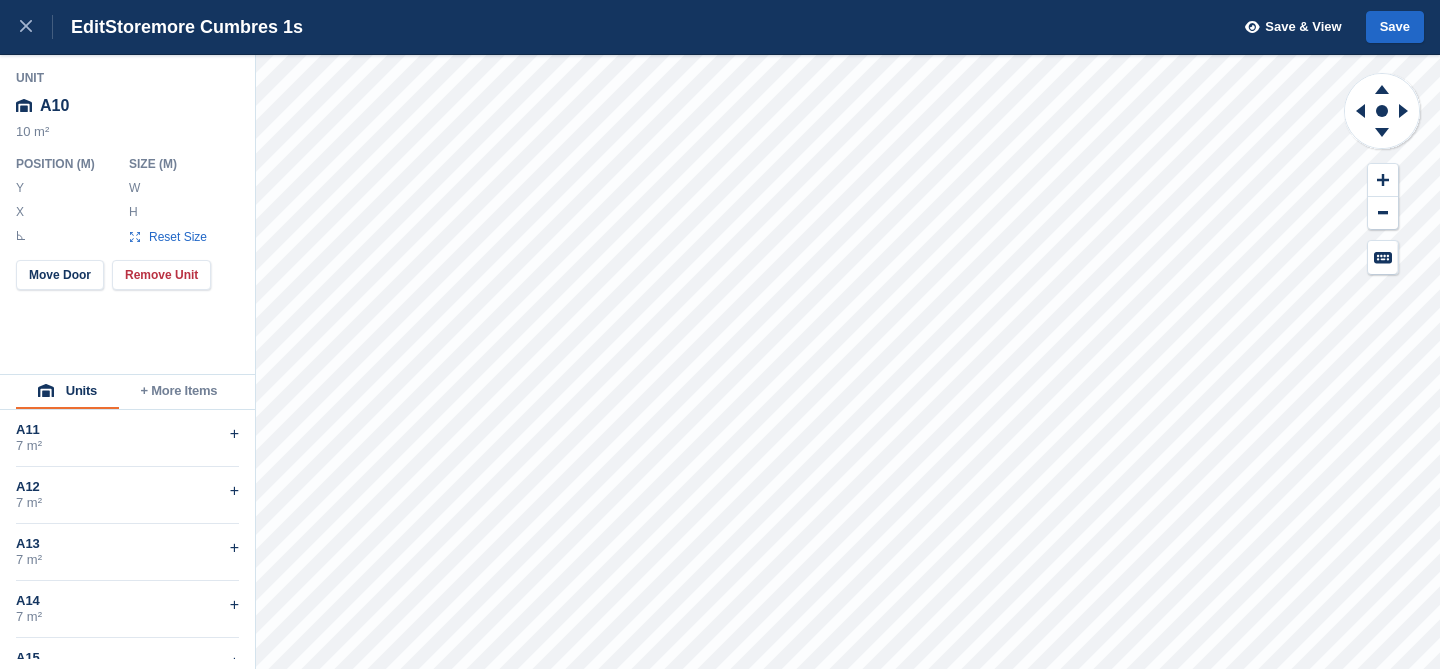type on "******" 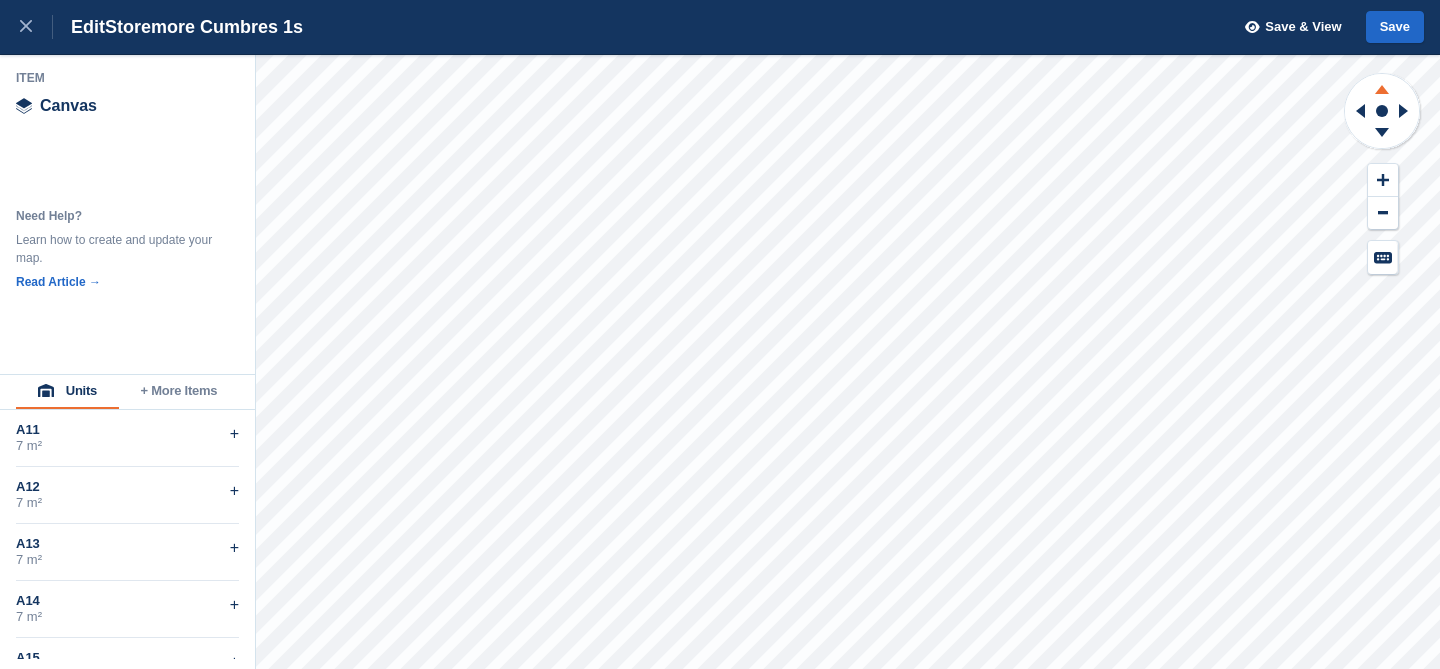 click 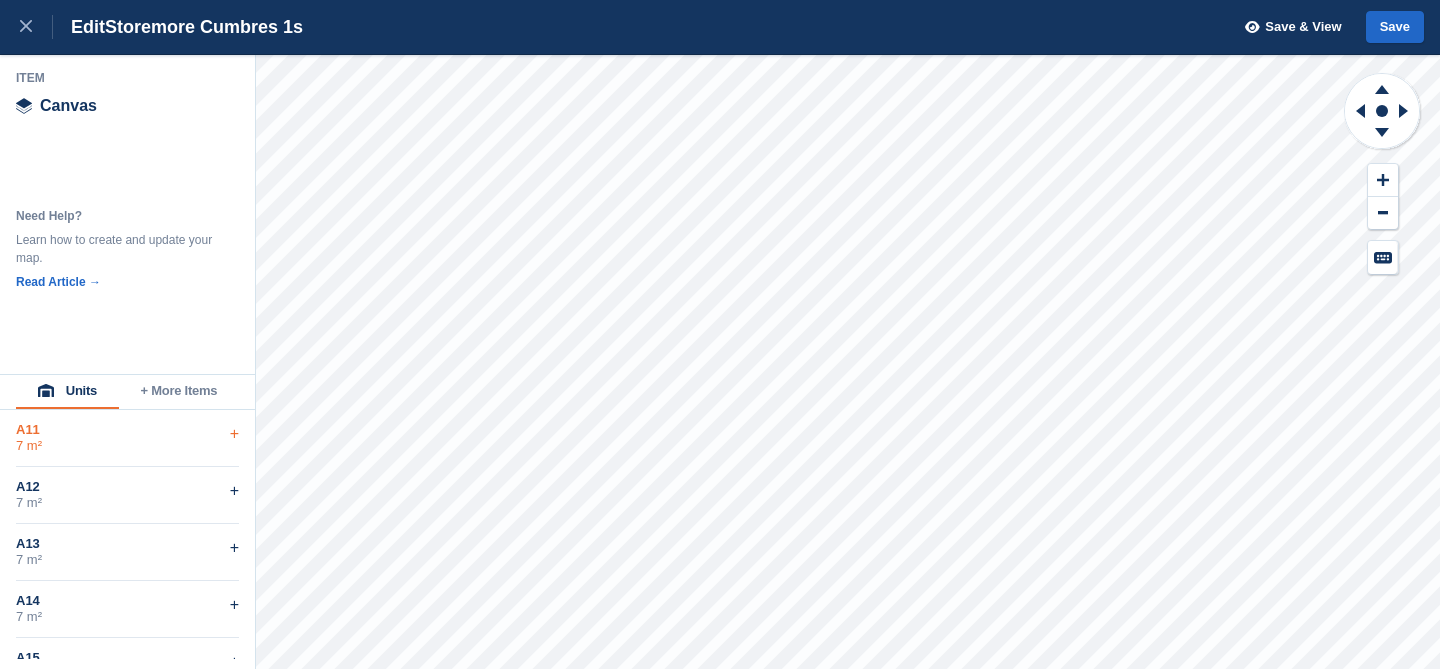 click on "+" at bounding box center (234, 434) 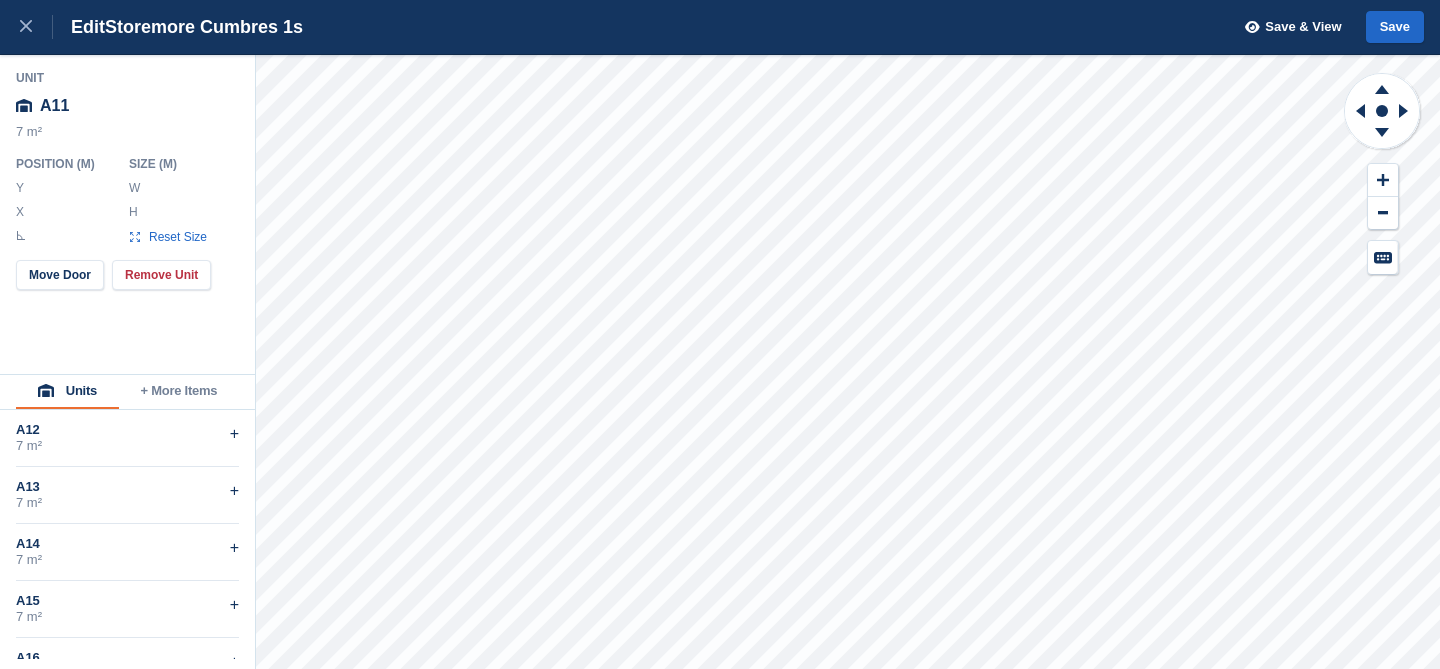 type on "******" 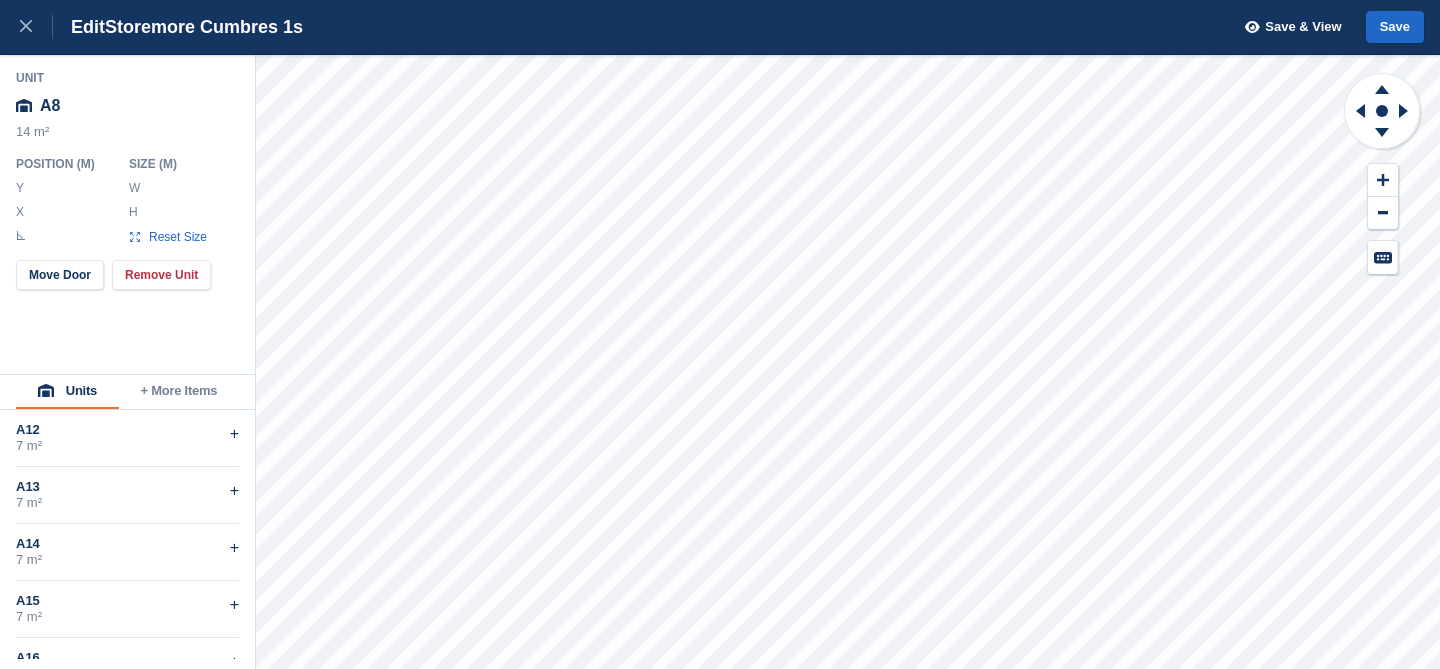 type on "******" 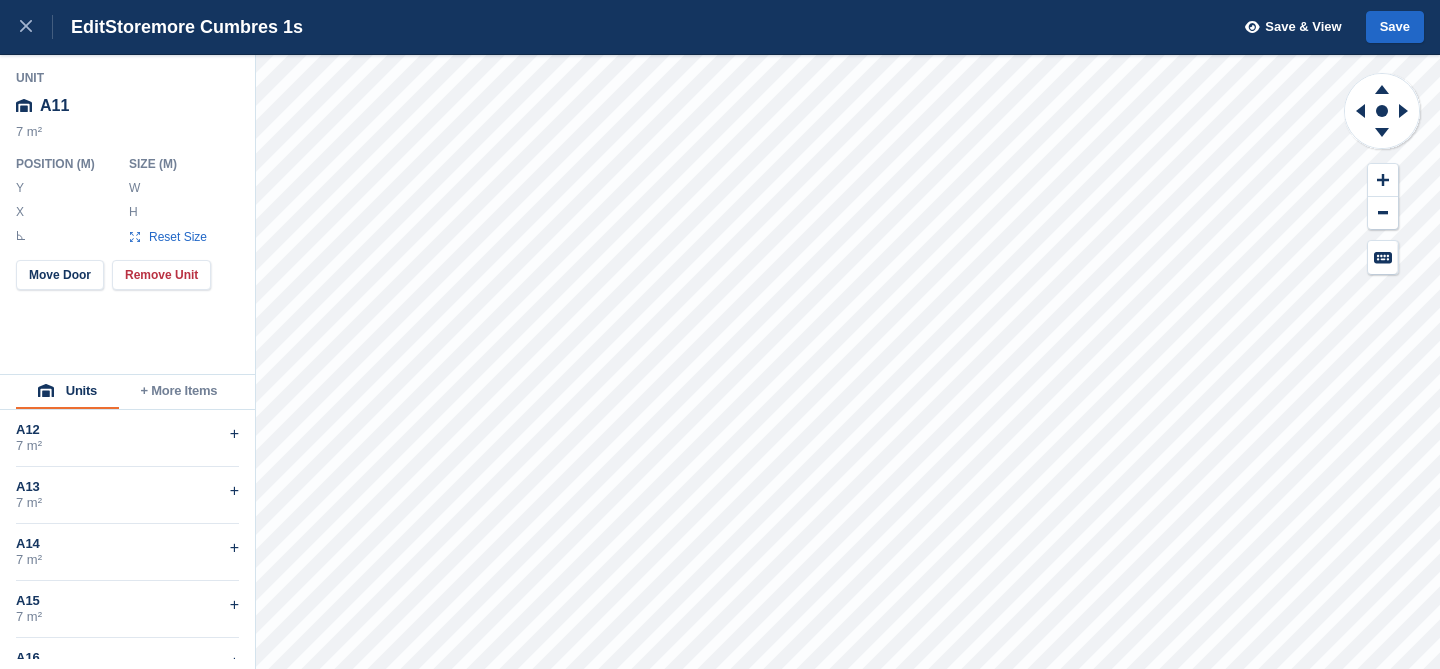 type on "******" 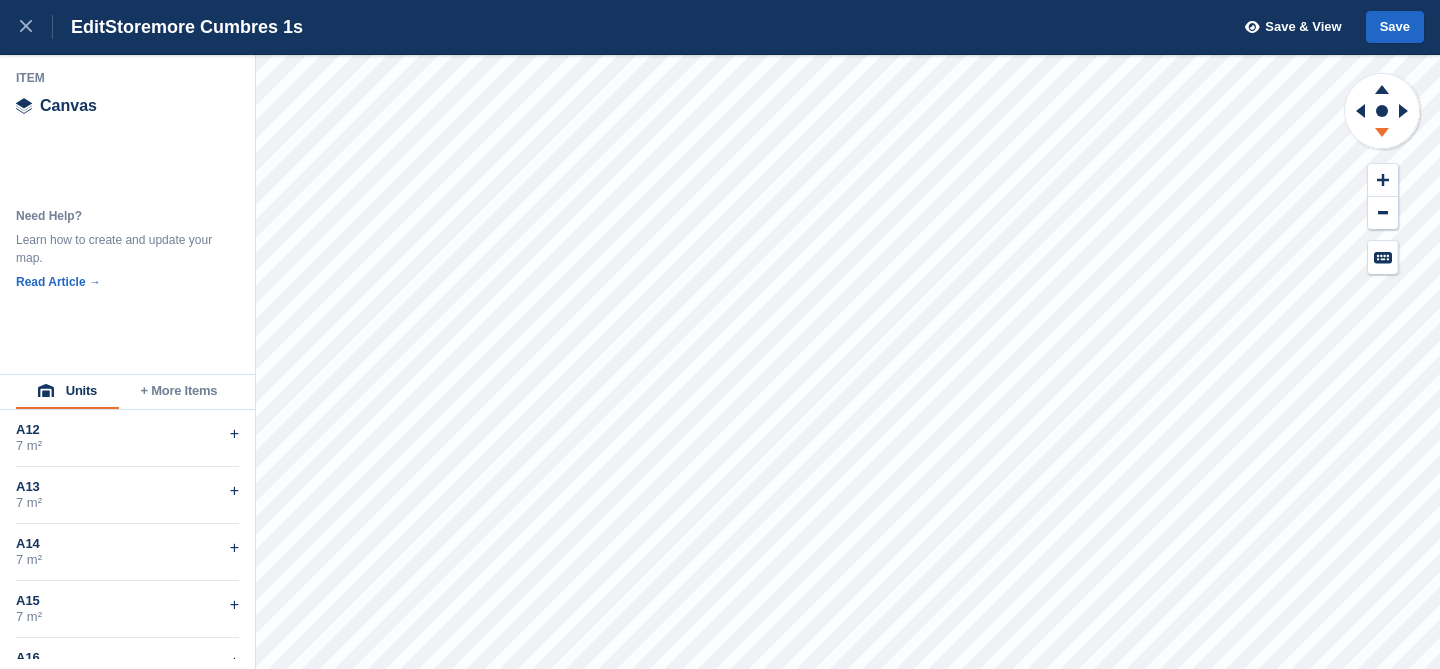 click 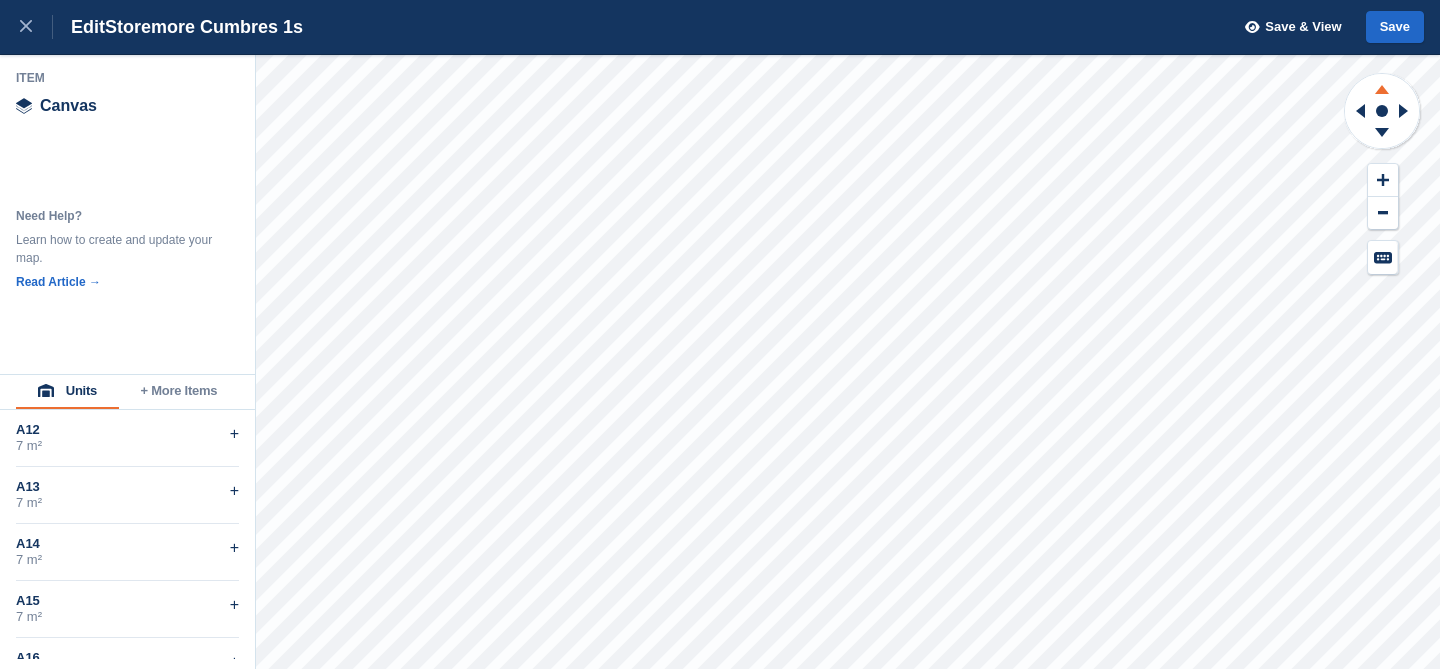 click 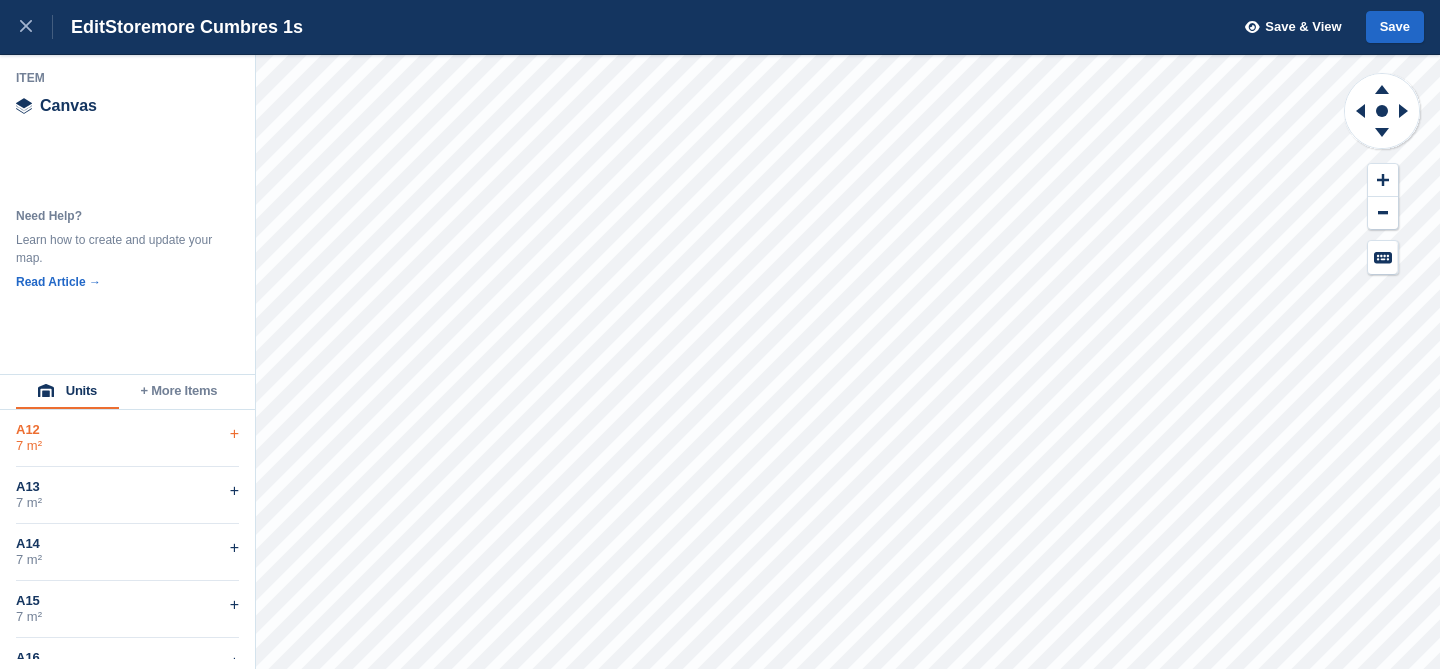 click on "+" at bounding box center (234, 434) 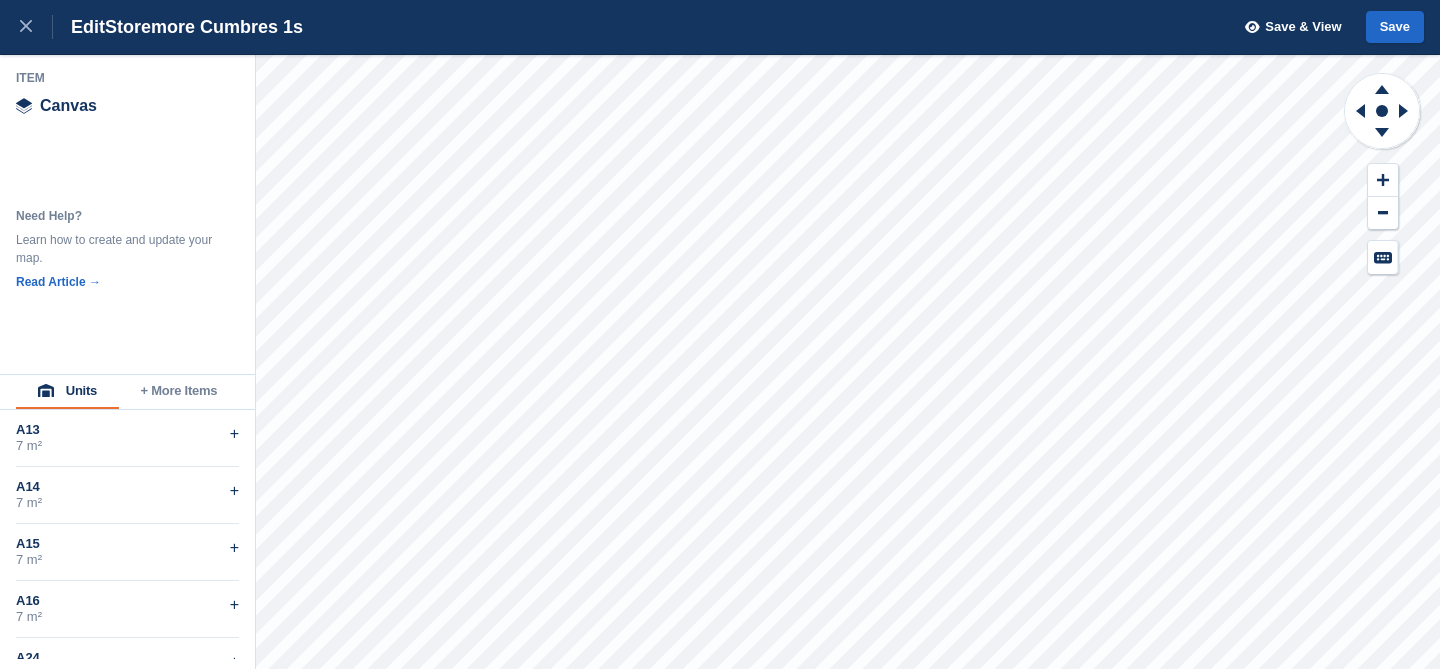 click on "A13 7 m² + A14 7 m² + A15 7 m² + A16 7 m² + A24 11 m² + A25 12 m² + A26 12 m² + A27 12 m² + A28 12 m² + A29 6 m² + A31 8 m² + A32 8 m² + B24 7 m² + B25 7 m² + B26 7 m² + B27 7 m² + B28 7 m² + B3 8 m² + B4 8 m² + B5 8 m² + C4 12 m² + C6 6 m² +" at bounding box center [127, 534] 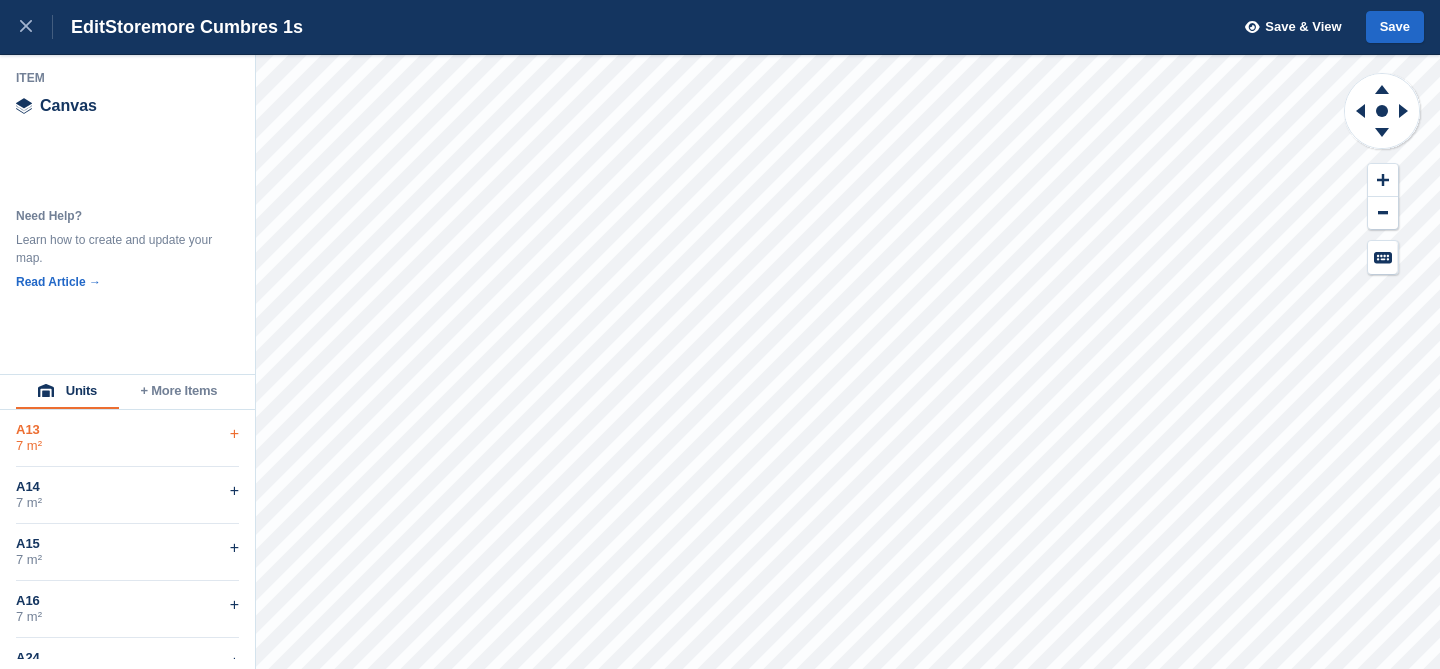 click on "+" at bounding box center (234, 434) 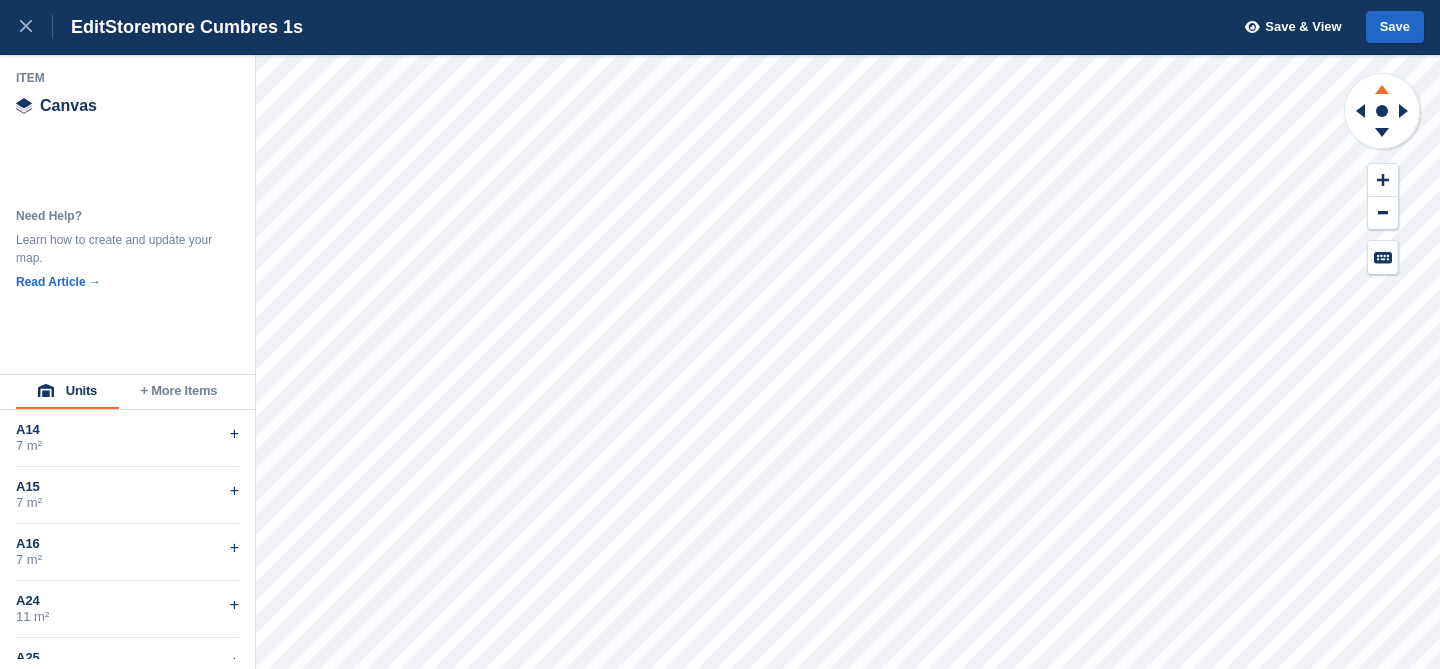click 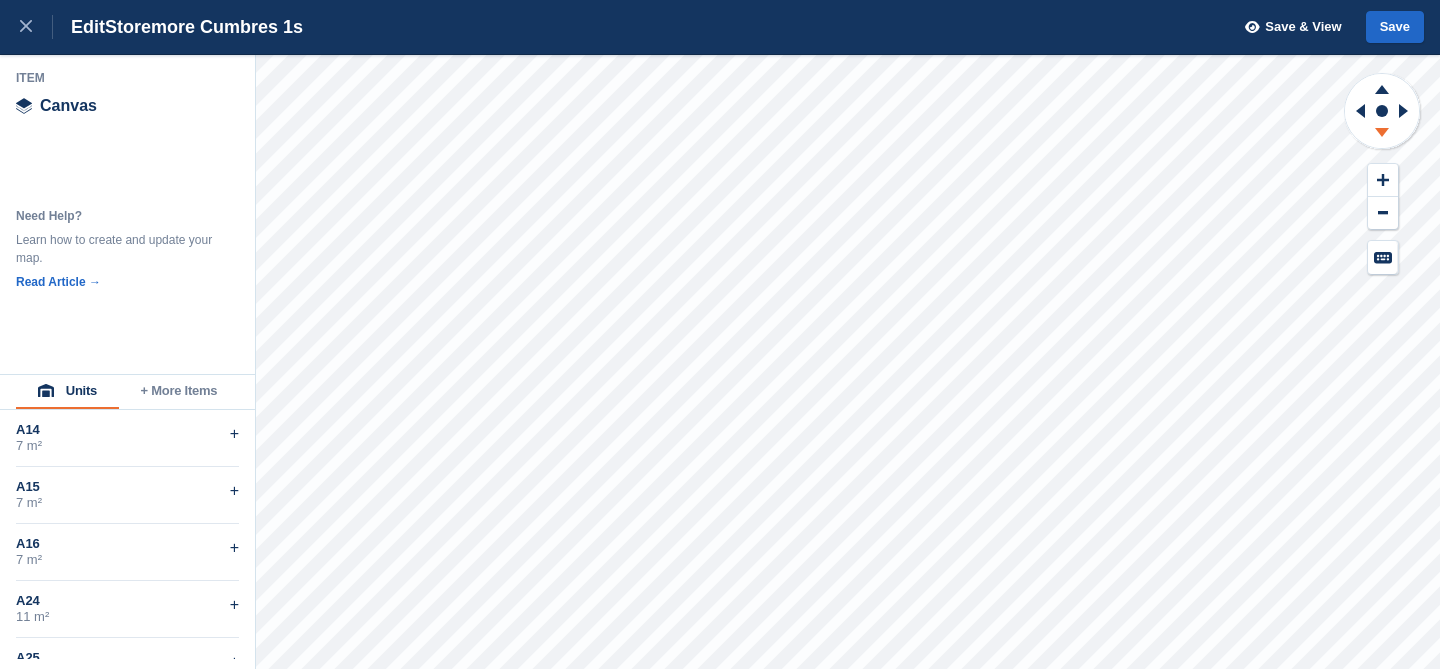 click 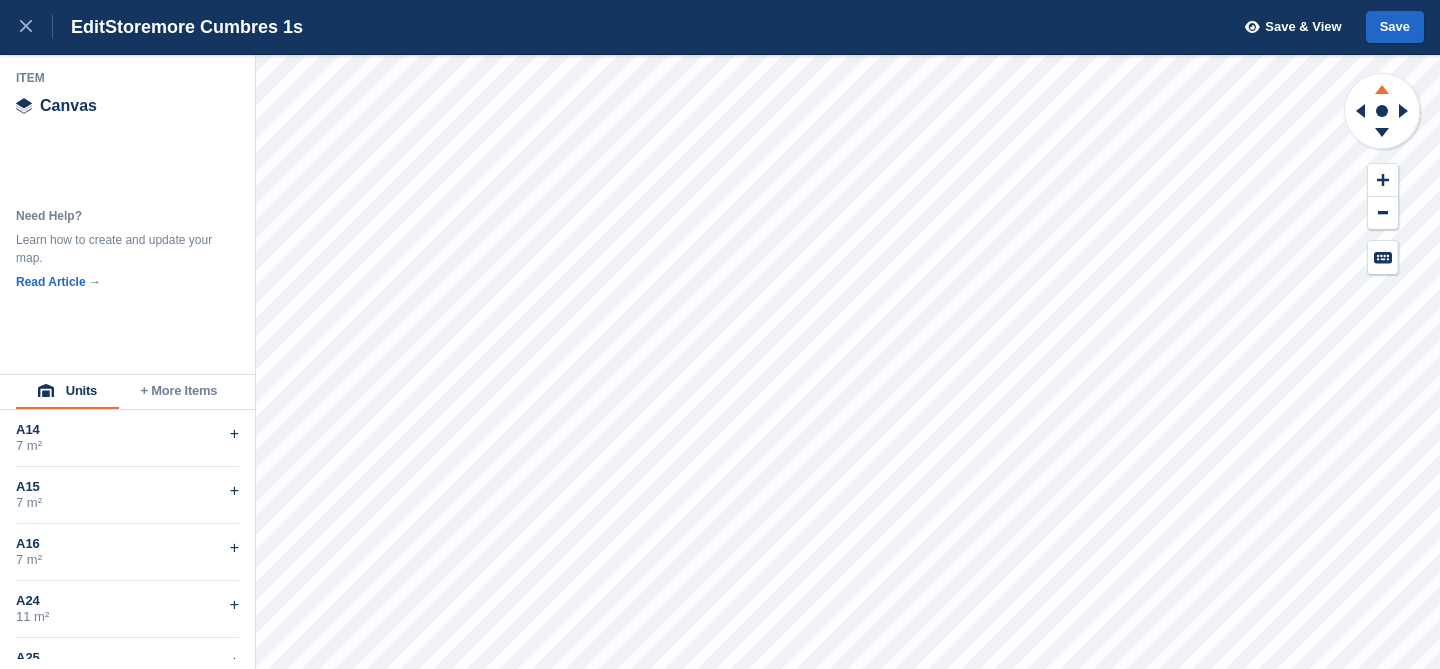 click 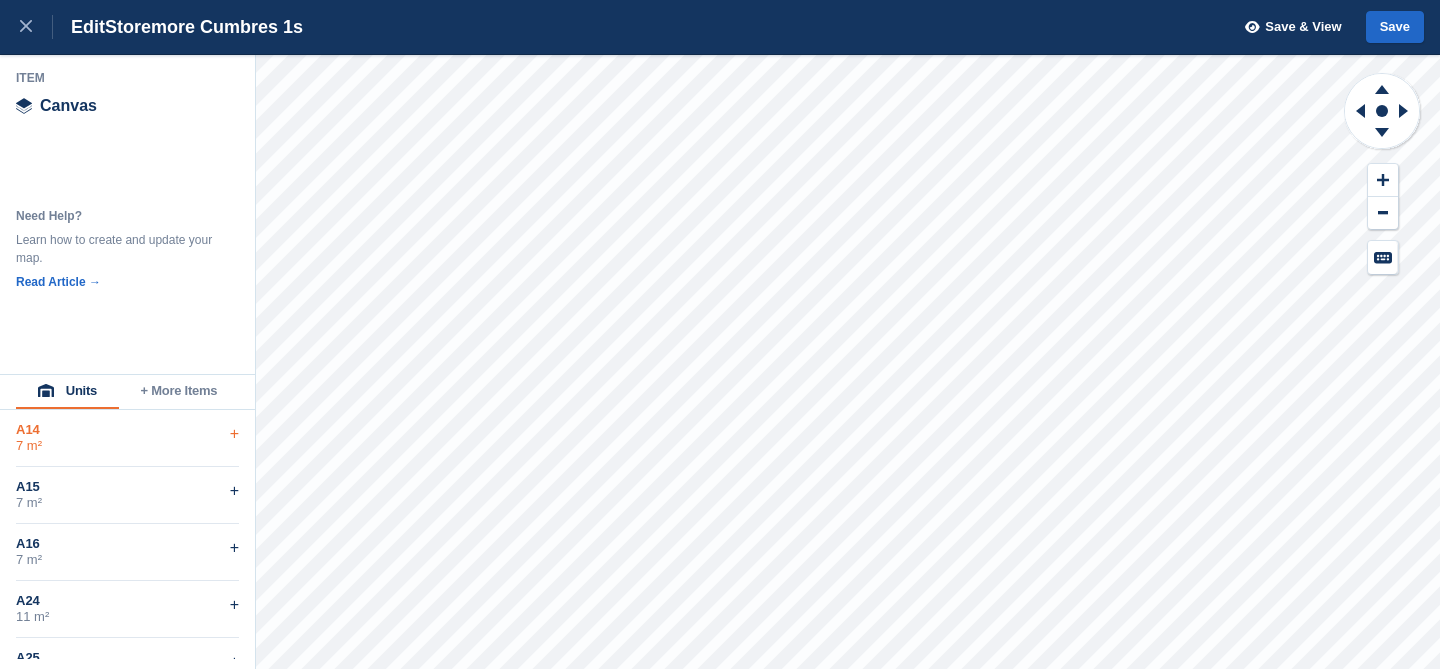 click on "+" at bounding box center [234, 434] 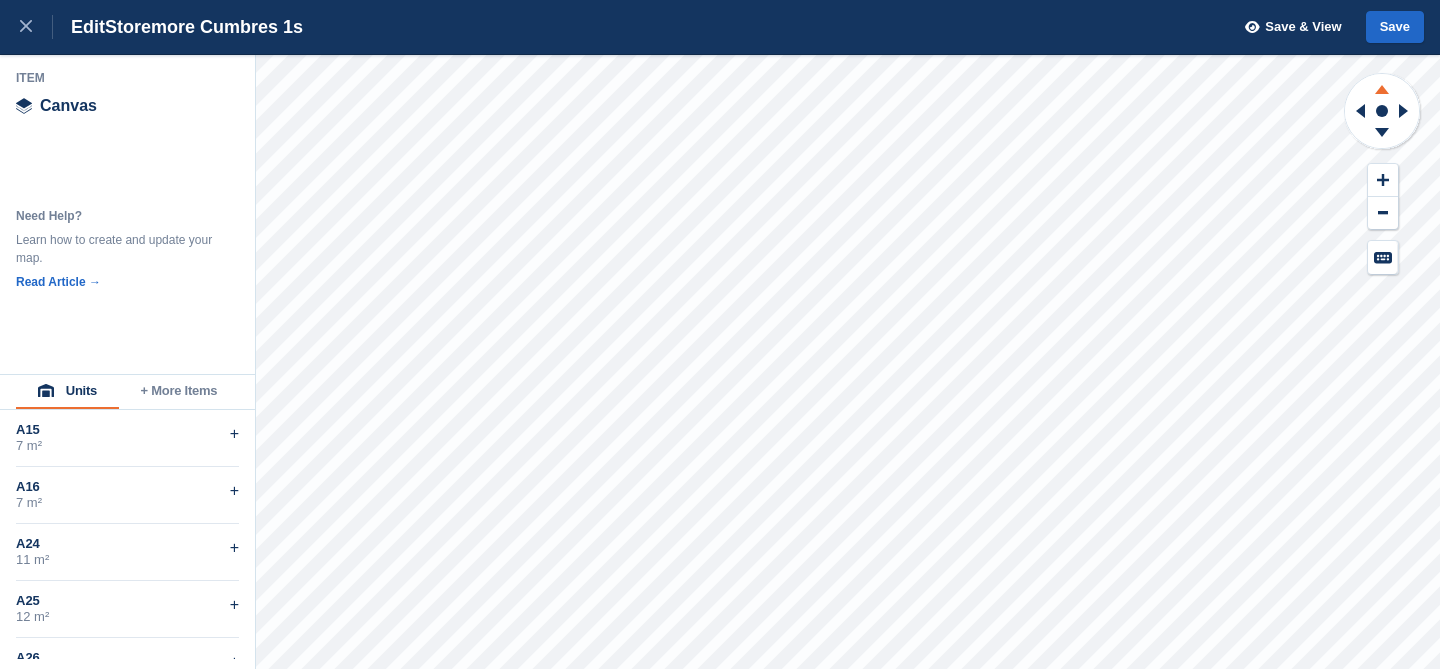 click 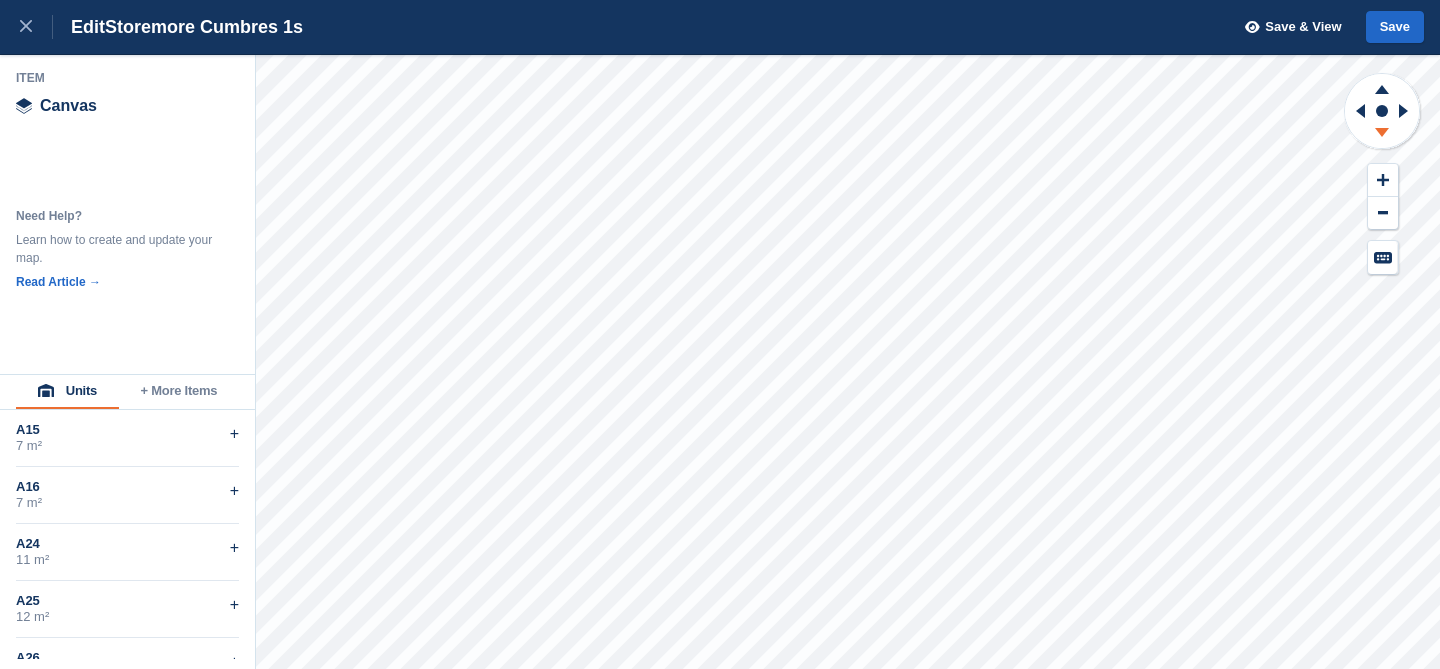 click 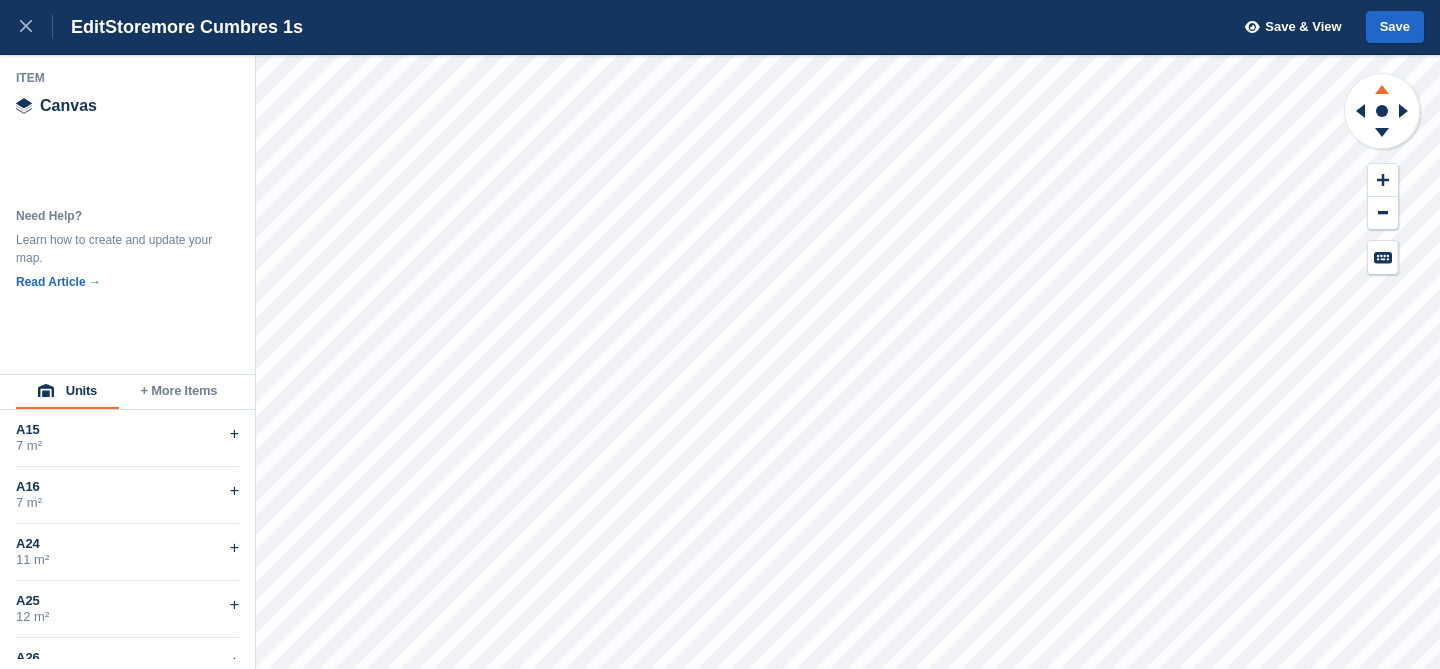 click 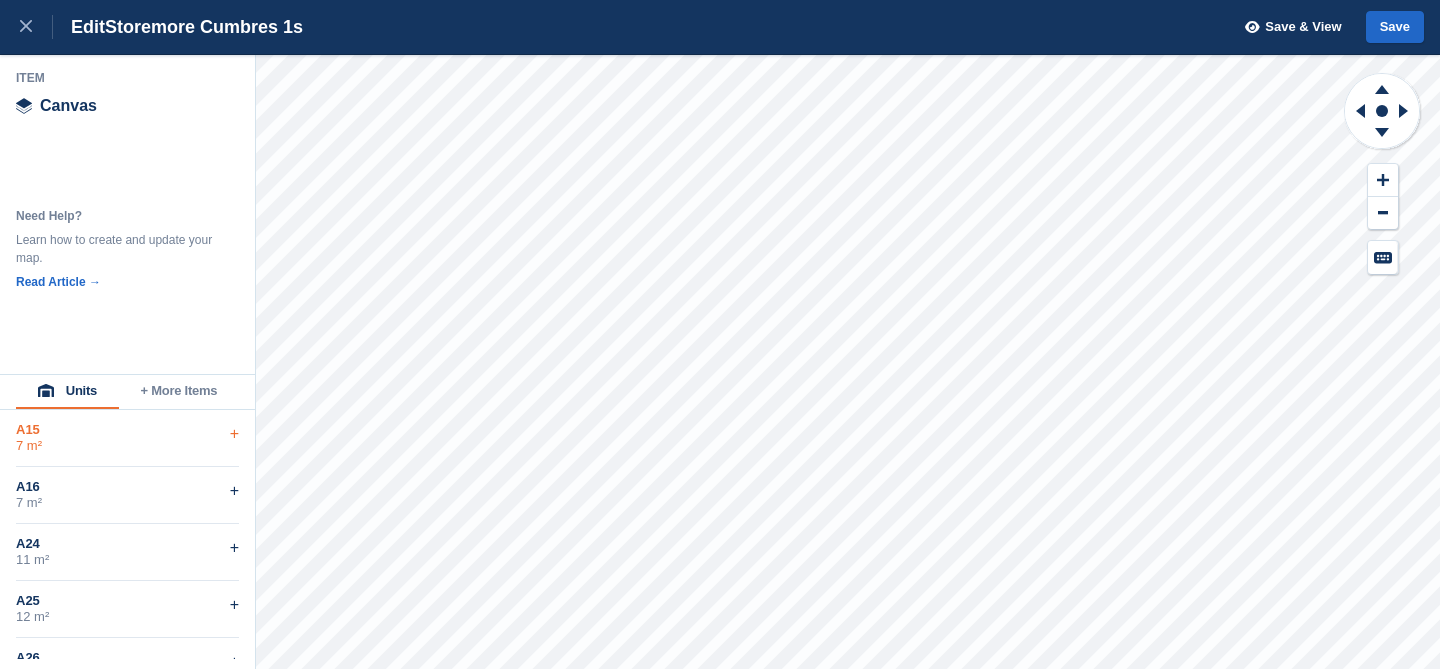 click on "A15" at bounding box center [127, 430] 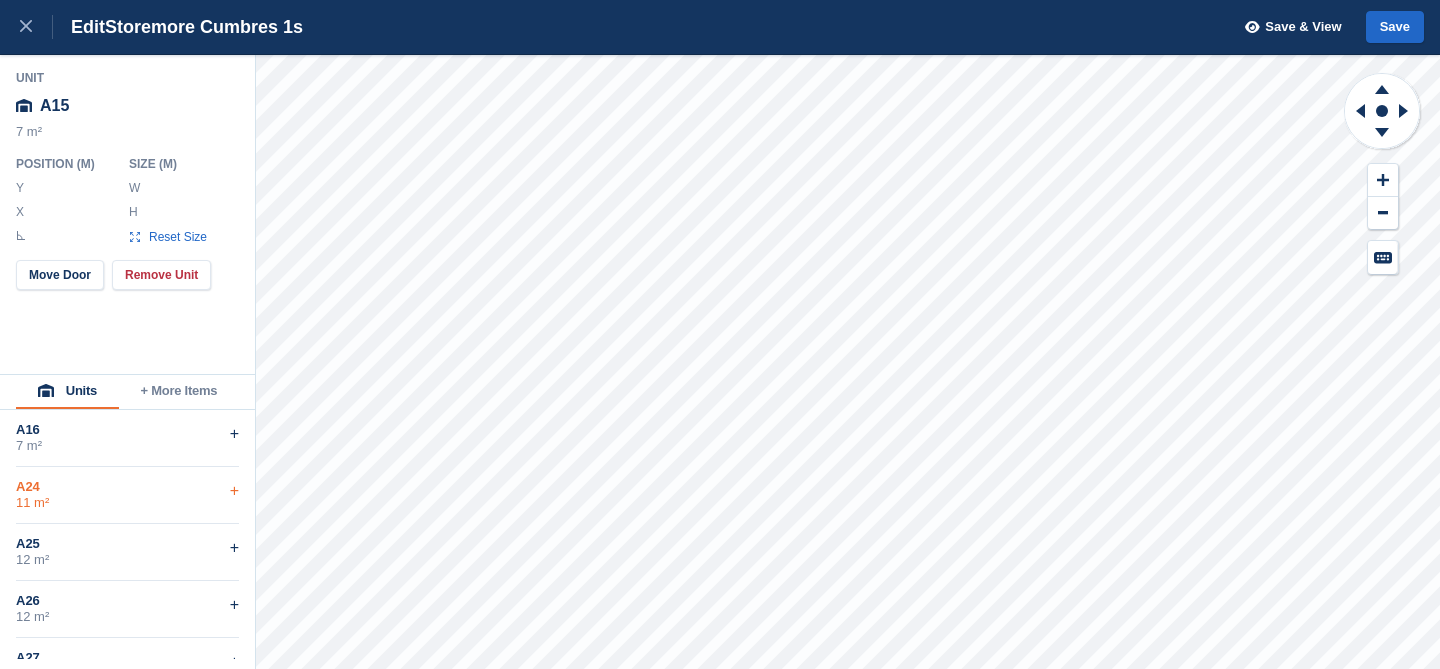 click on "A24" at bounding box center (127, 487) 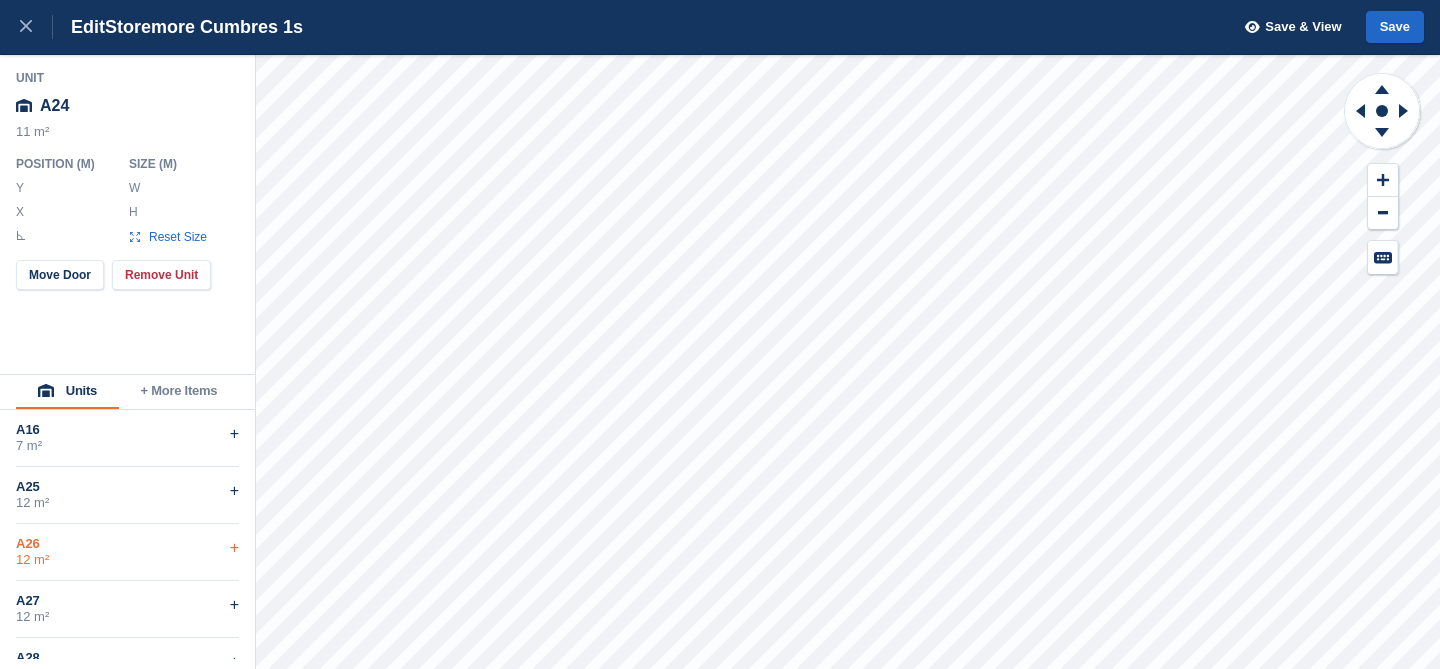click on "A26" at bounding box center [127, 544] 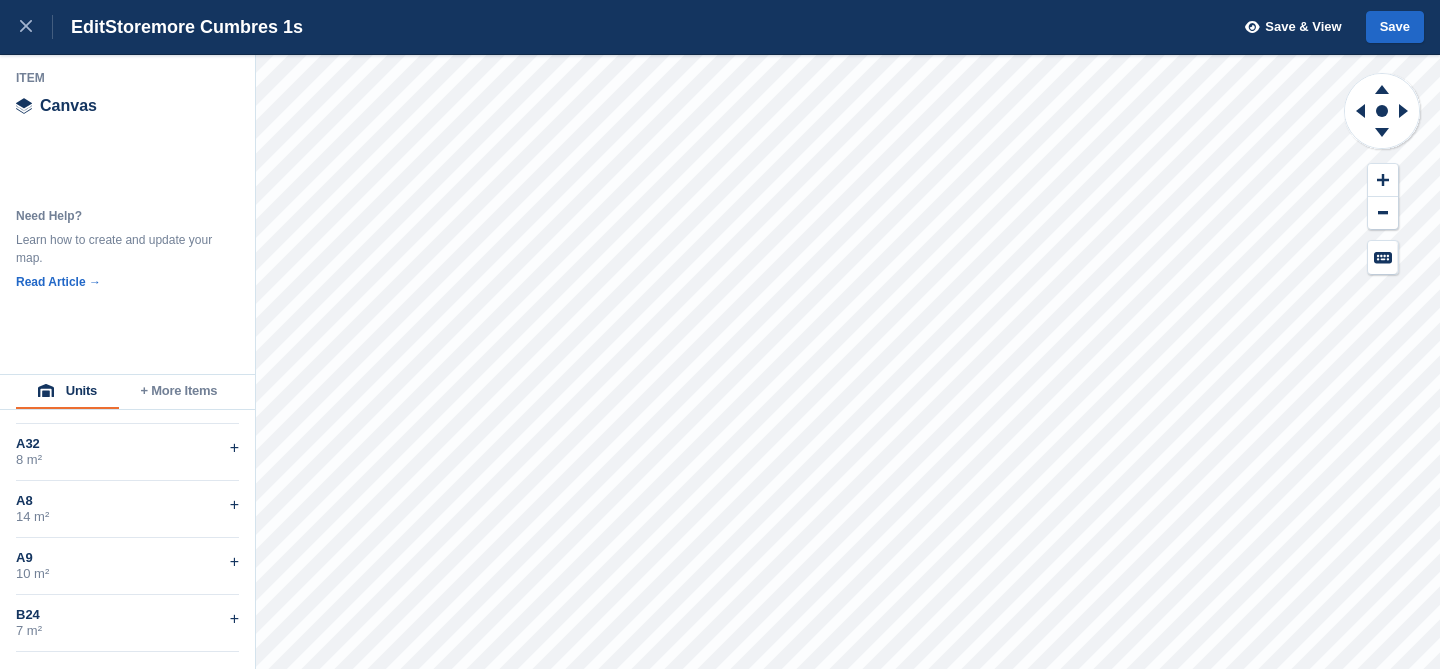 scroll, scrollTop: 783, scrollLeft: 0, axis: vertical 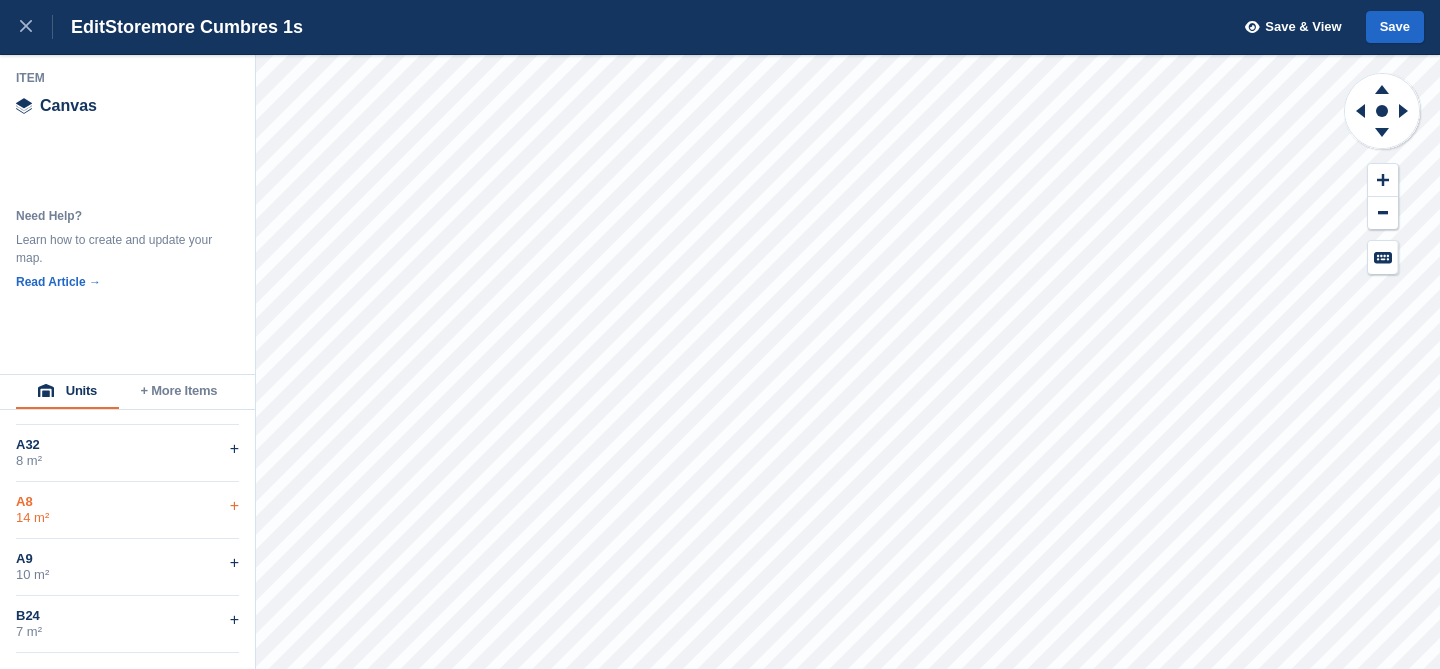 click on "+" at bounding box center (234, 506) 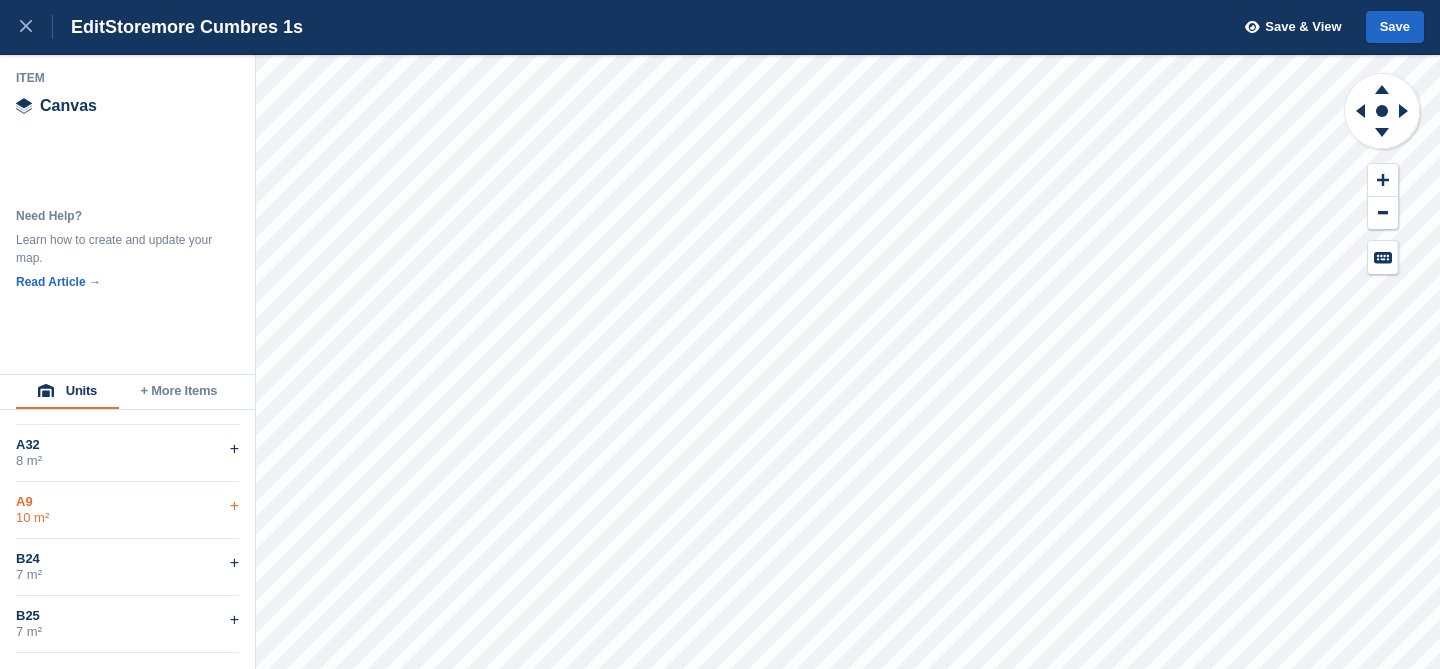 click on "10 m²" at bounding box center [127, 518] 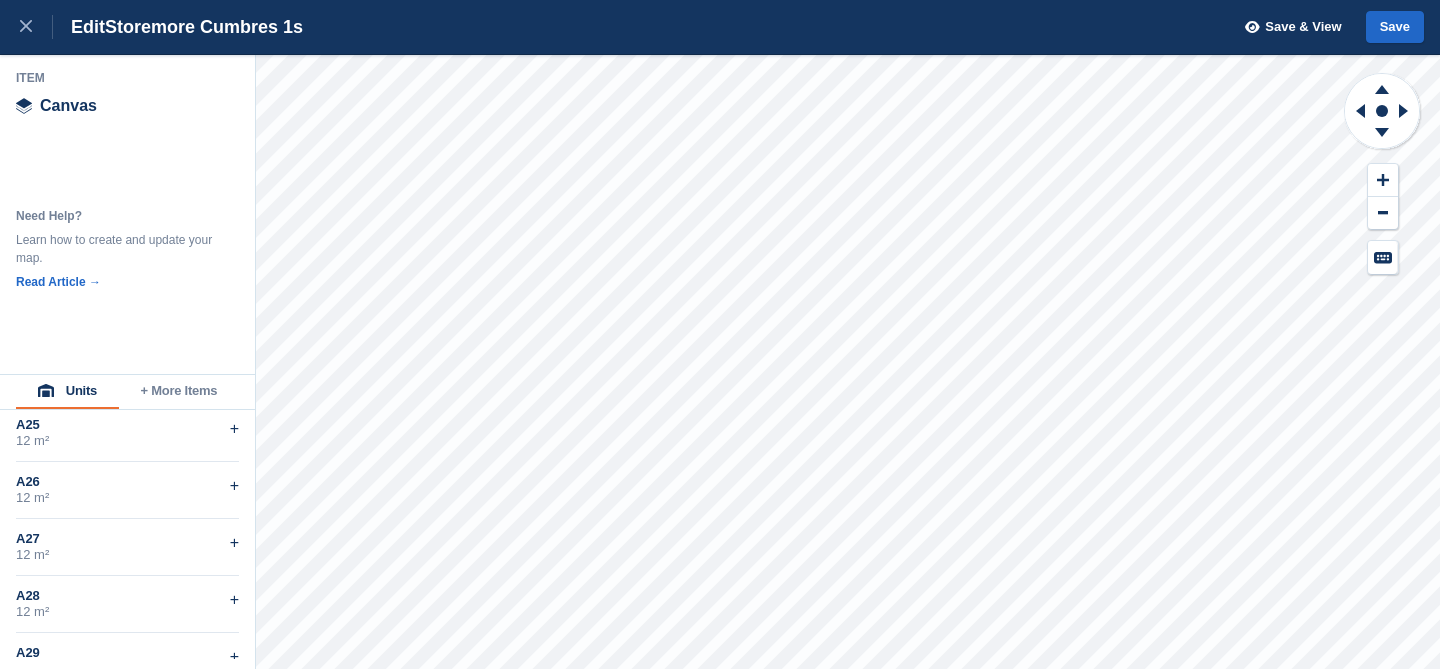scroll, scrollTop: 0, scrollLeft: 0, axis: both 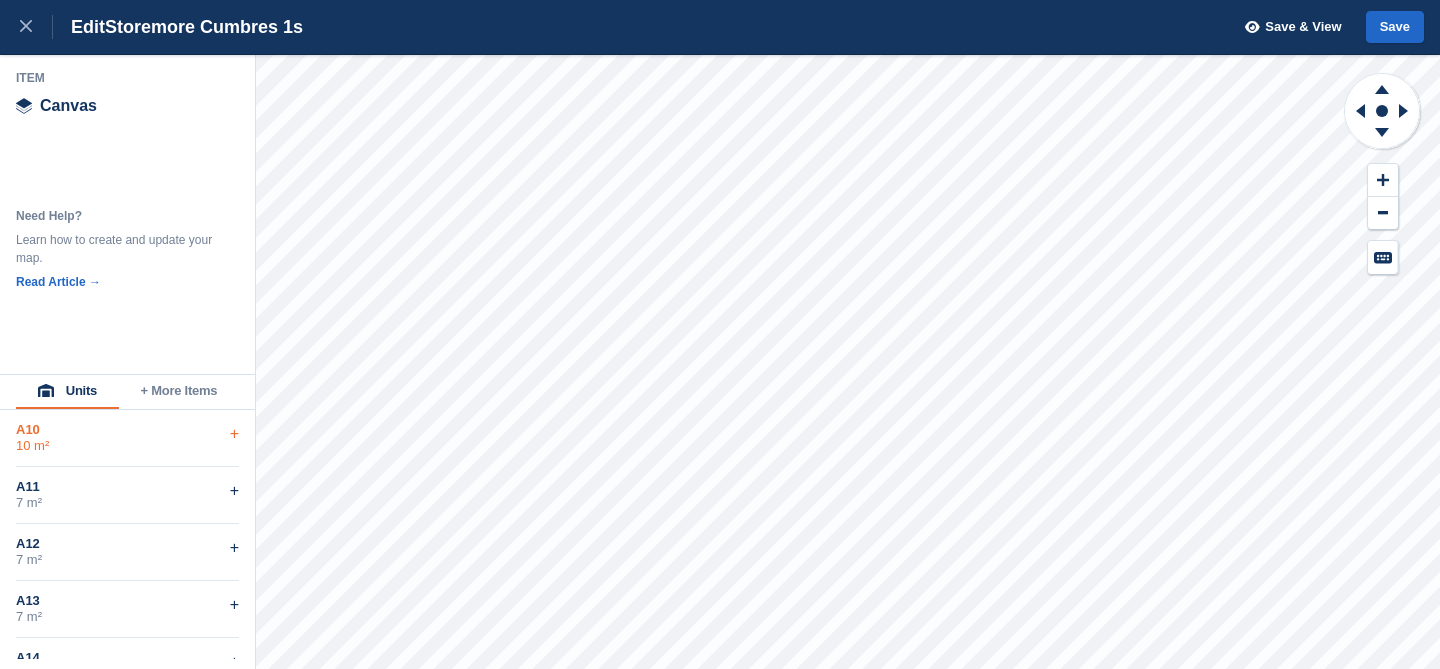 click on "A10" at bounding box center (127, 430) 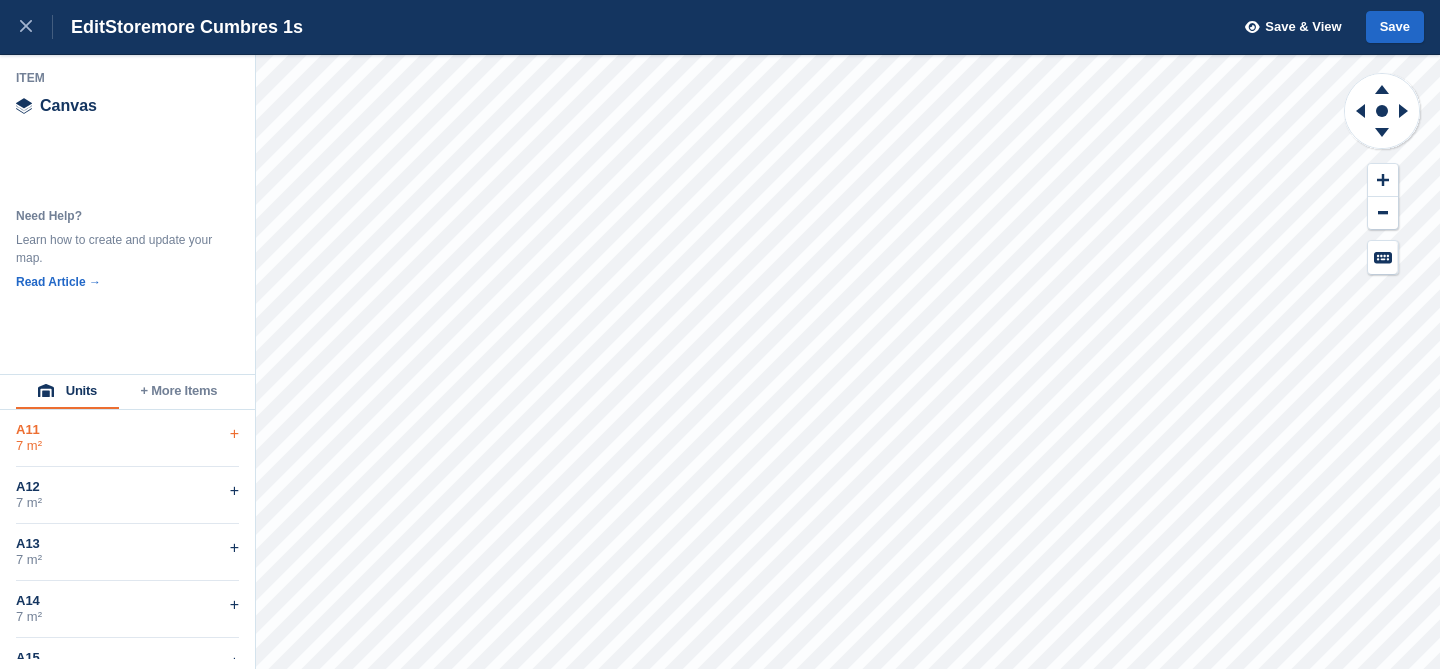 click on "7 m²" at bounding box center (127, 446) 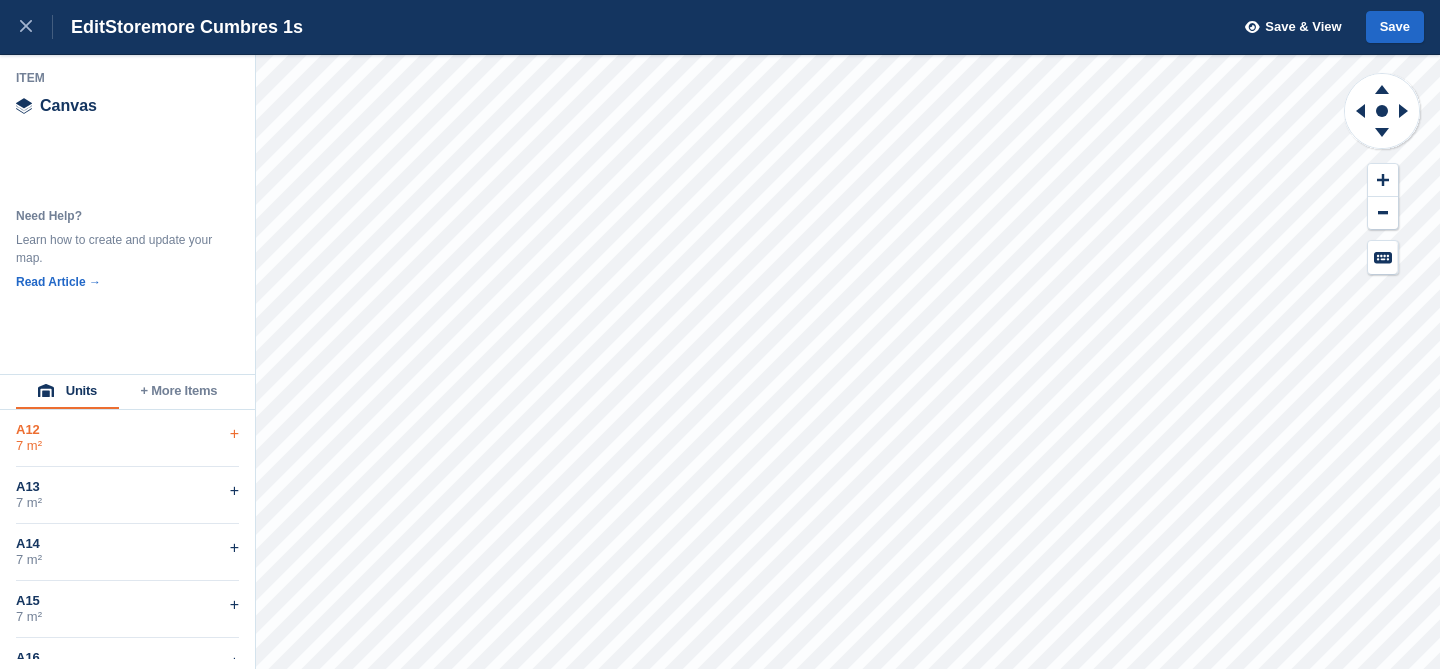 click on "A12 7 m² +" at bounding box center [127, 438] 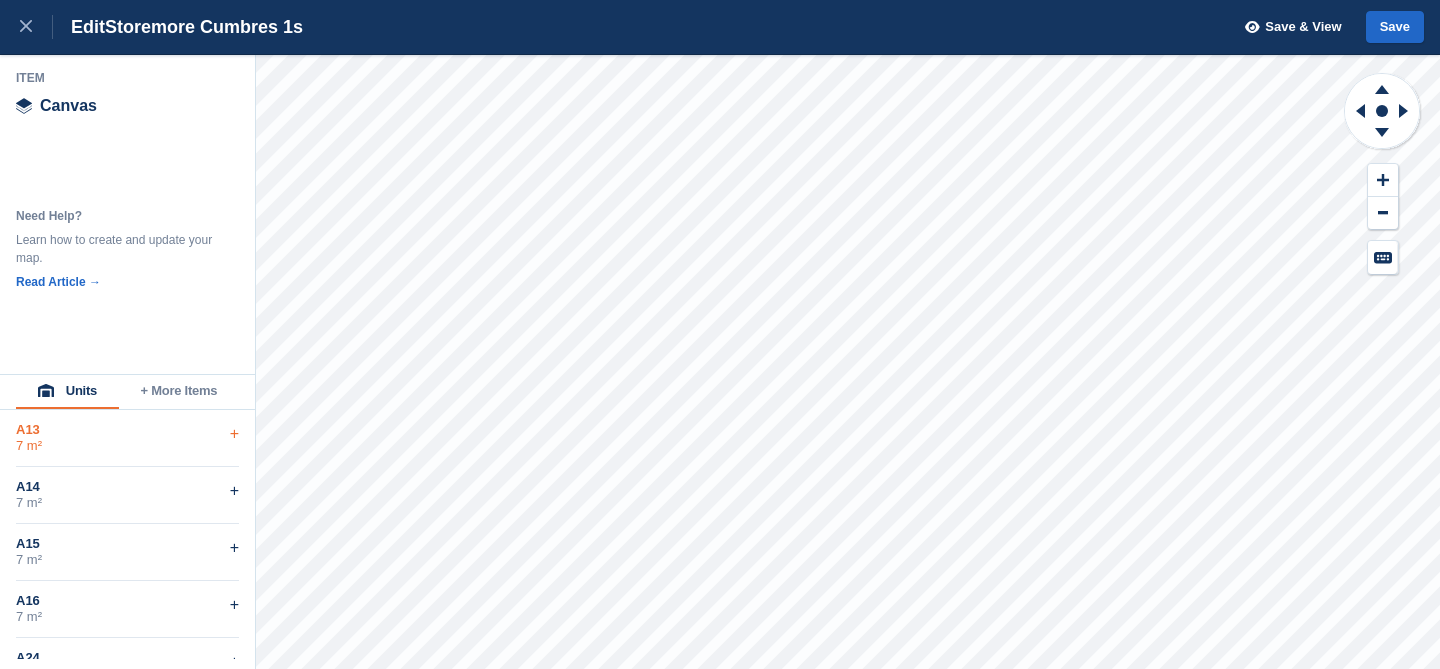 click on "7 m²" at bounding box center [127, 446] 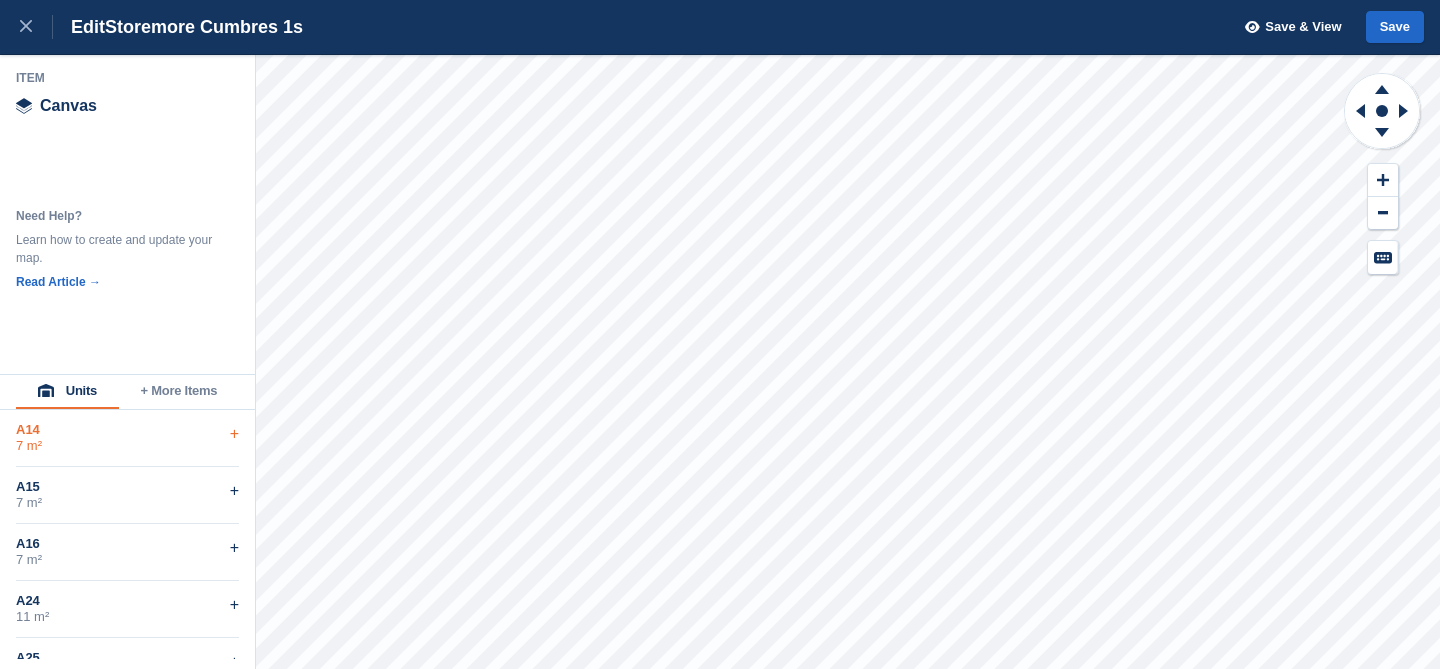 click on "7 m²" at bounding box center (127, 446) 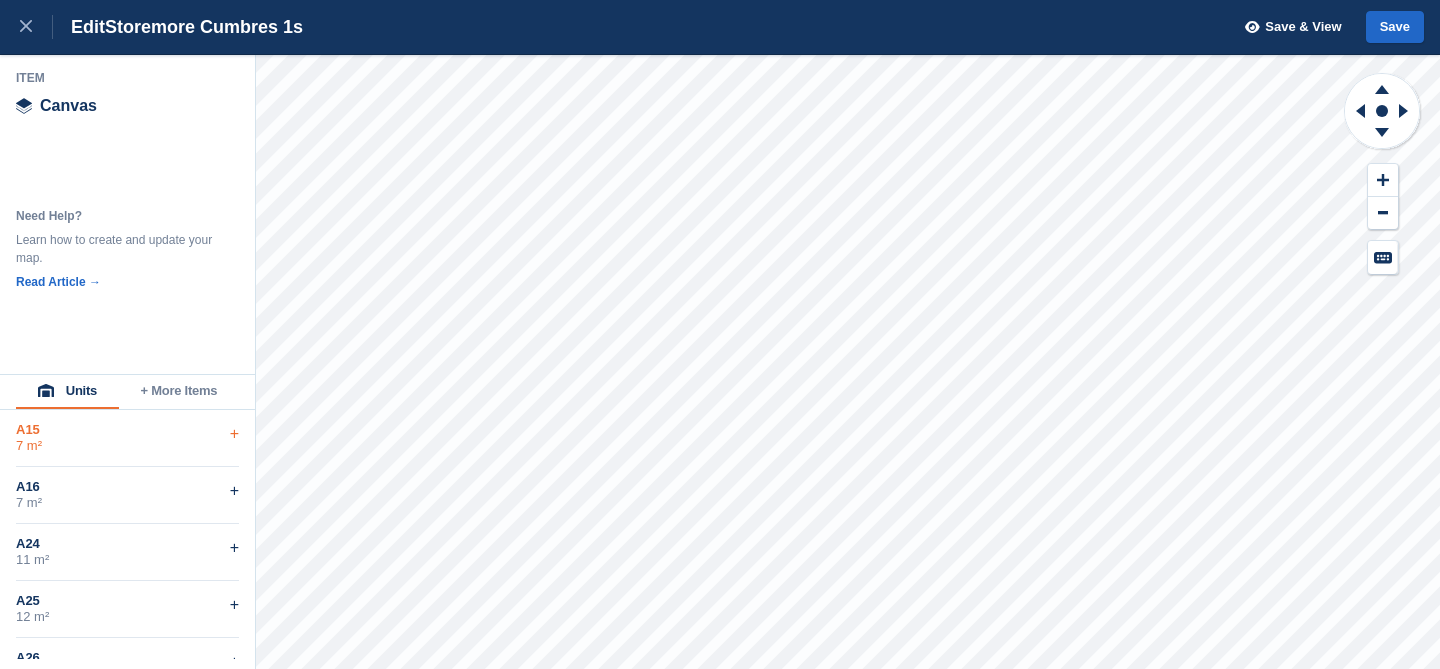 click on "7 m²" at bounding box center (127, 446) 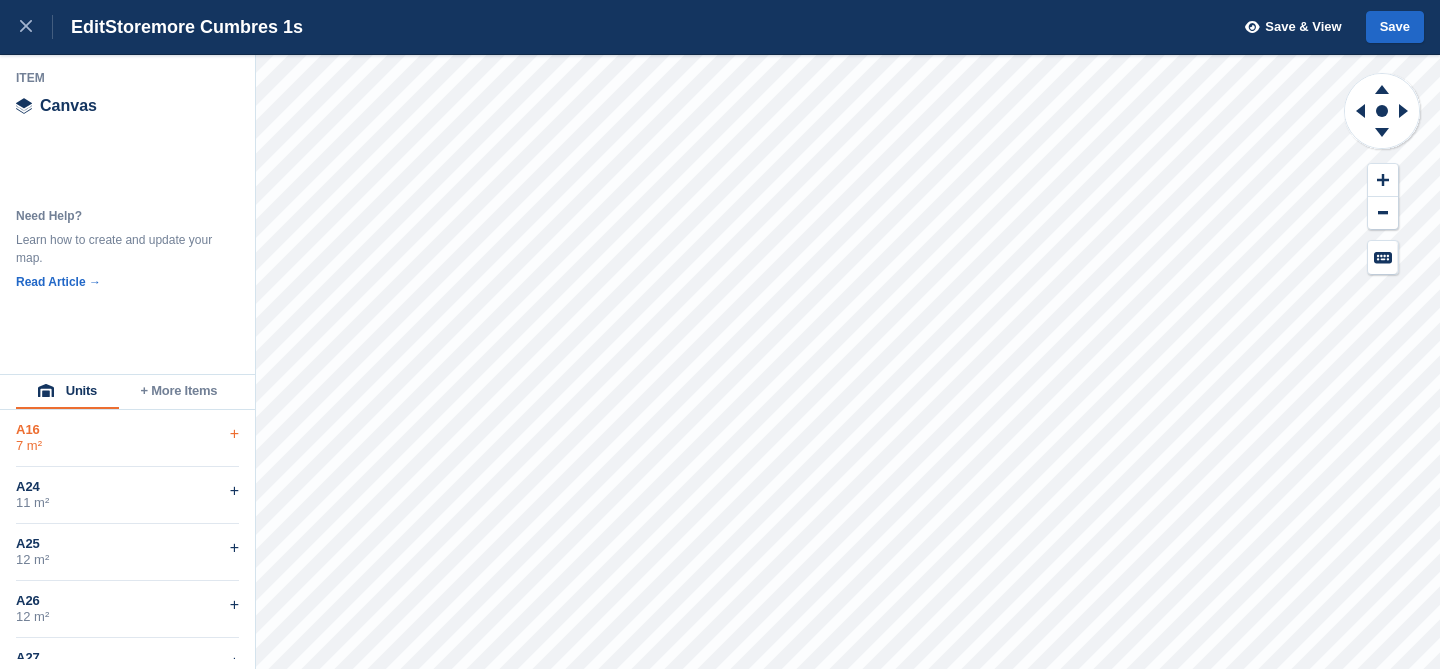 click on "A16" at bounding box center [127, 430] 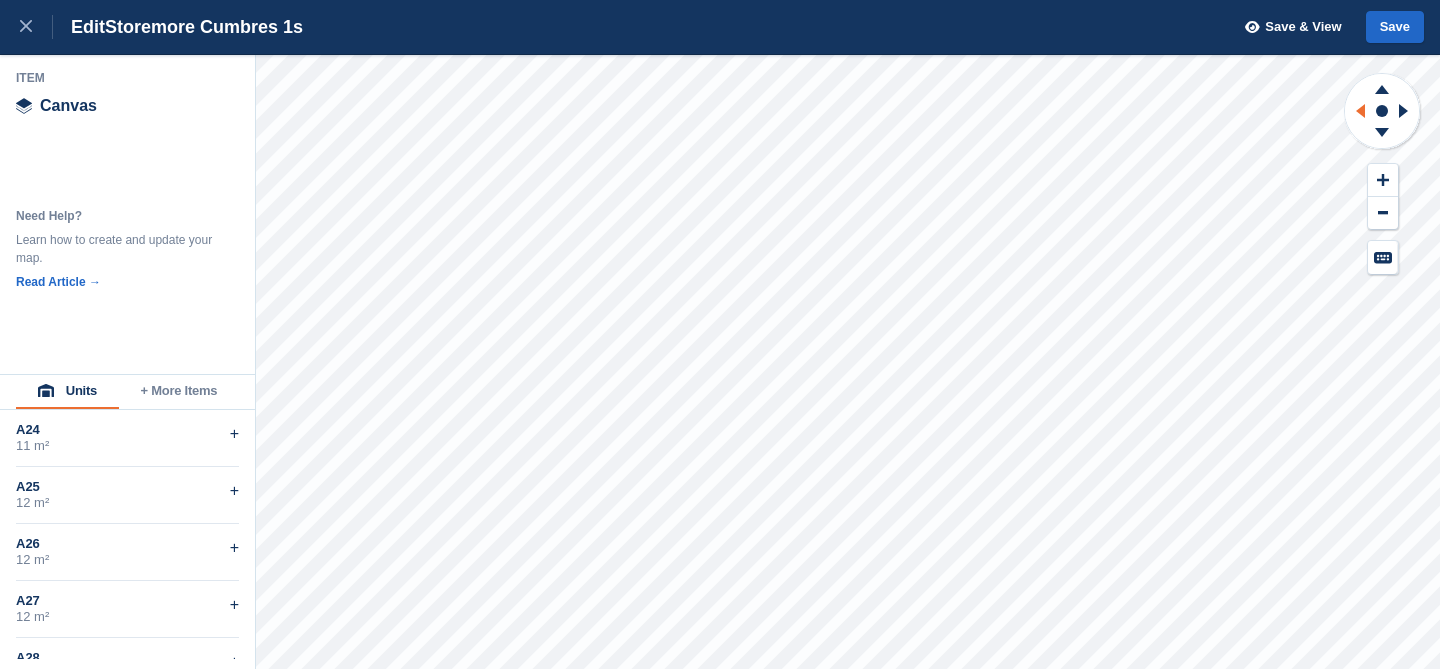 click 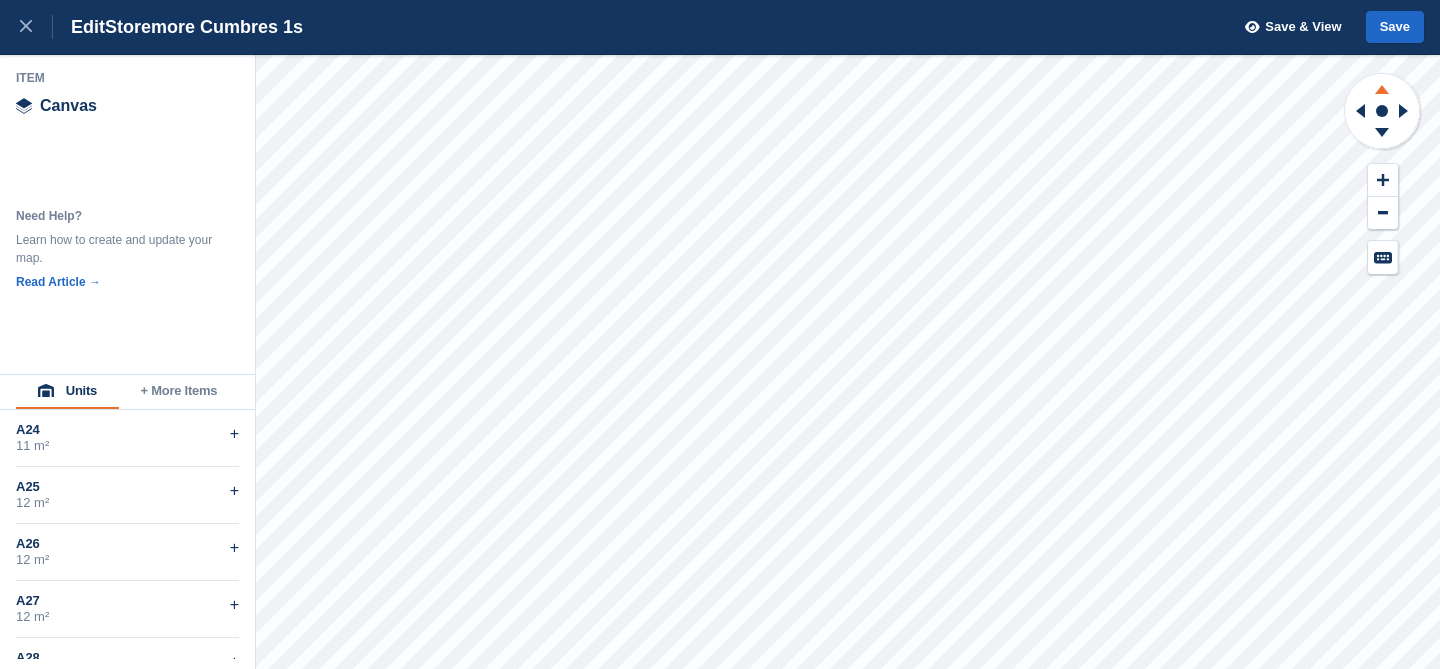 click 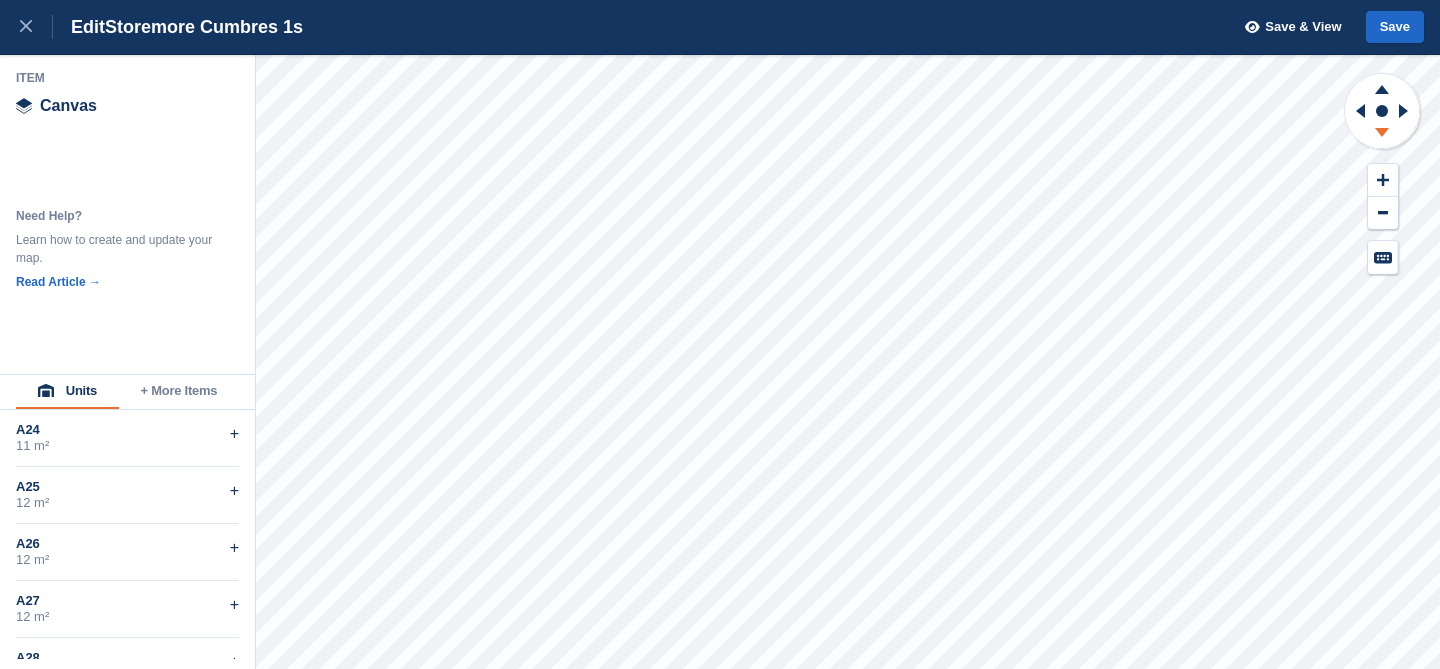 click 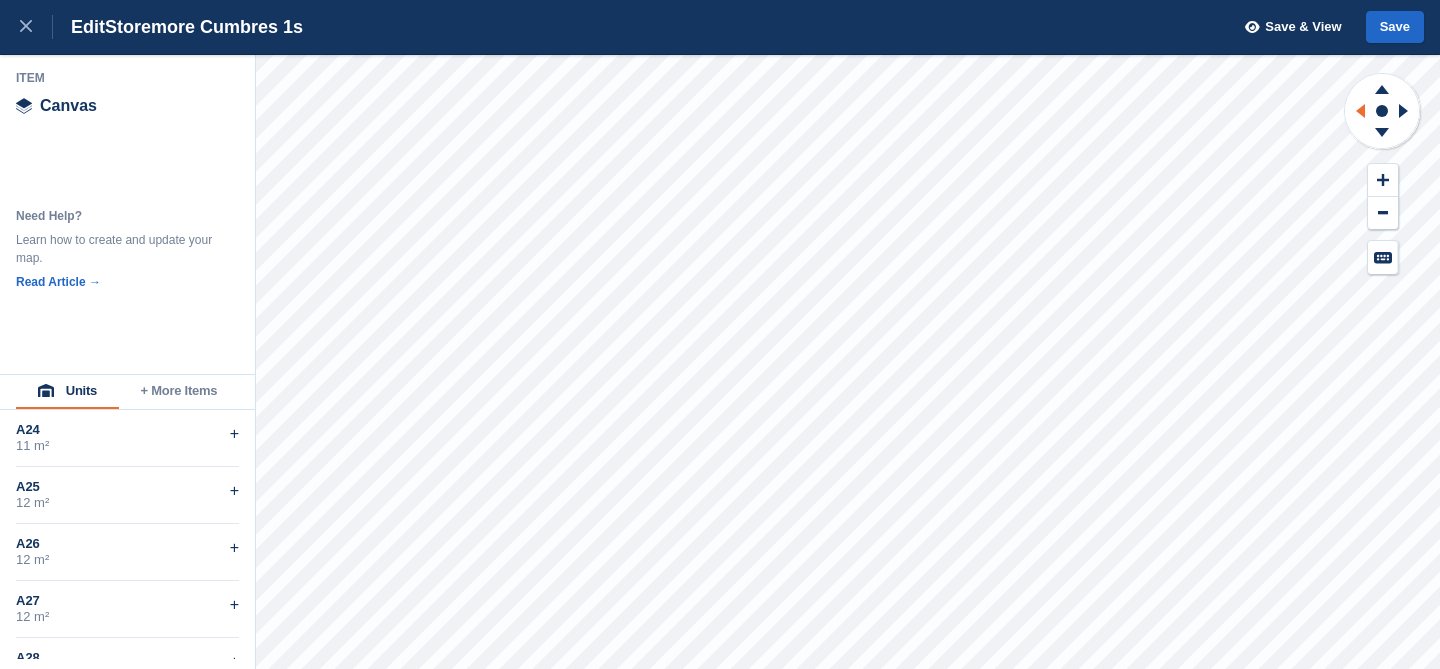 click 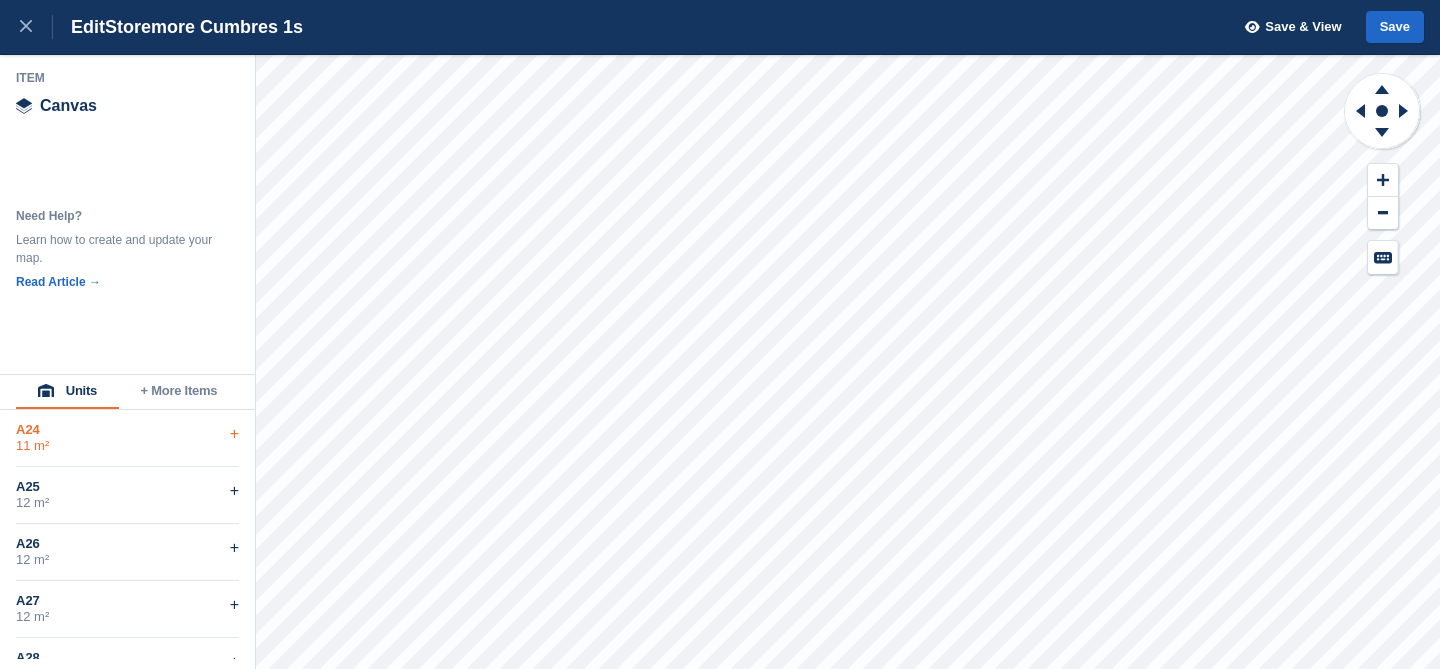 click on "+" at bounding box center (234, 434) 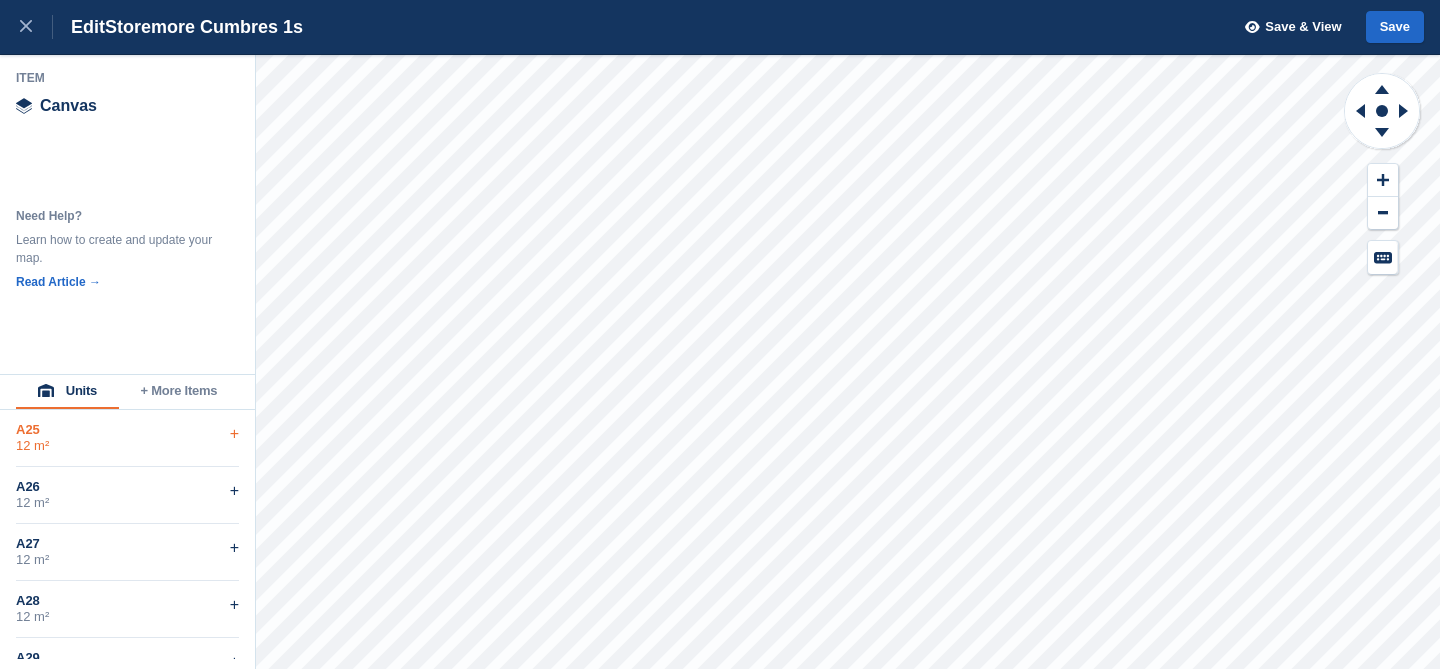 click on "12 m²" at bounding box center (127, 446) 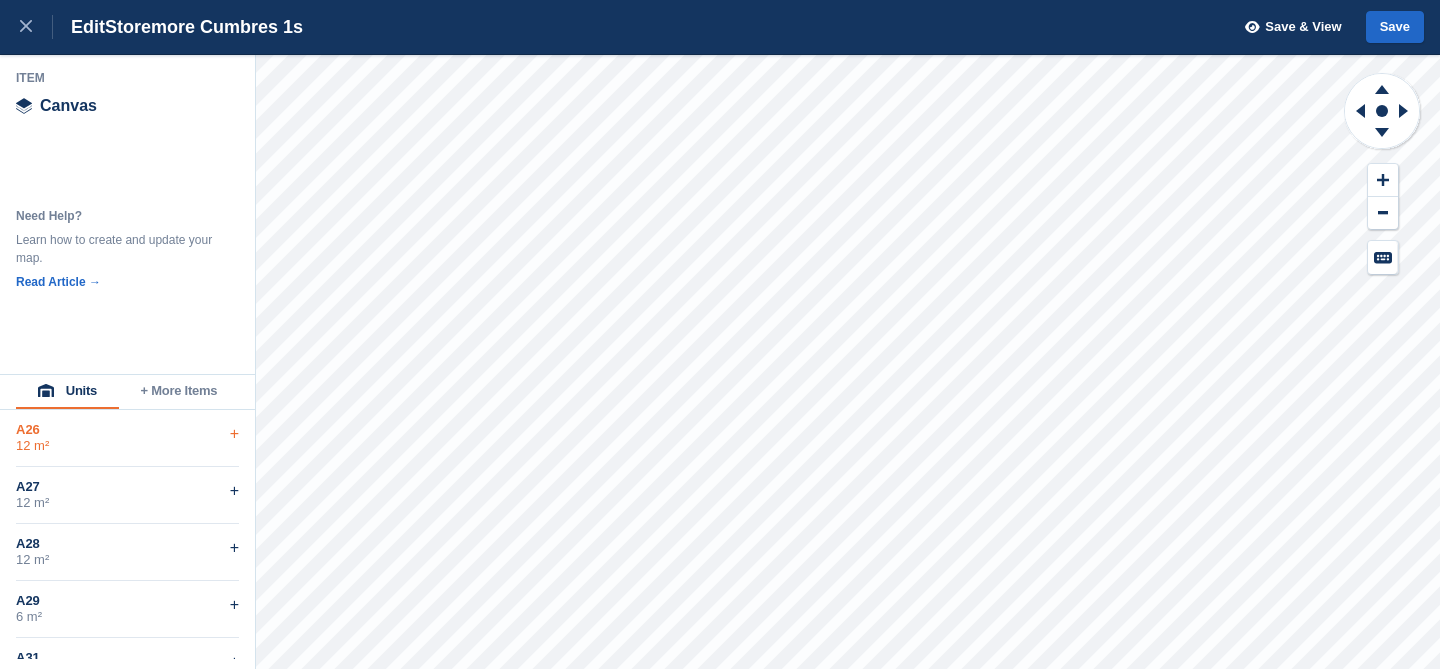 click on "12 m²" at bounding box center [127, 446] 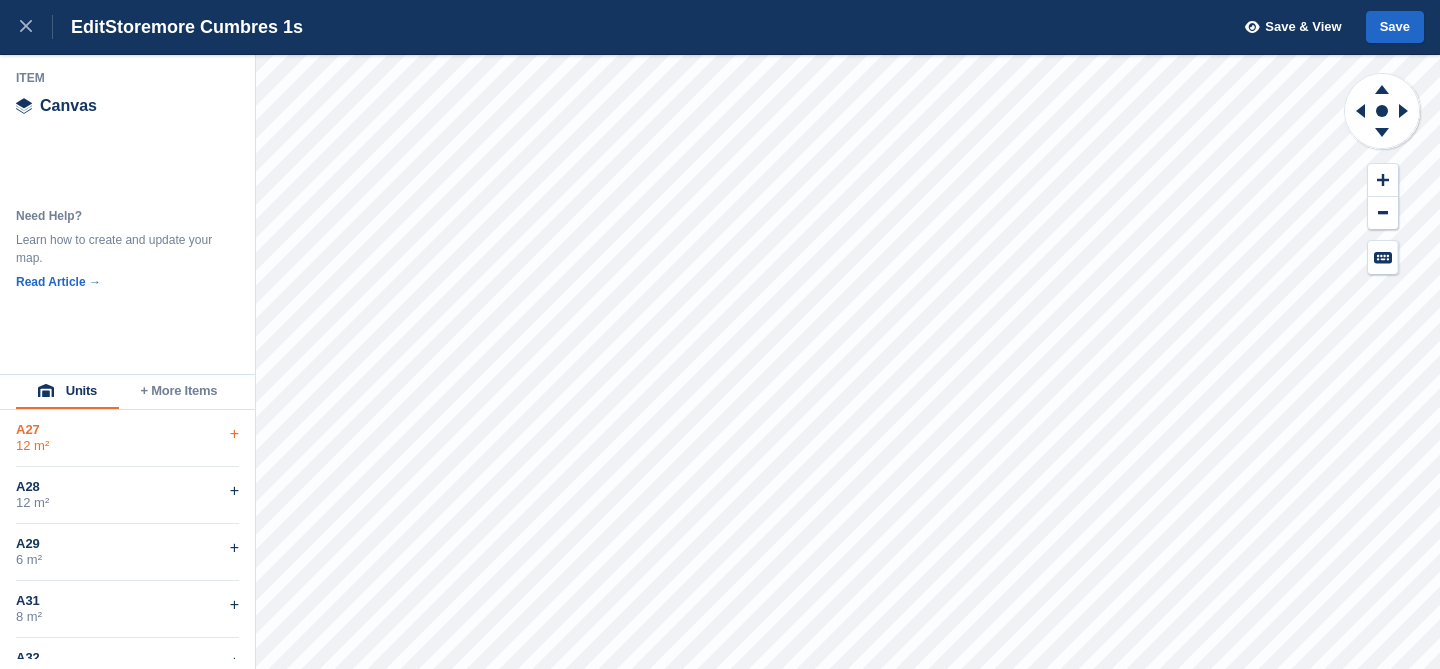 click on "A27" at bounding box center (127, 430) 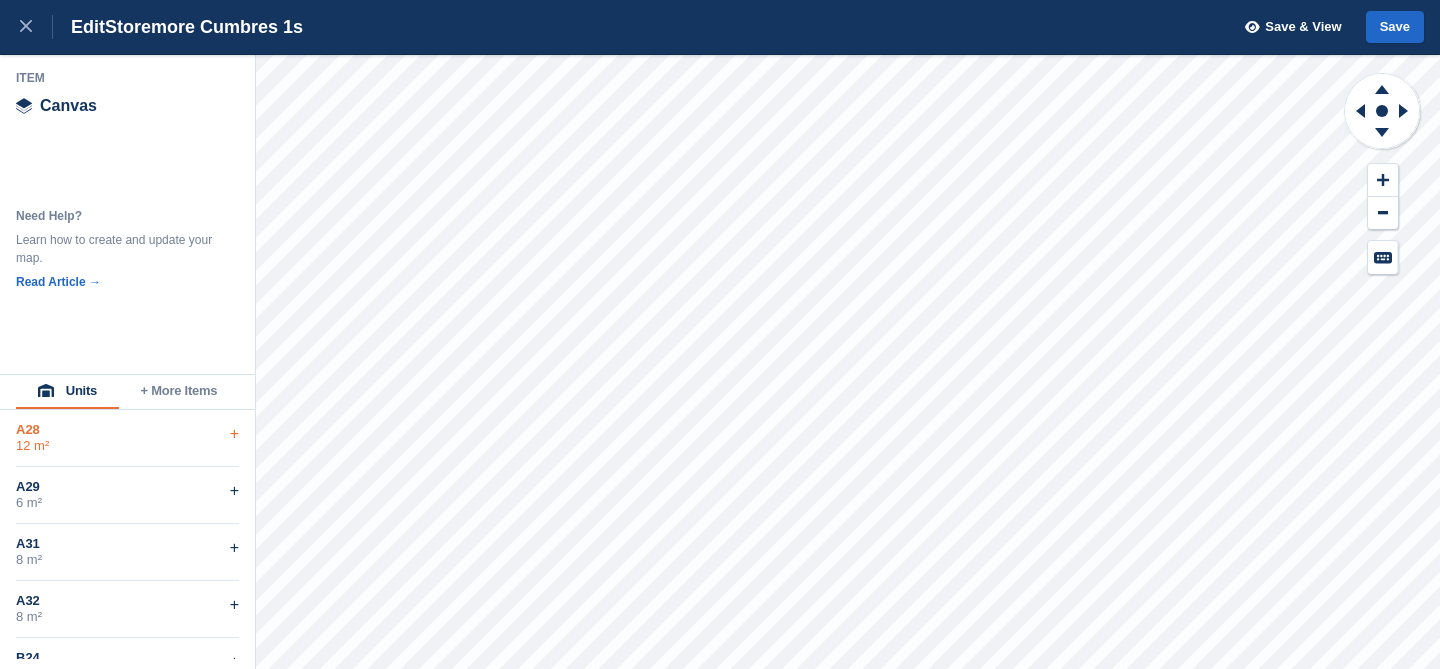 click on "A28" at bounding box center [127, 430] 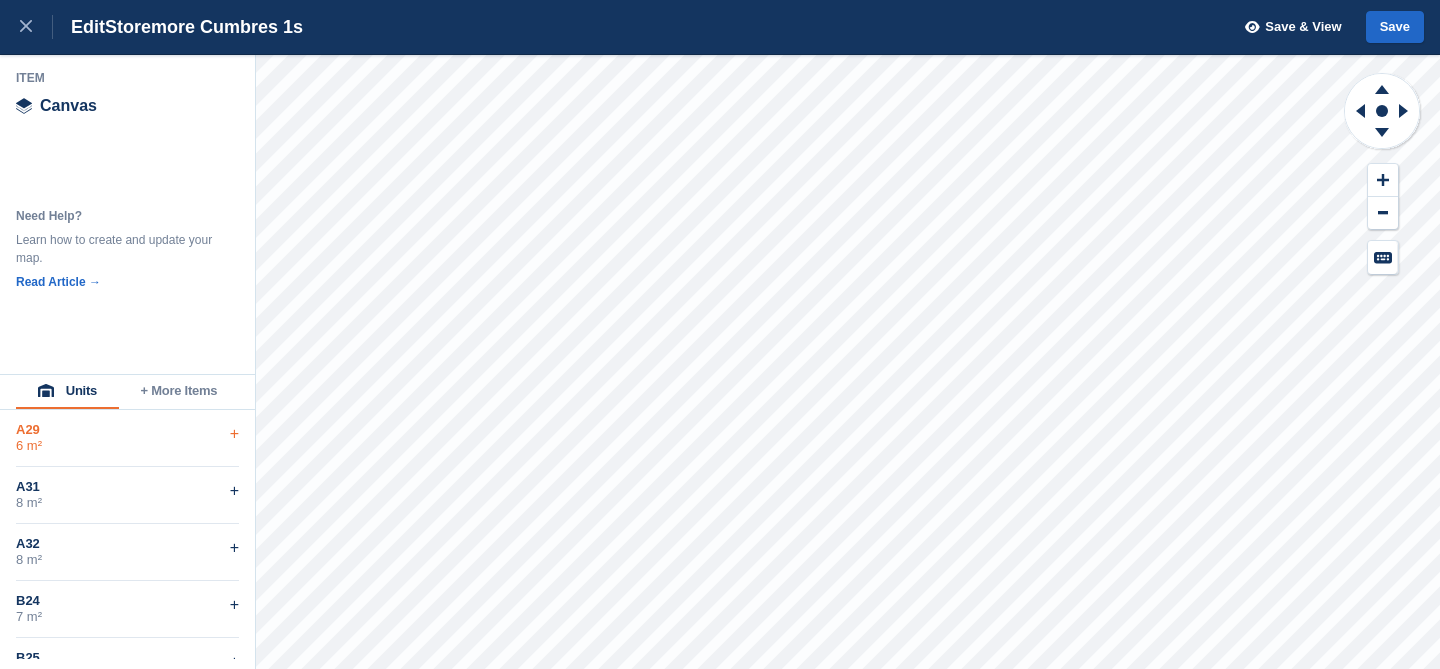 click on "6 m²" at bounding box center [127, 446] 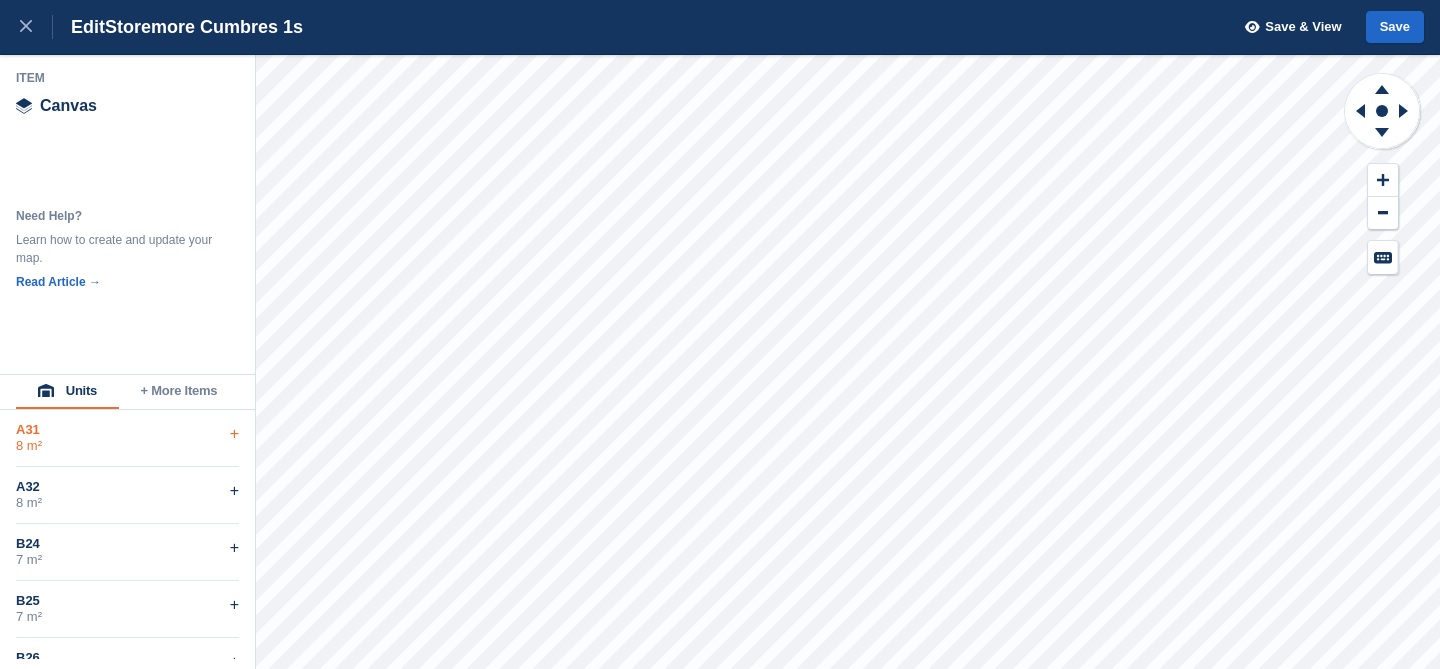 click on "8 m²" at bounding box center [127, 446] 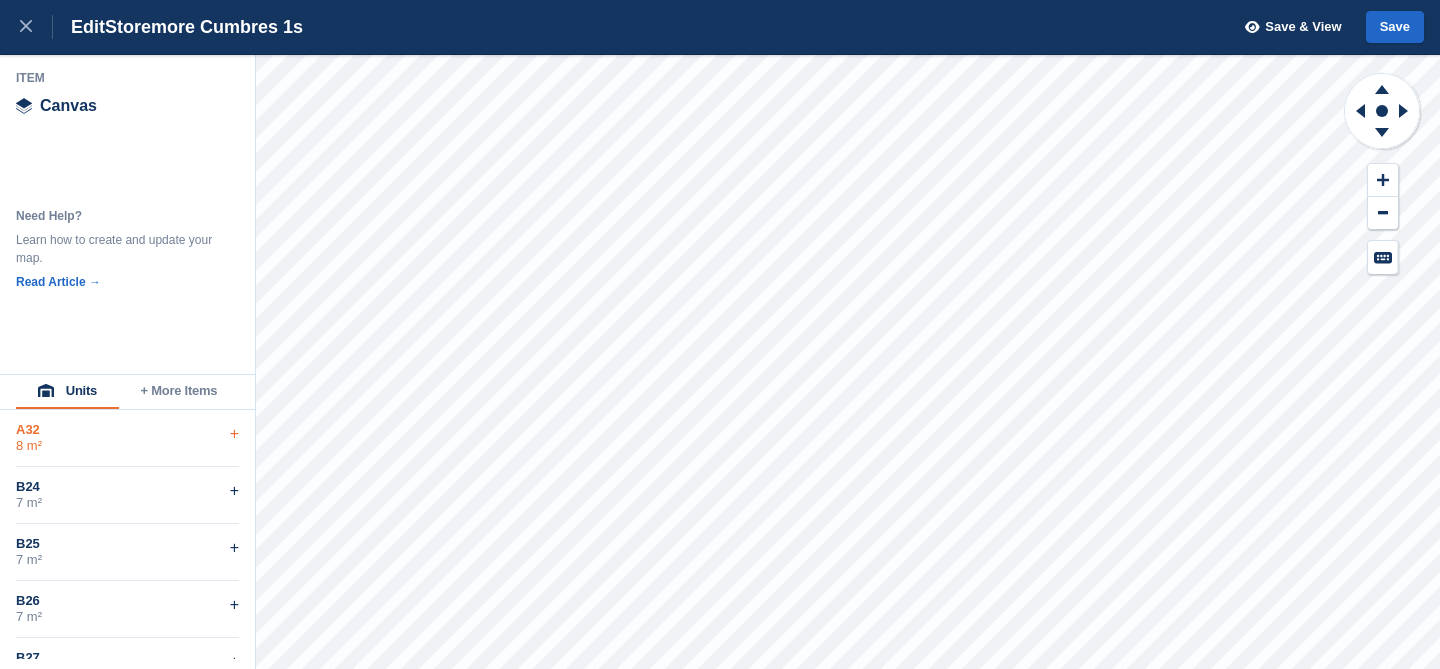 click on "8 m²" at bounding box center [127, 446] 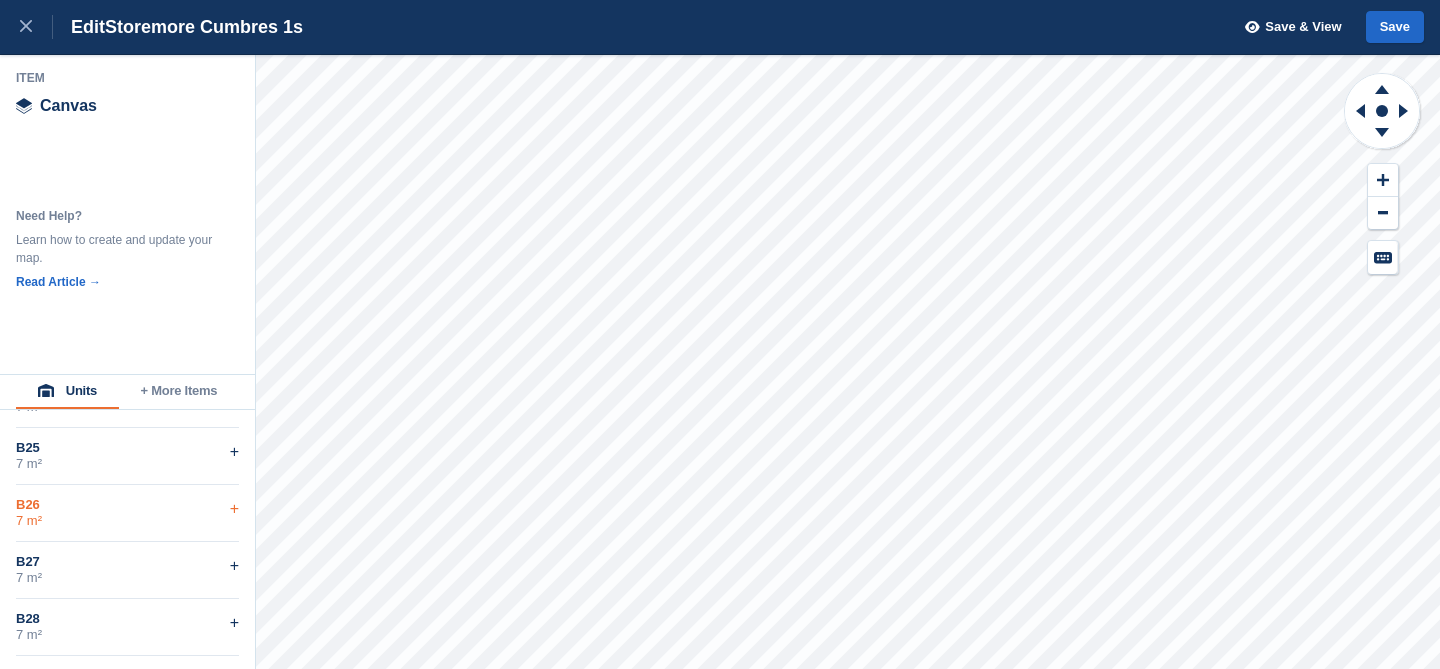 scroll, scrollTop: 0, scrollLeft: 0, axis: both 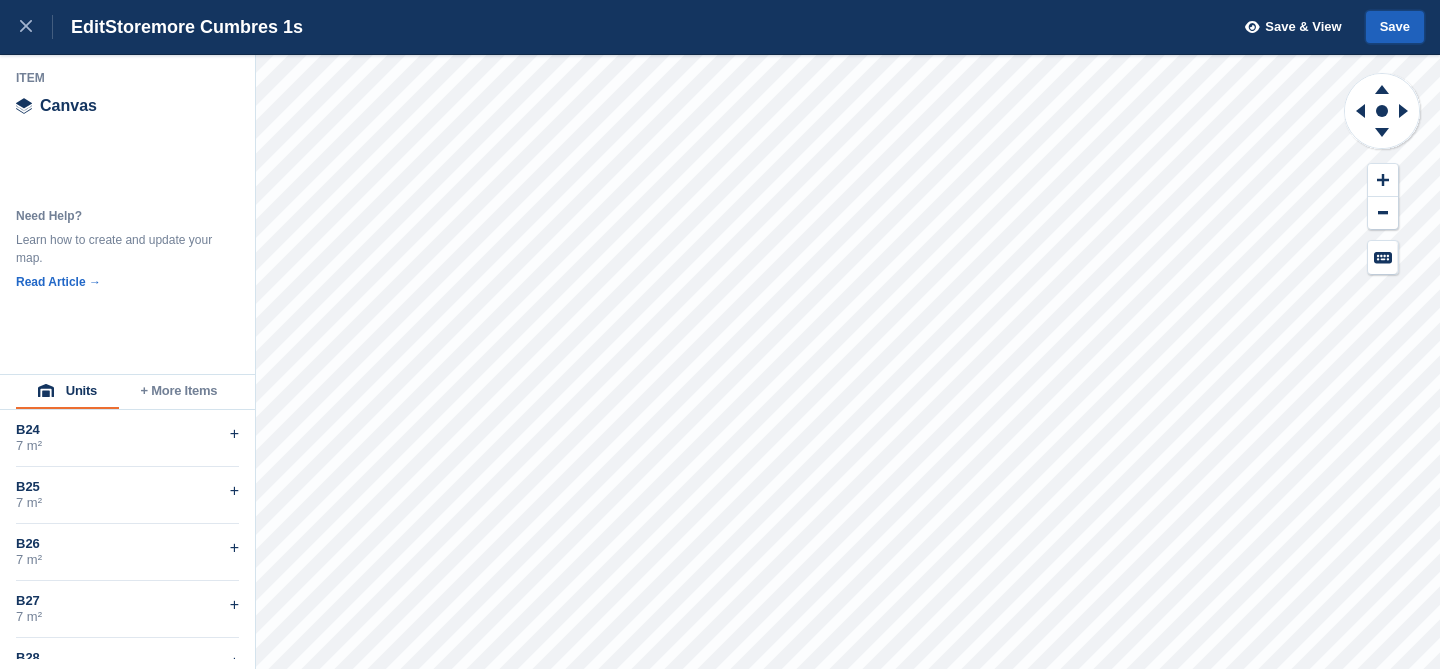 click on "Save" at bounding box center [1395, 27] 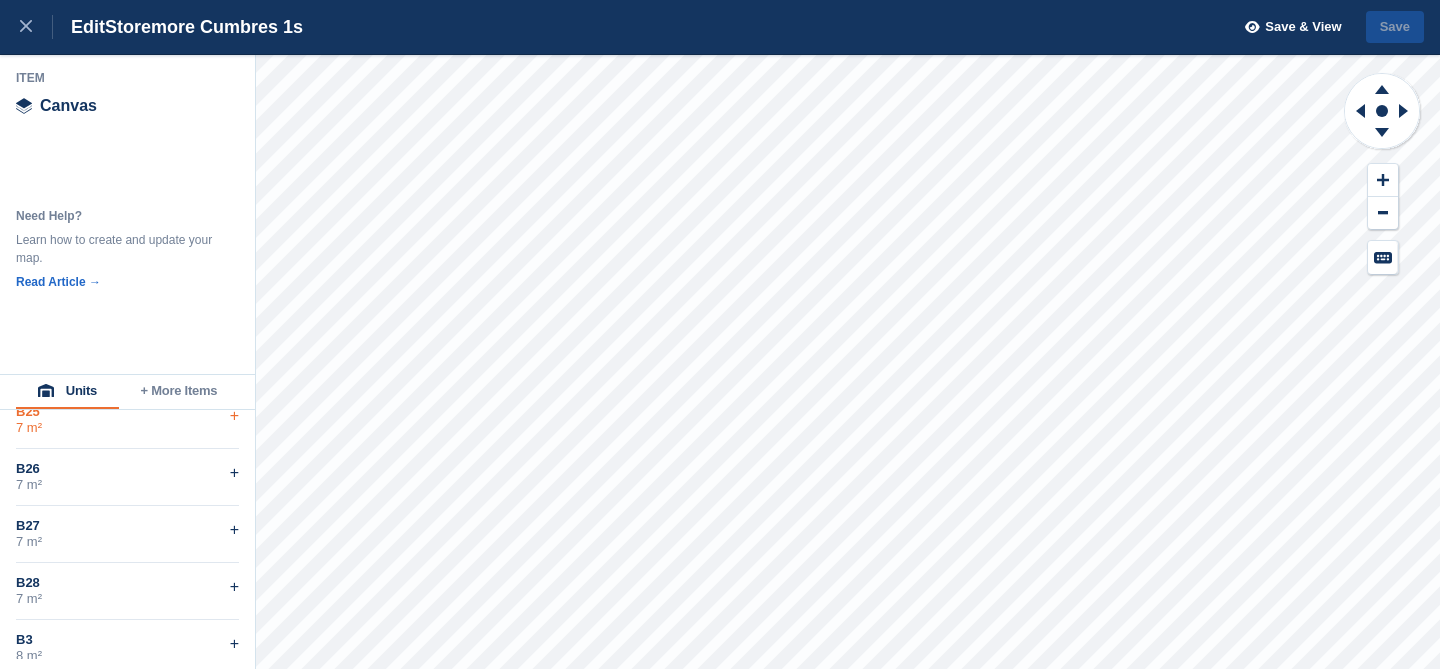 scroll, scrollTop: 0, scrollLeft: 0, axis: both 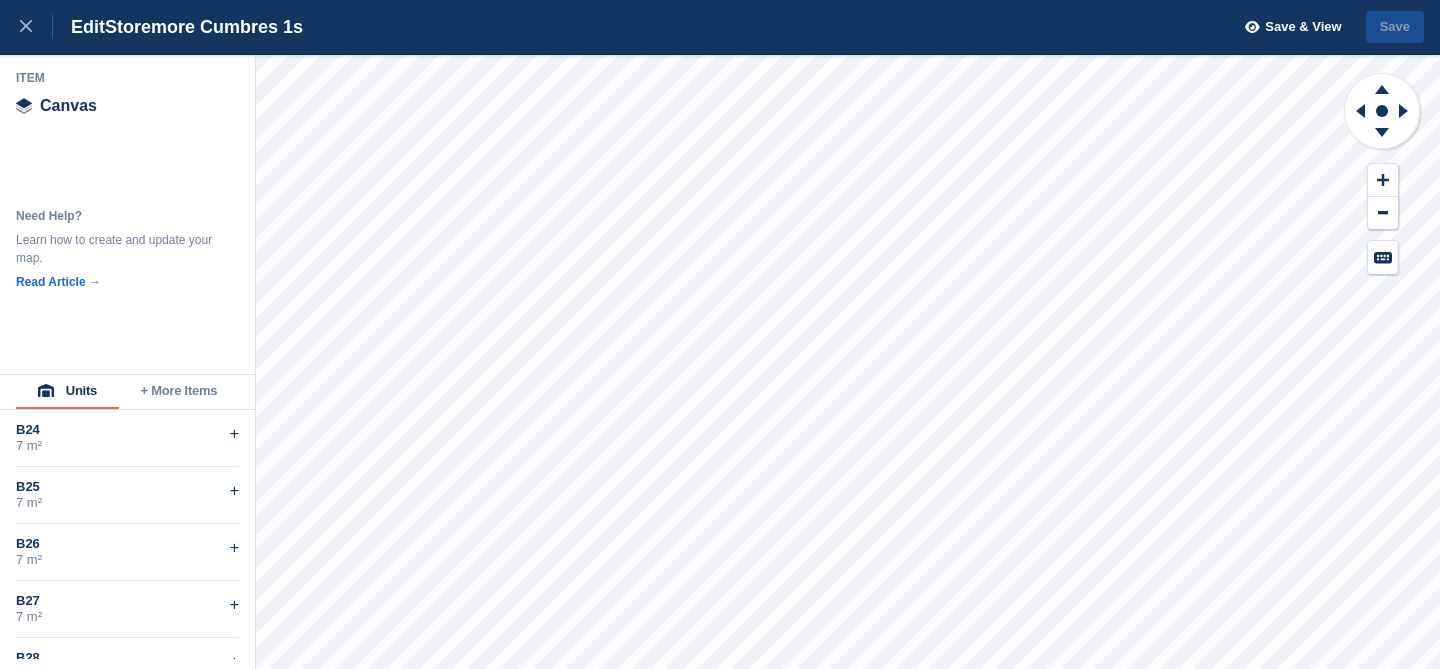 click on "+ More Items" at bounding box center (179, 392) 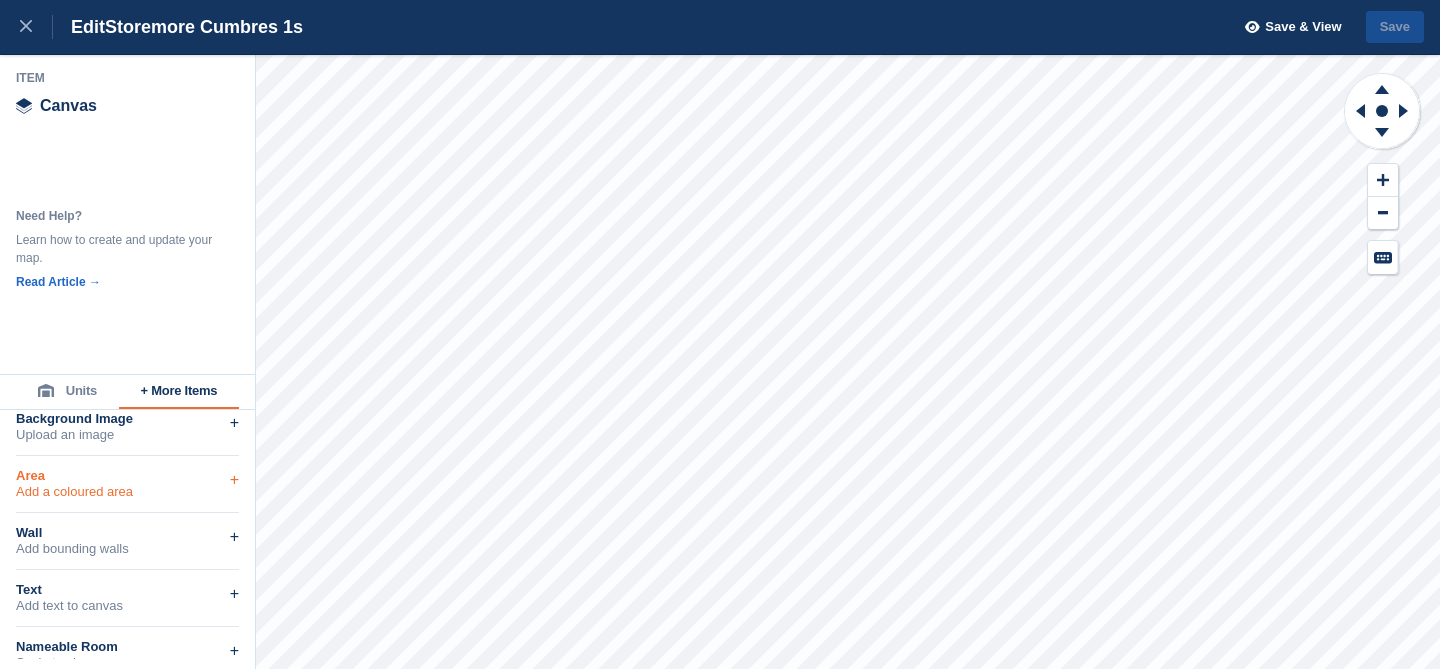 scroll, scrollTop: 0, scrollLeft: 0, axis: both 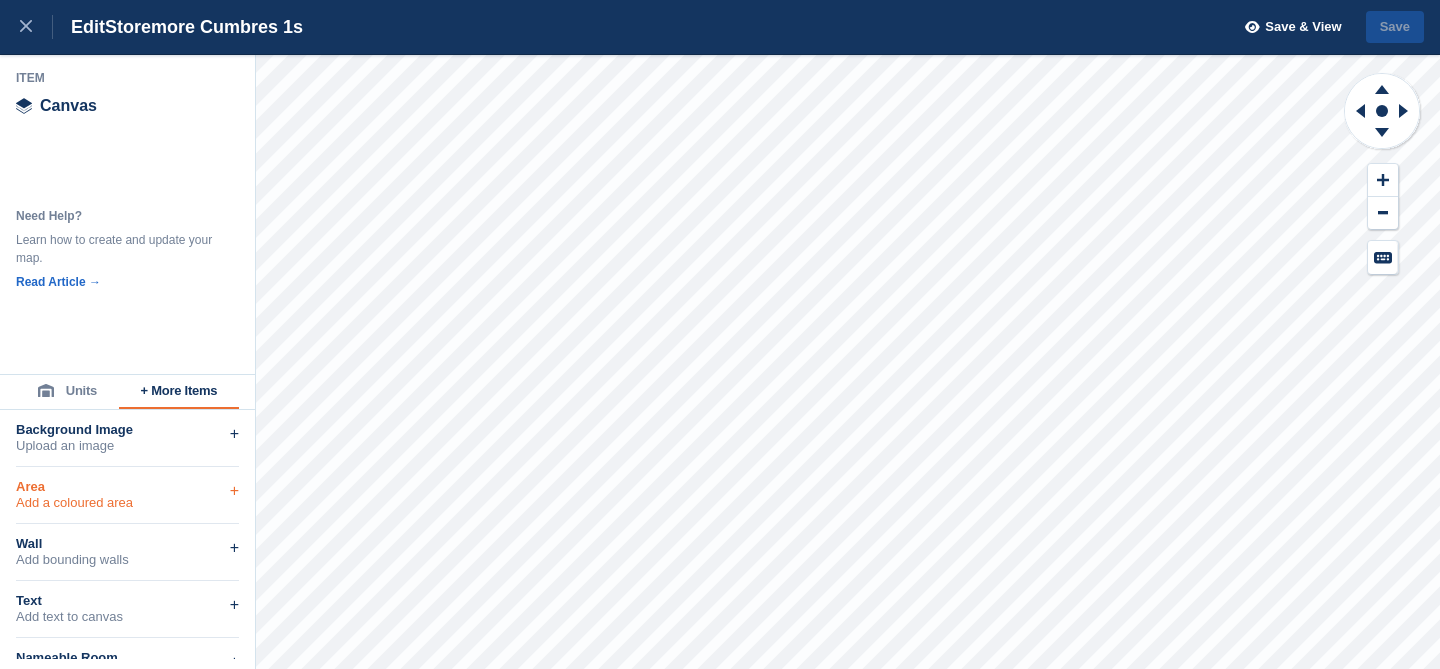 click on "Add a coloured area" at bounding box center (127, 503) 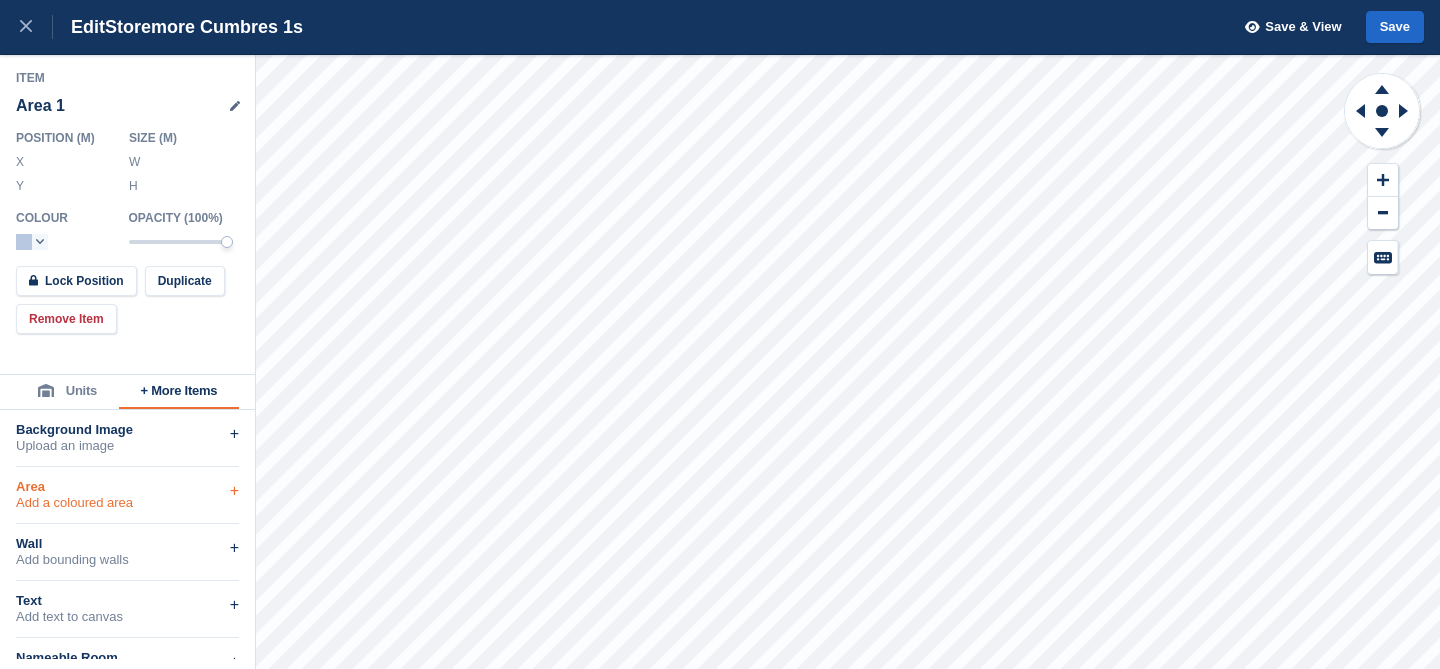 click on "Add a coloured area" at bounding box center [127, 503] 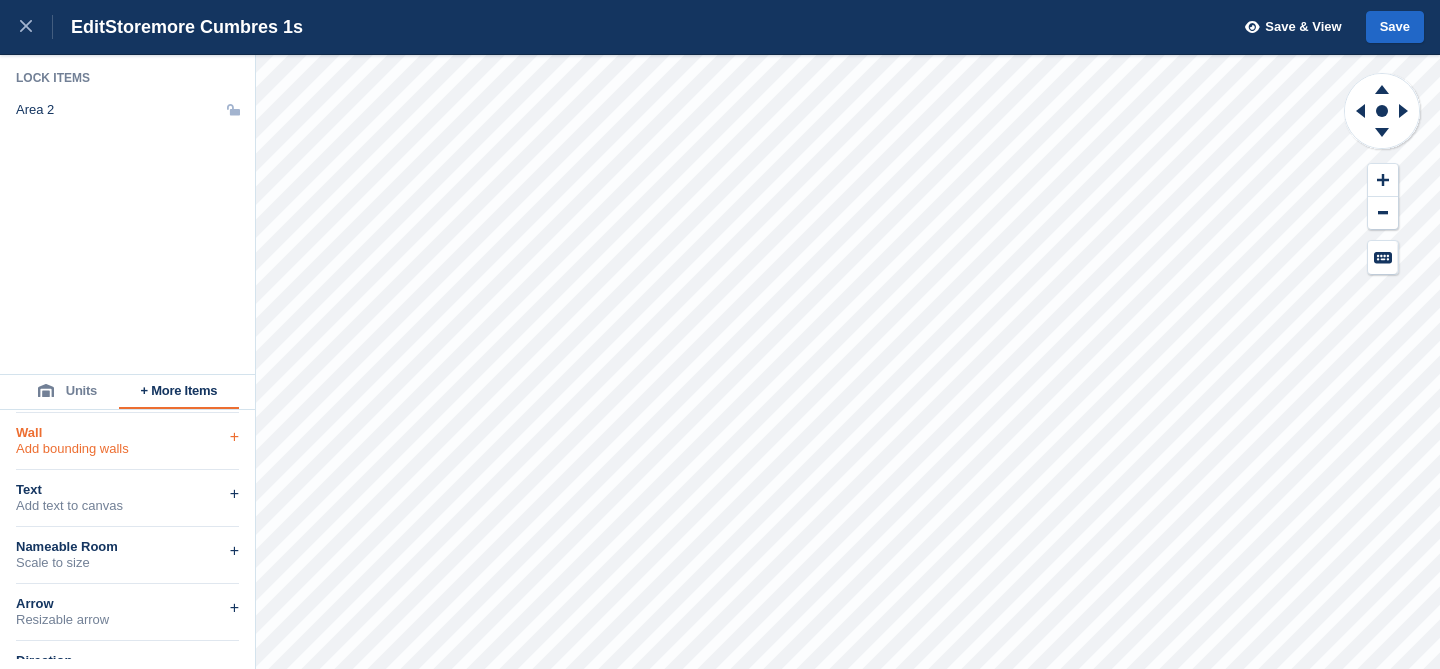 scroll, scrollTop: 112, scrollLeft: 0, axis: vertical 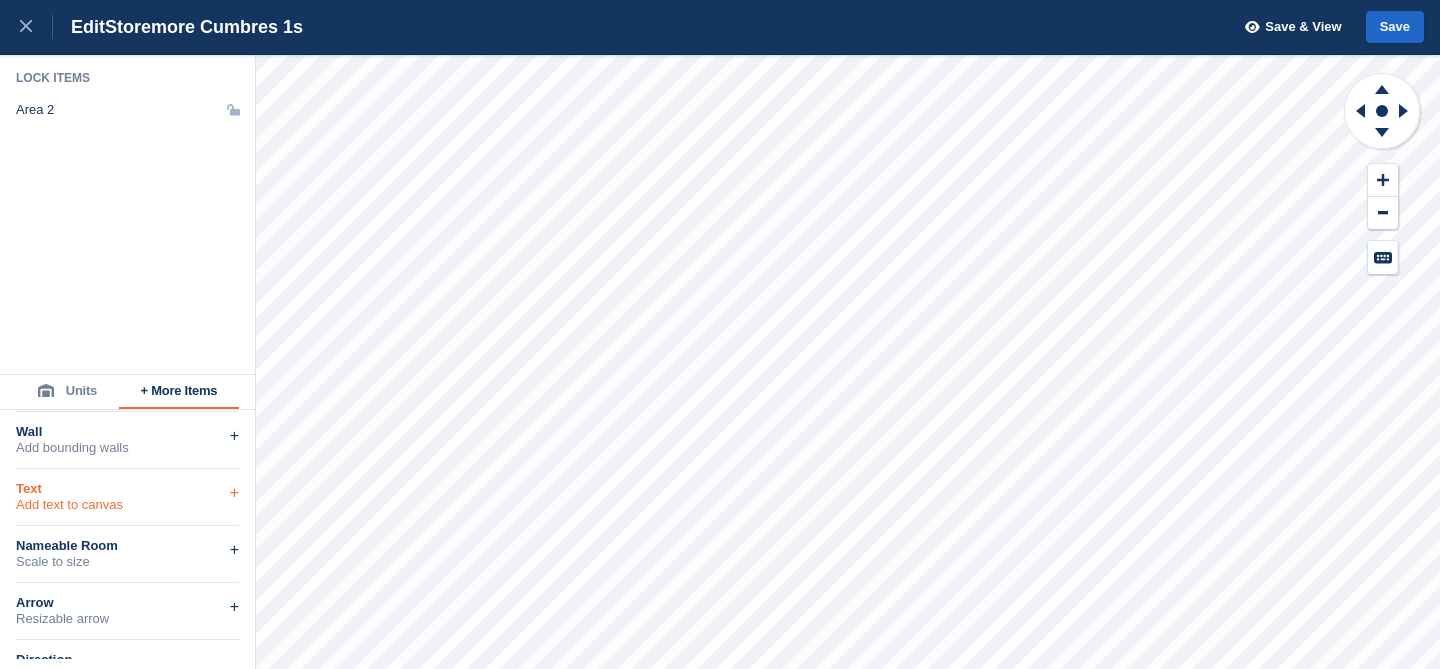 click on "Text Add text to canvas +" at bounding box center [127, 497] 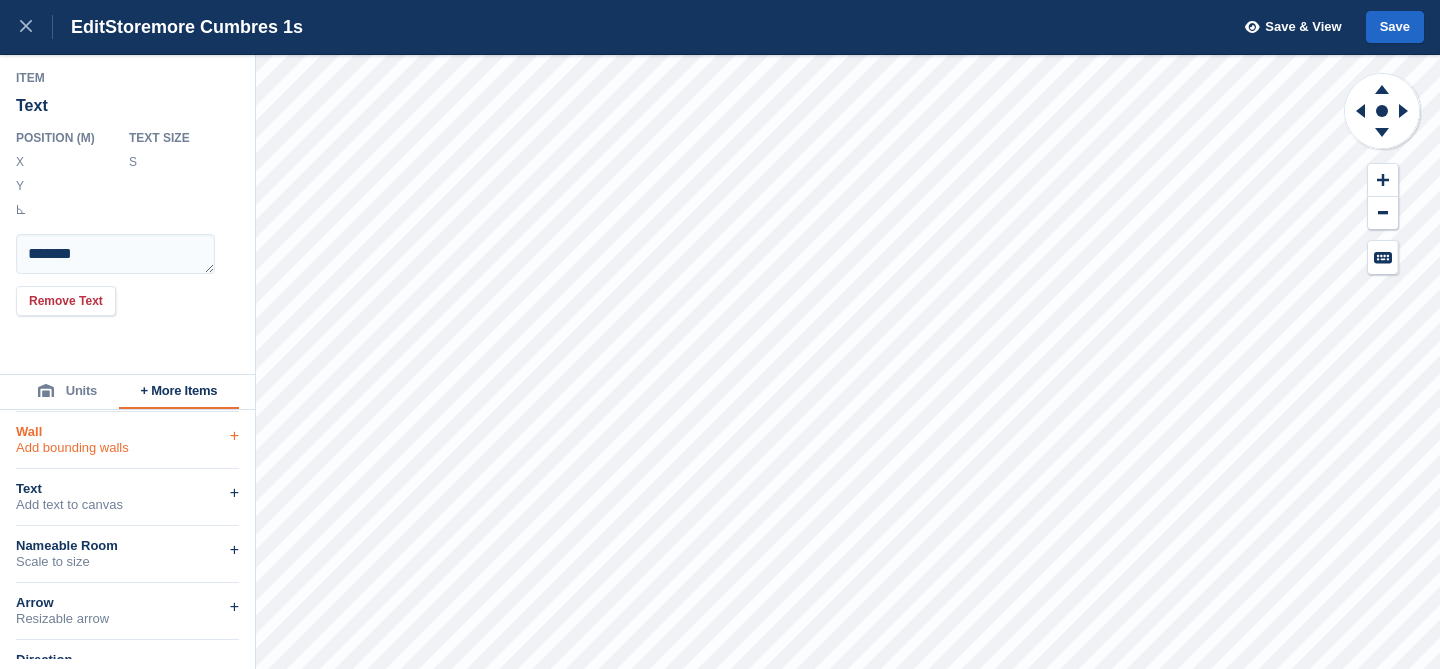 click on "Add bounding walls" at bounding box center [127, 448] 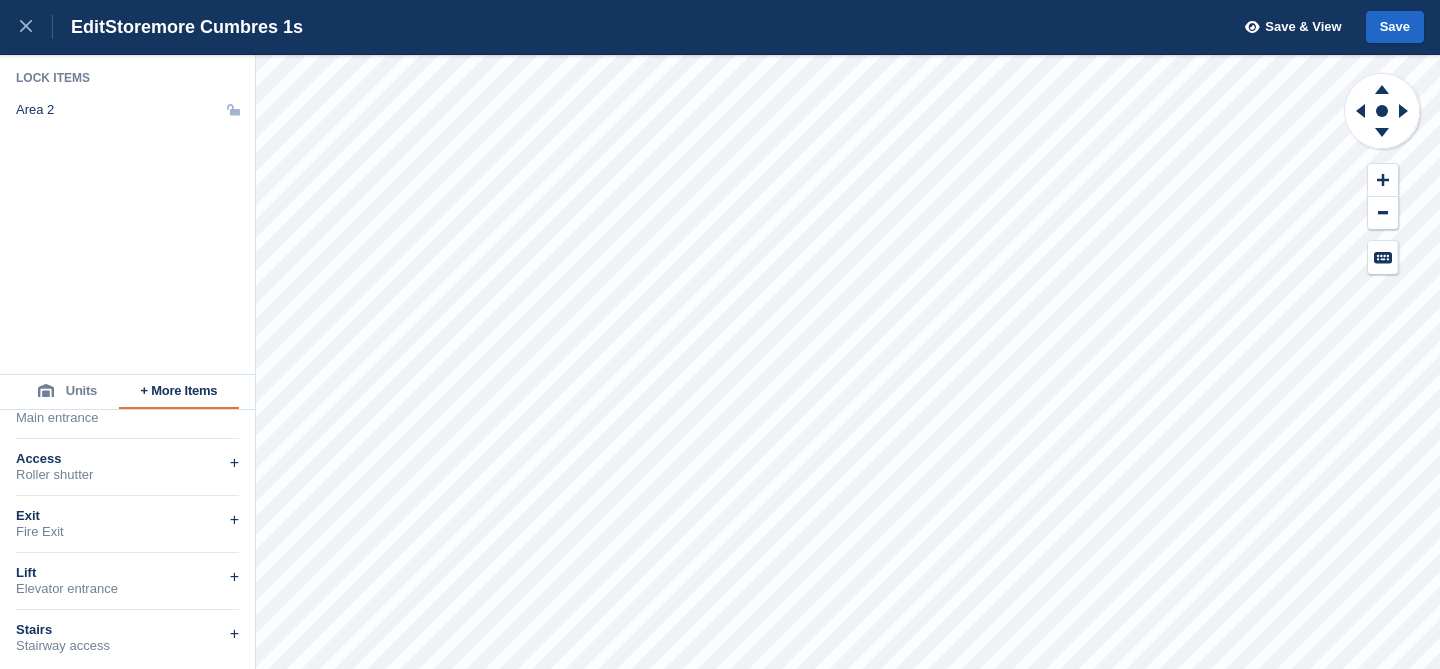 scroll, scrollTop: 486, scrollLeft: 0, axis: vertical 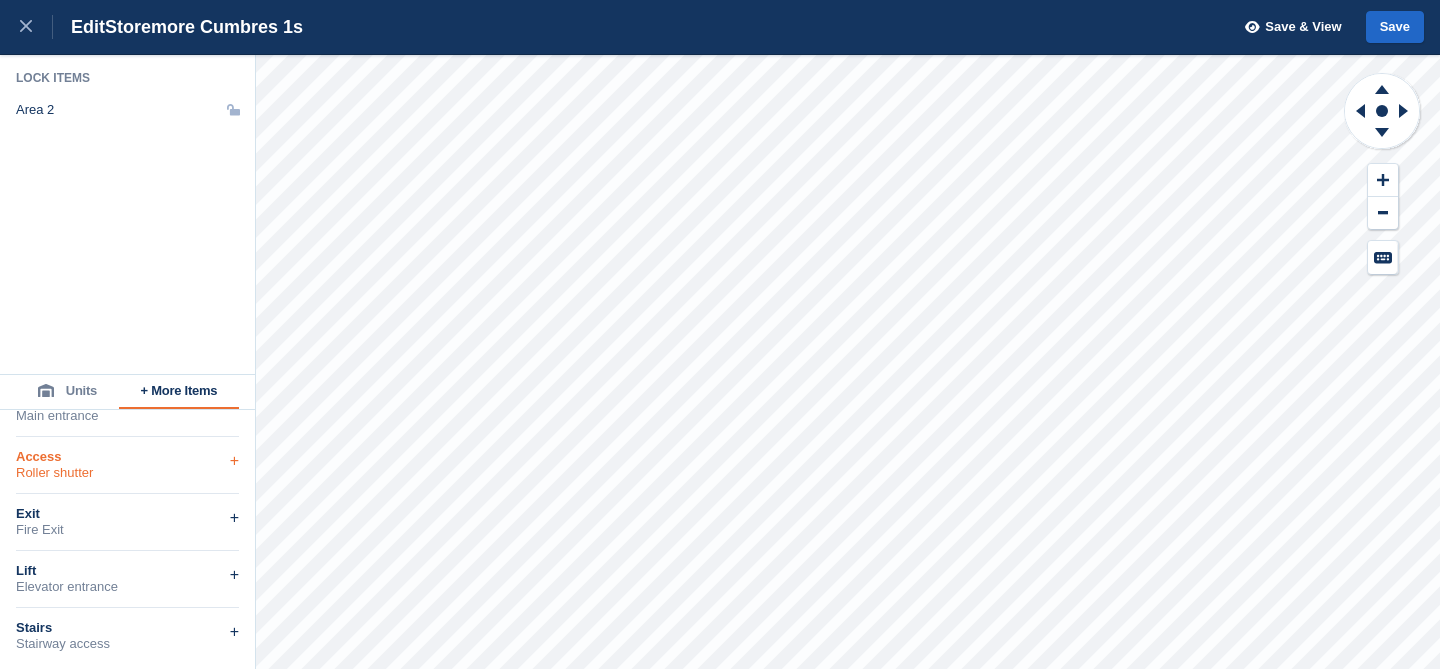 click on "Roller shutter" at bounding box center (127, 473) 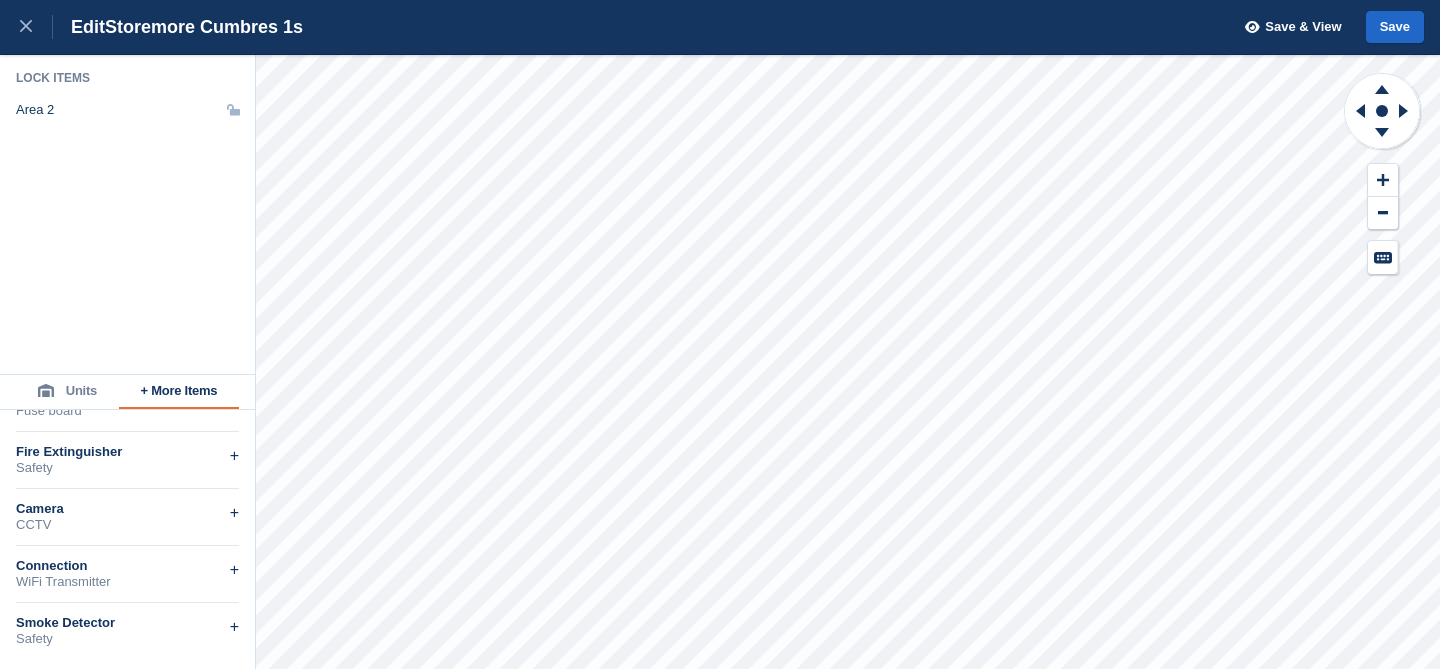 scroll, scrollTop: 834, scrollLeft: 0, axis: vertical 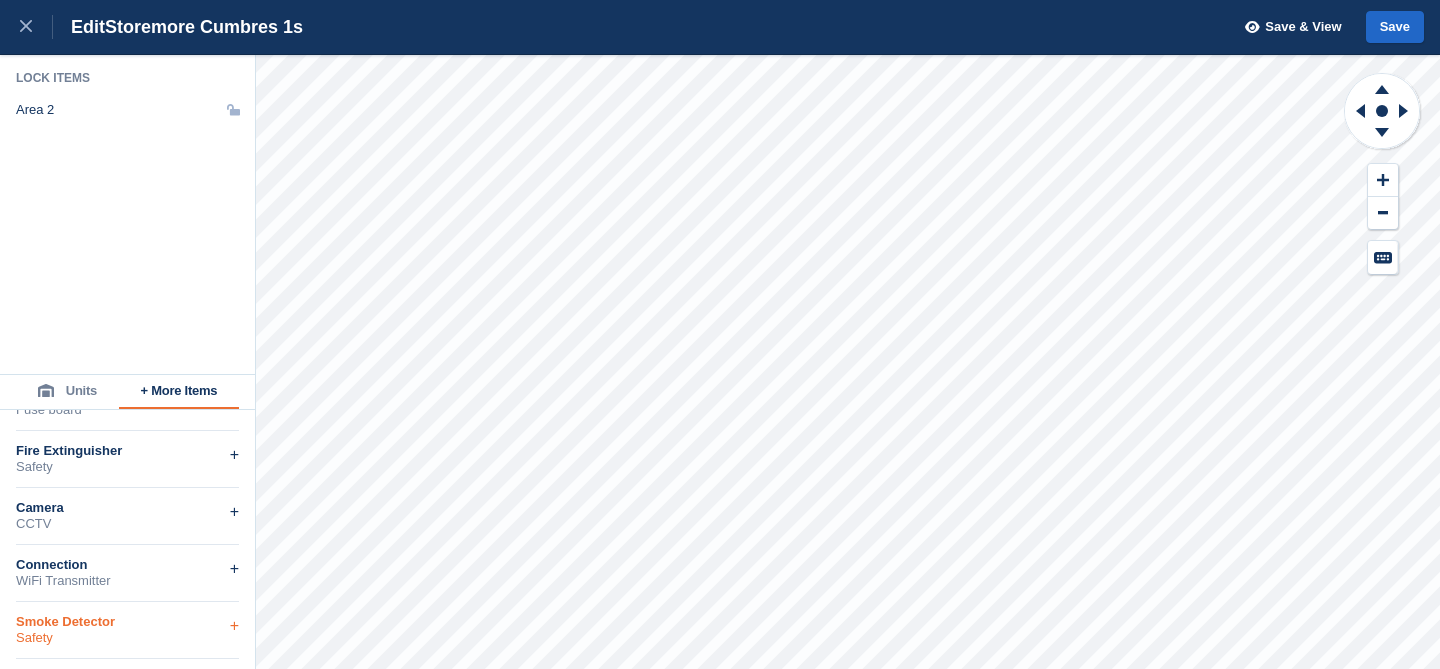 click on "Smoke Detector" at bounding box center (127, 622) 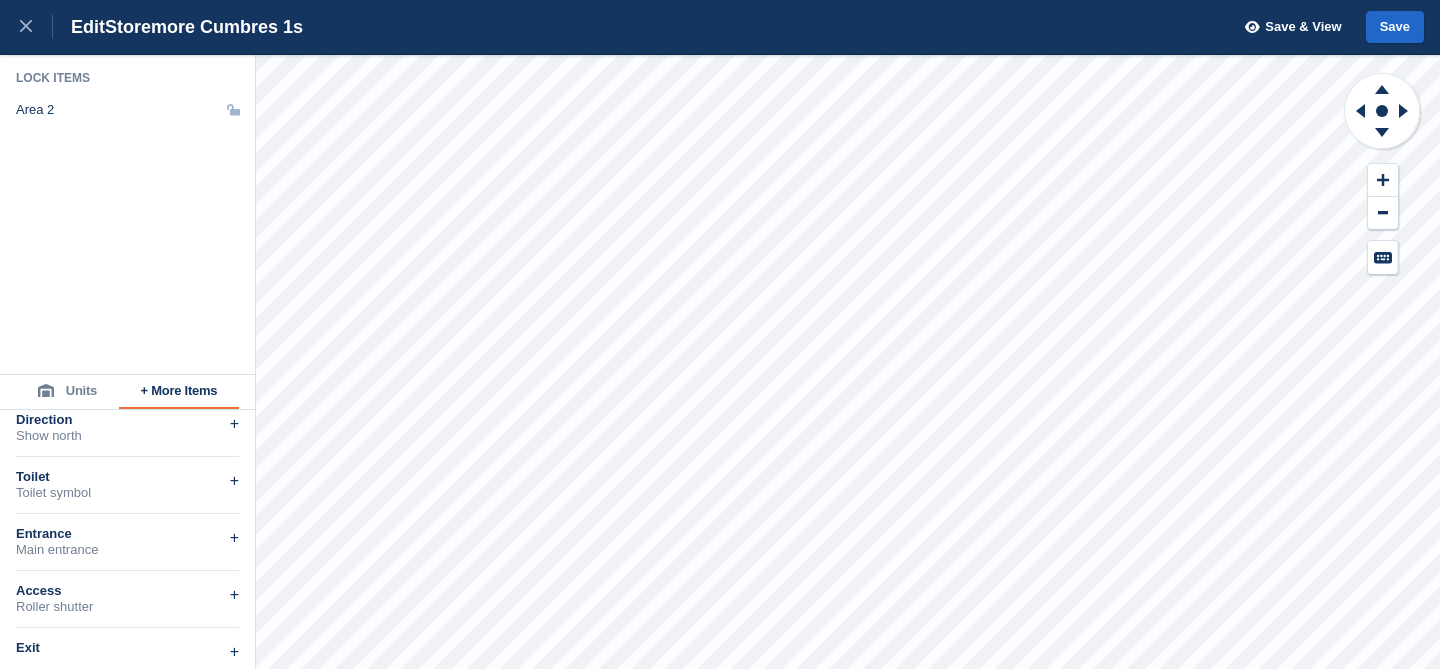 scroll, scrollTop: 0, scrollLeft: 0, axis: both 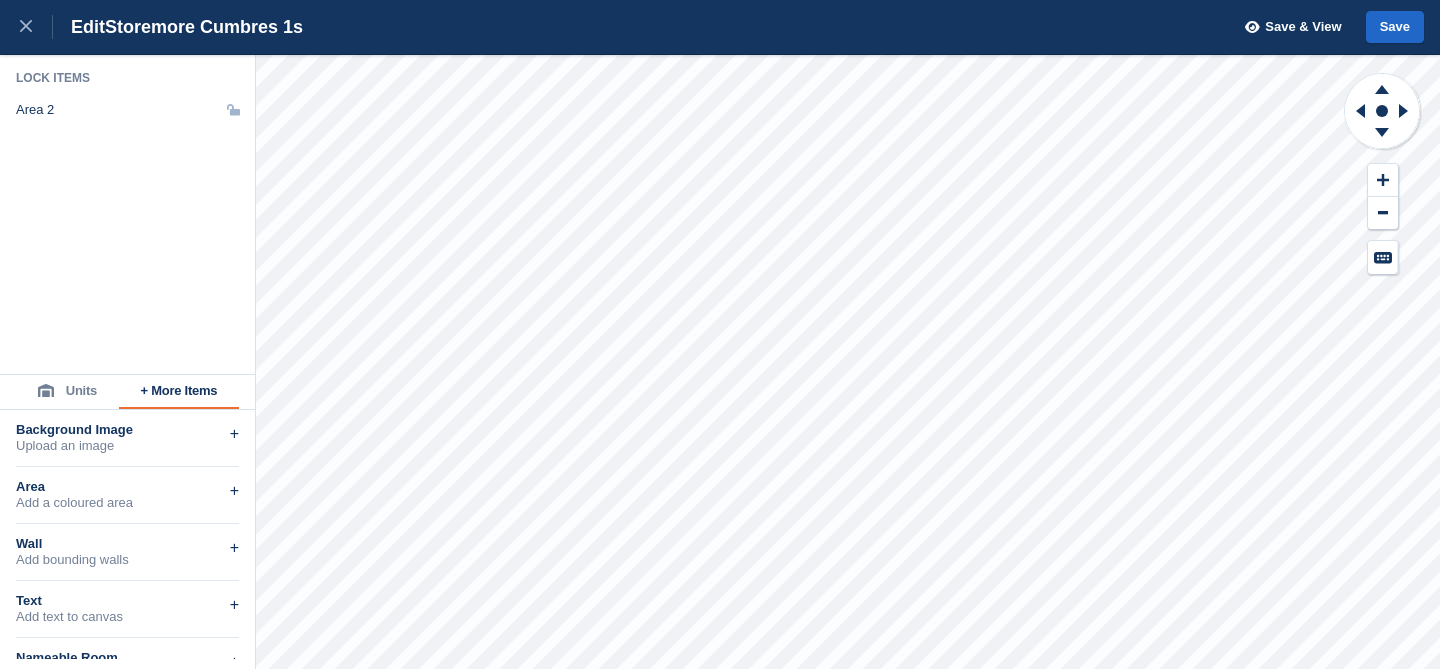 click on "Units" at bounding box center [67, 392] 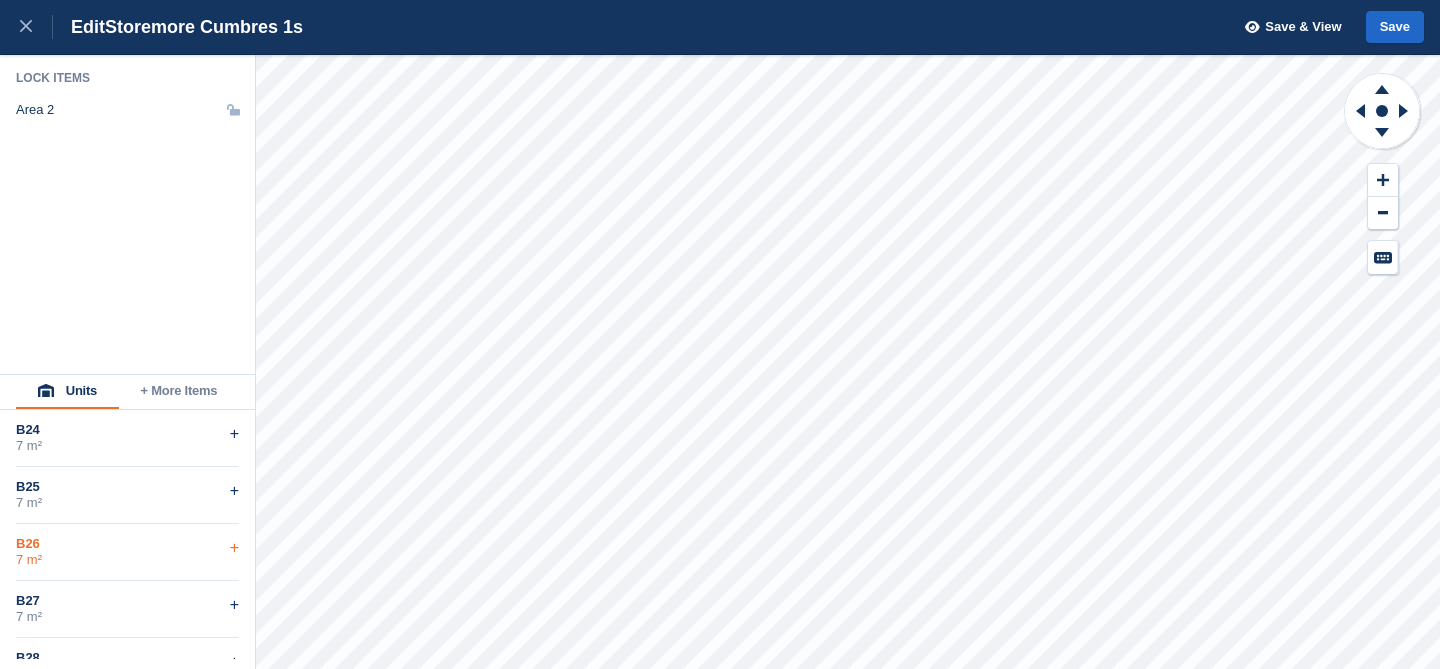 scroll, scrollTop: 321, scrollLeft: 0, axis: vertical 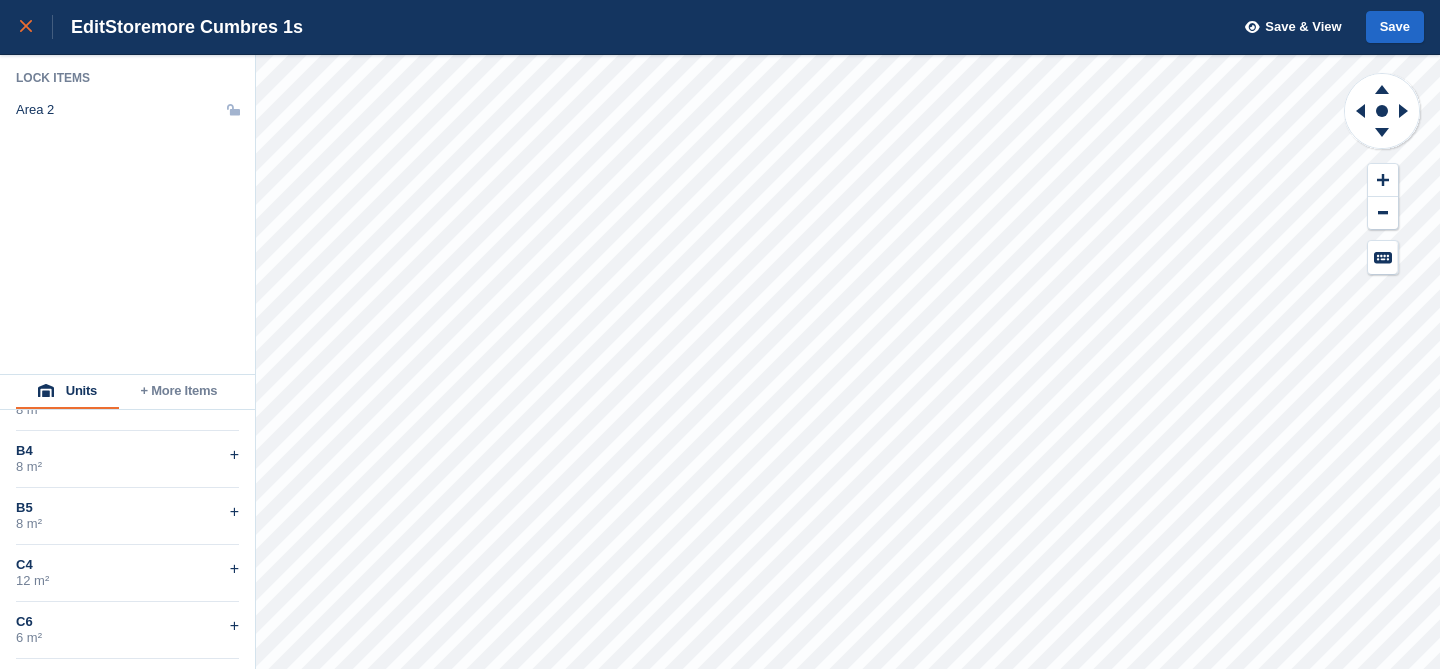 click 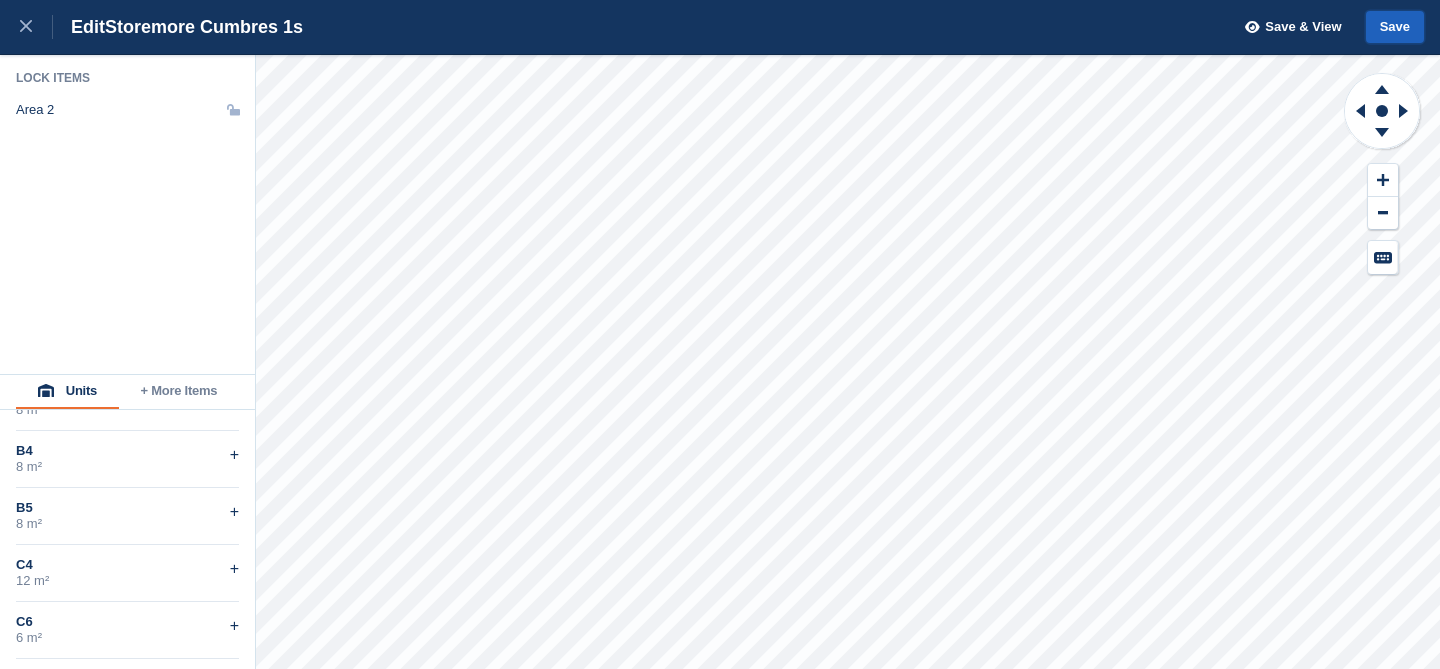 click on "Save" at bounding box center [1395, 27] 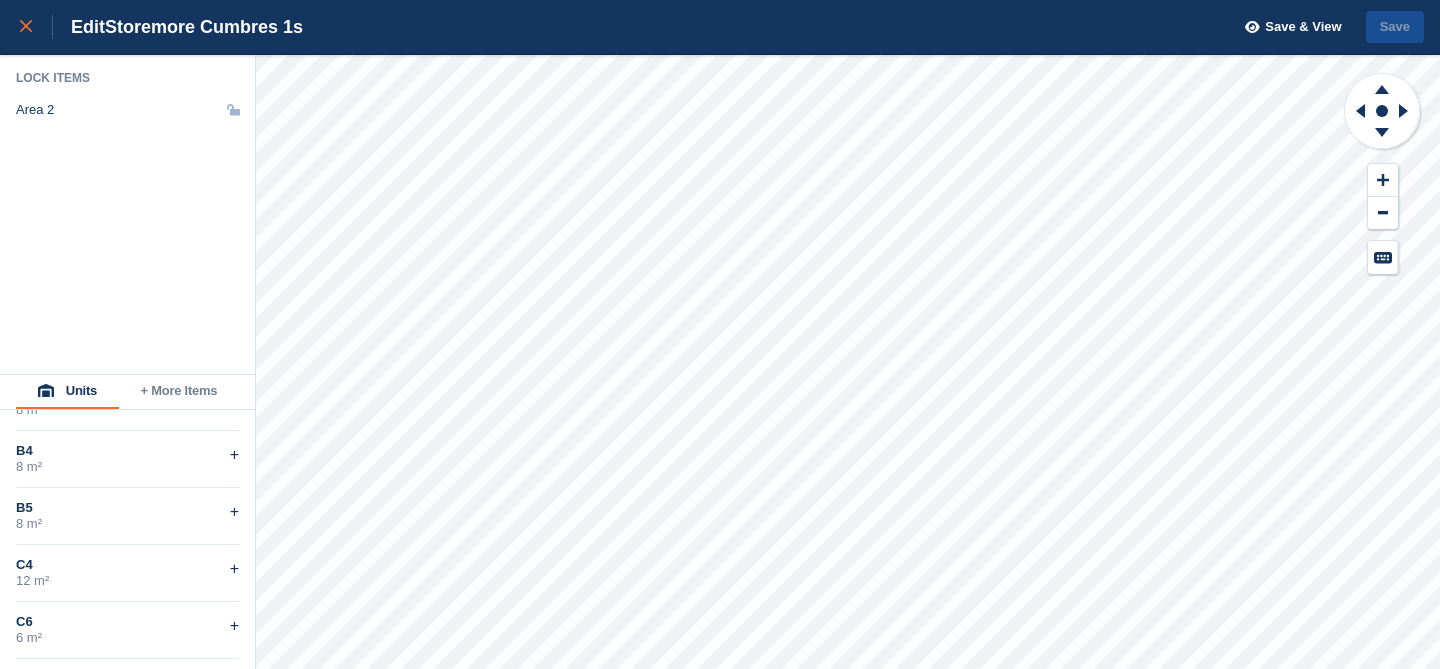 click 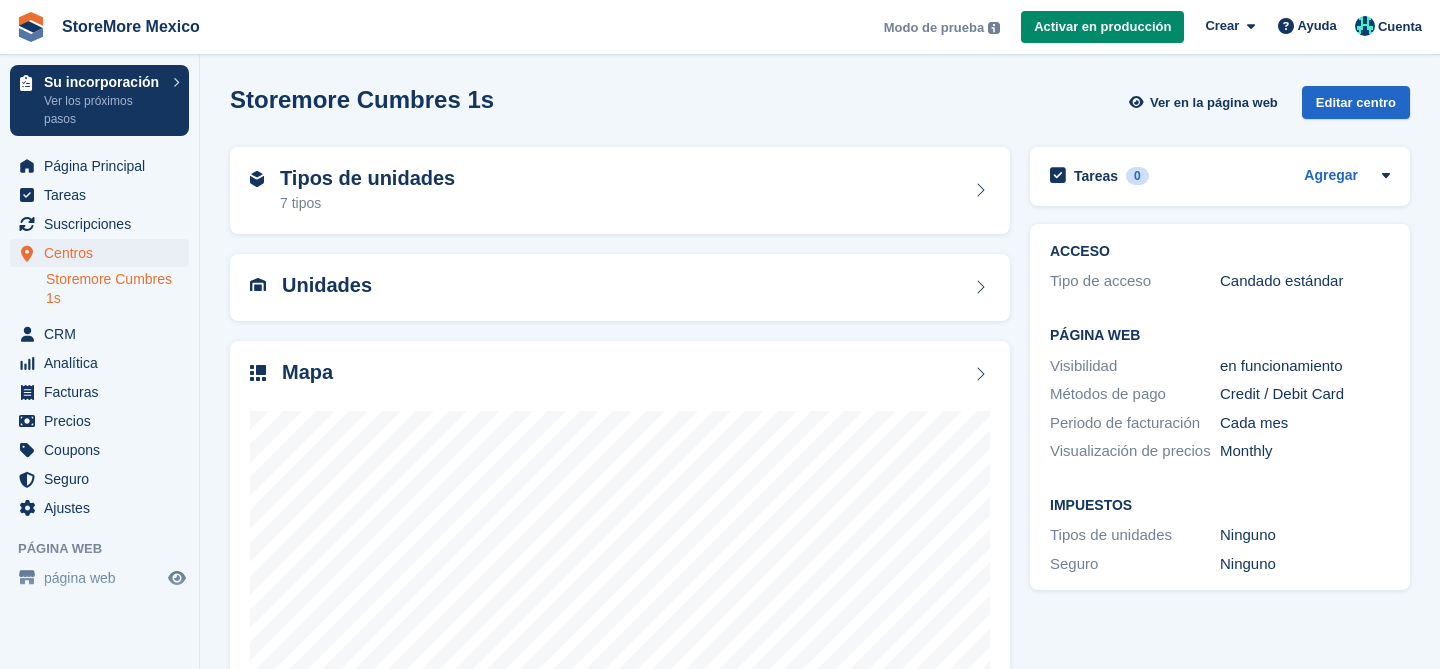 scroll, scrollTop: 163, scrollLeft: 0, axis: vertical 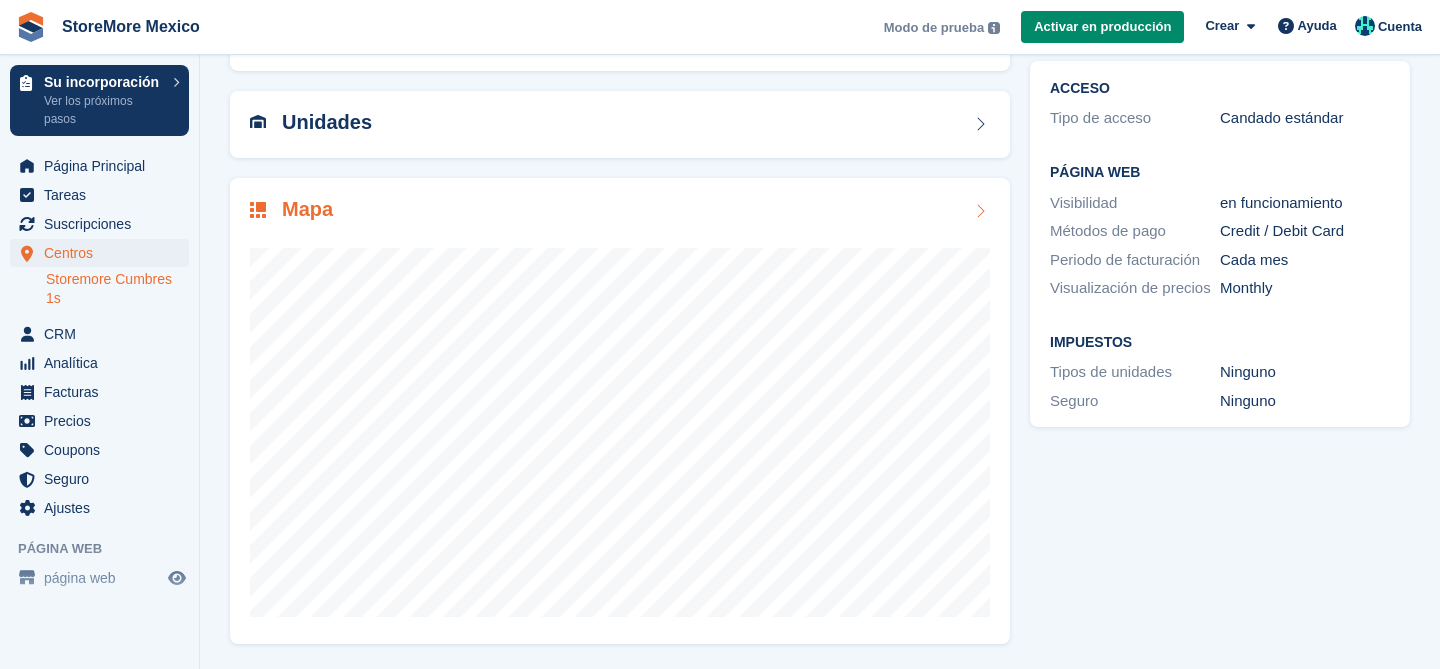click on "Mapa" at bounding box center [620, 211] 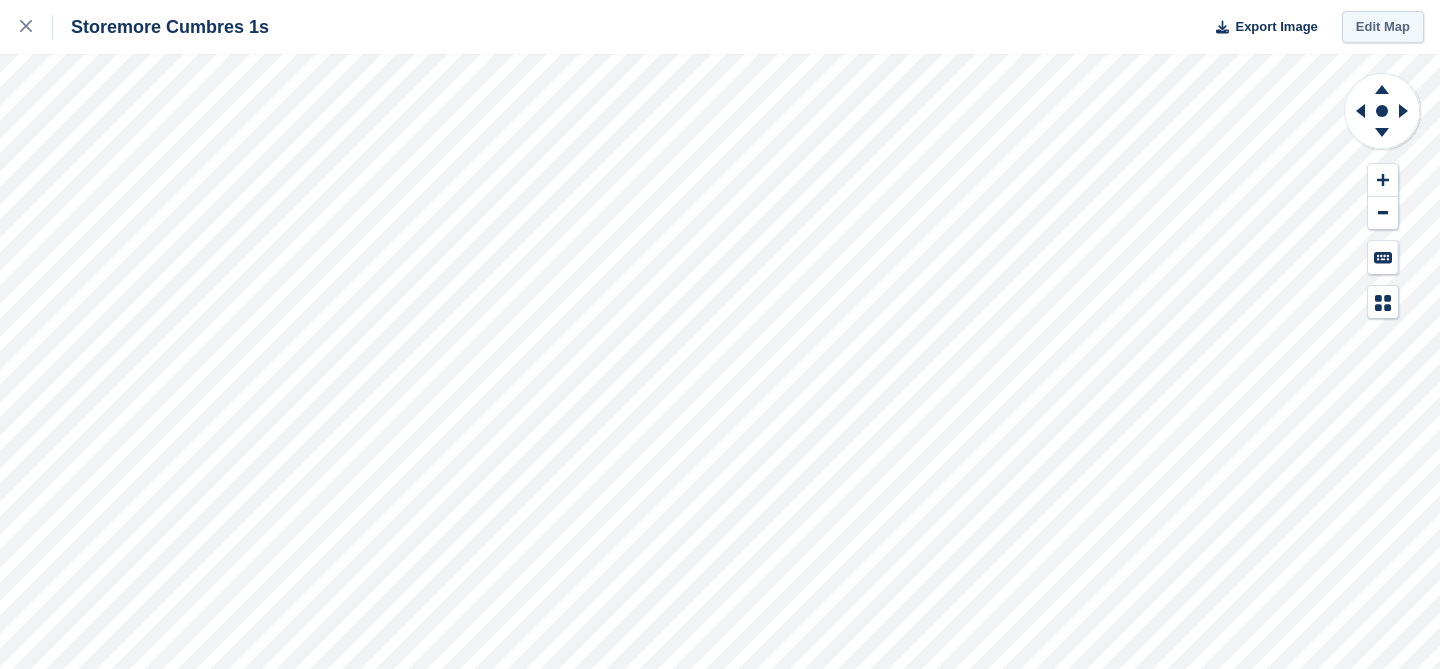 scroll, scrollTop: 0, scrollLeft: 0, axis: both 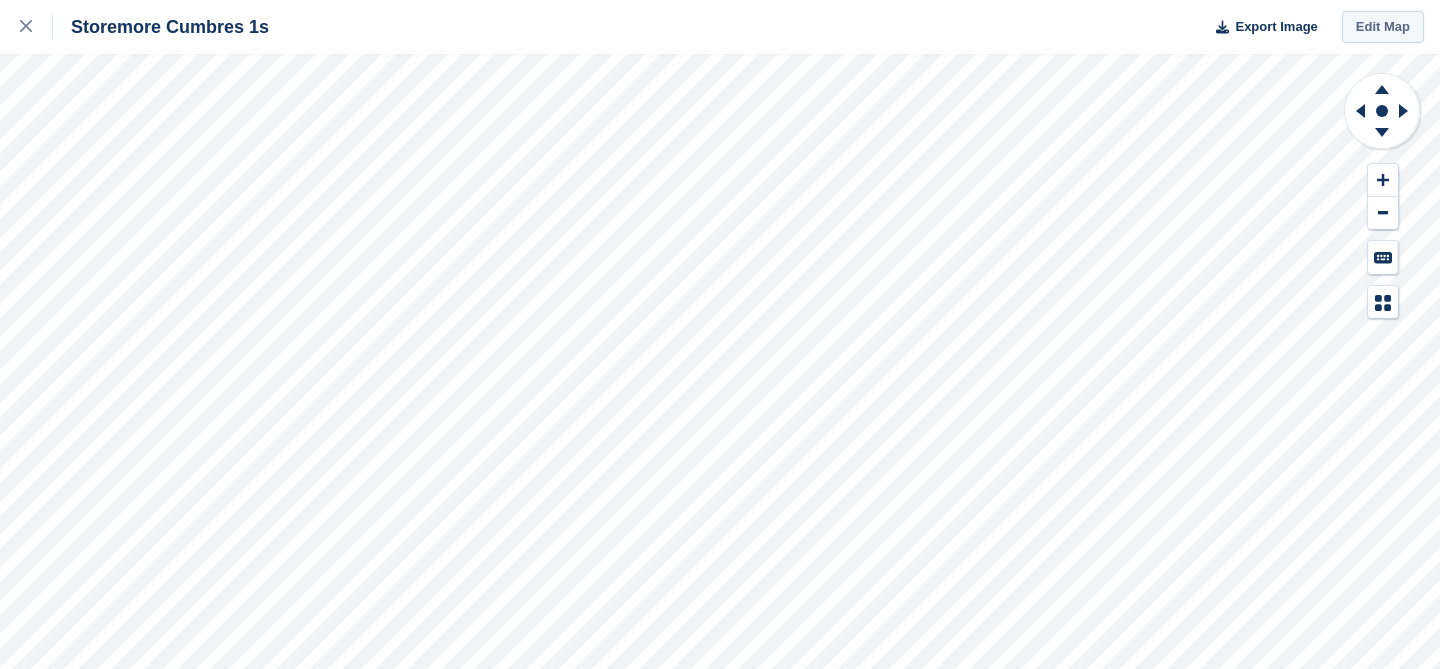 click on "Edit Map" at bounding box center (1383, 27) 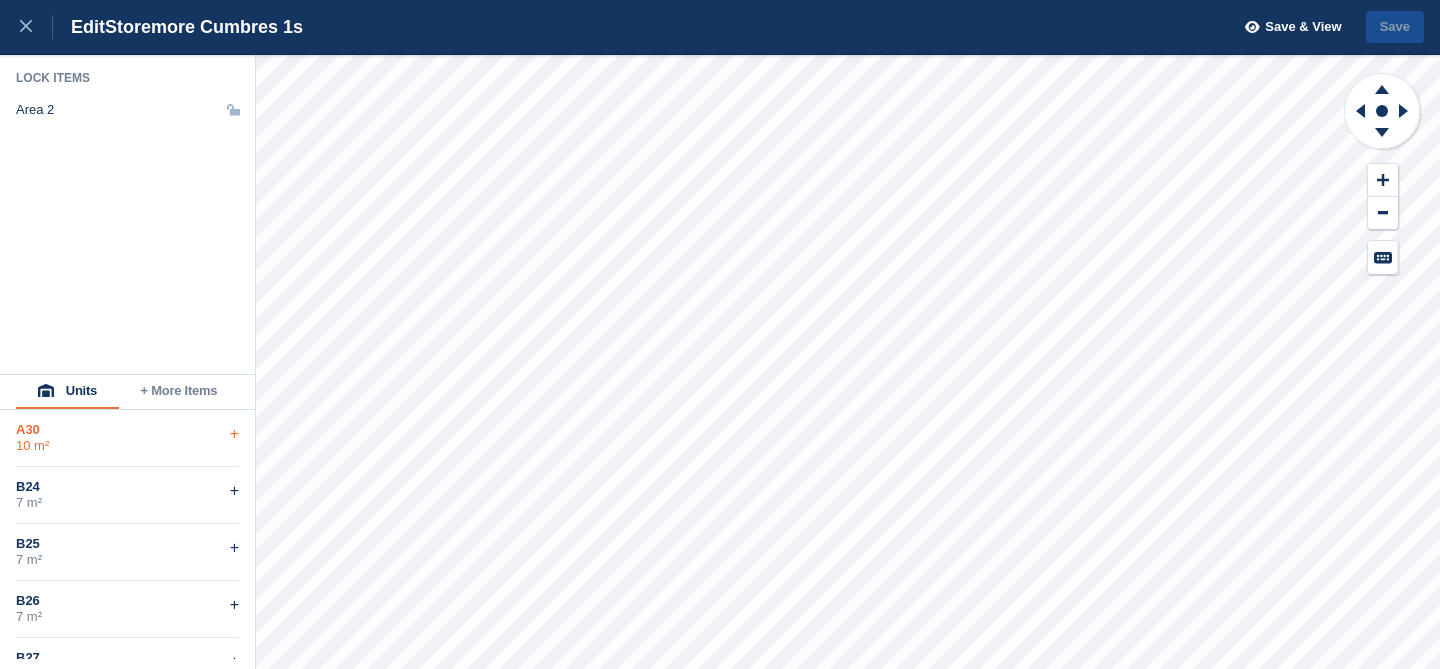 scroll, scrollTop: 0, scrollLeft: 0, axis: both 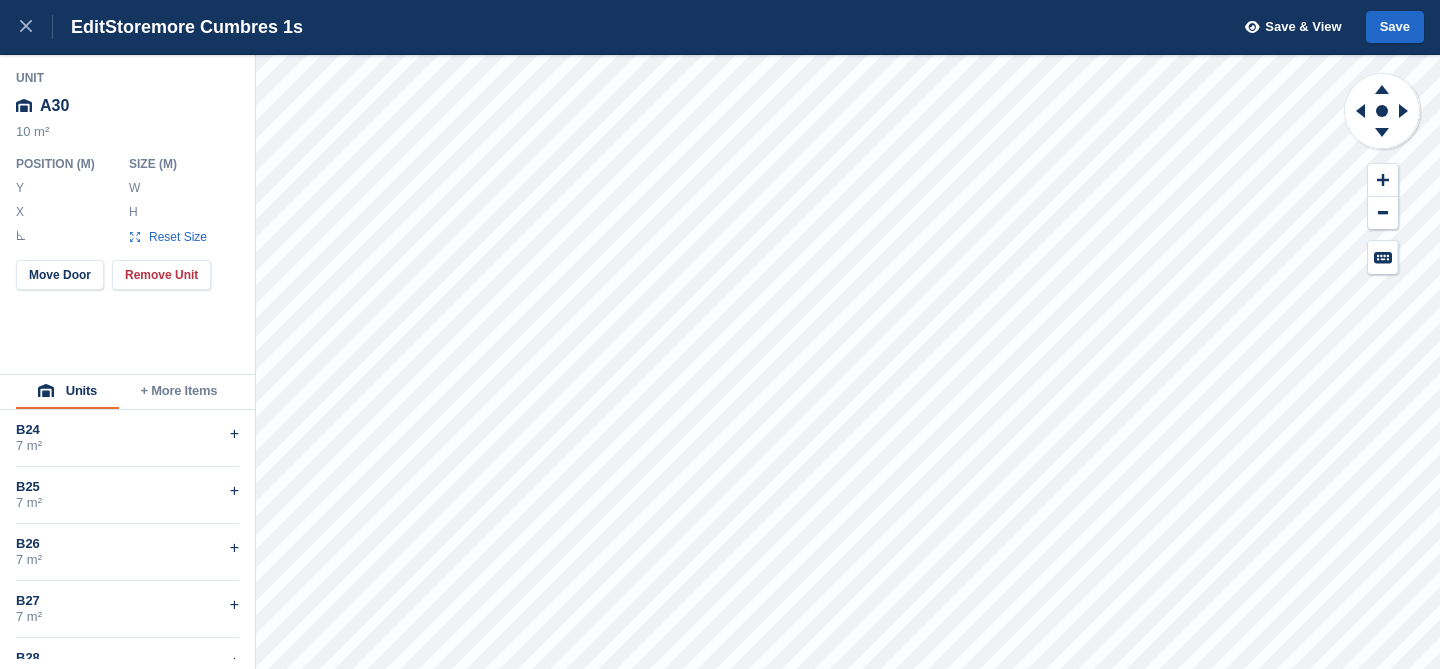 type on "**" 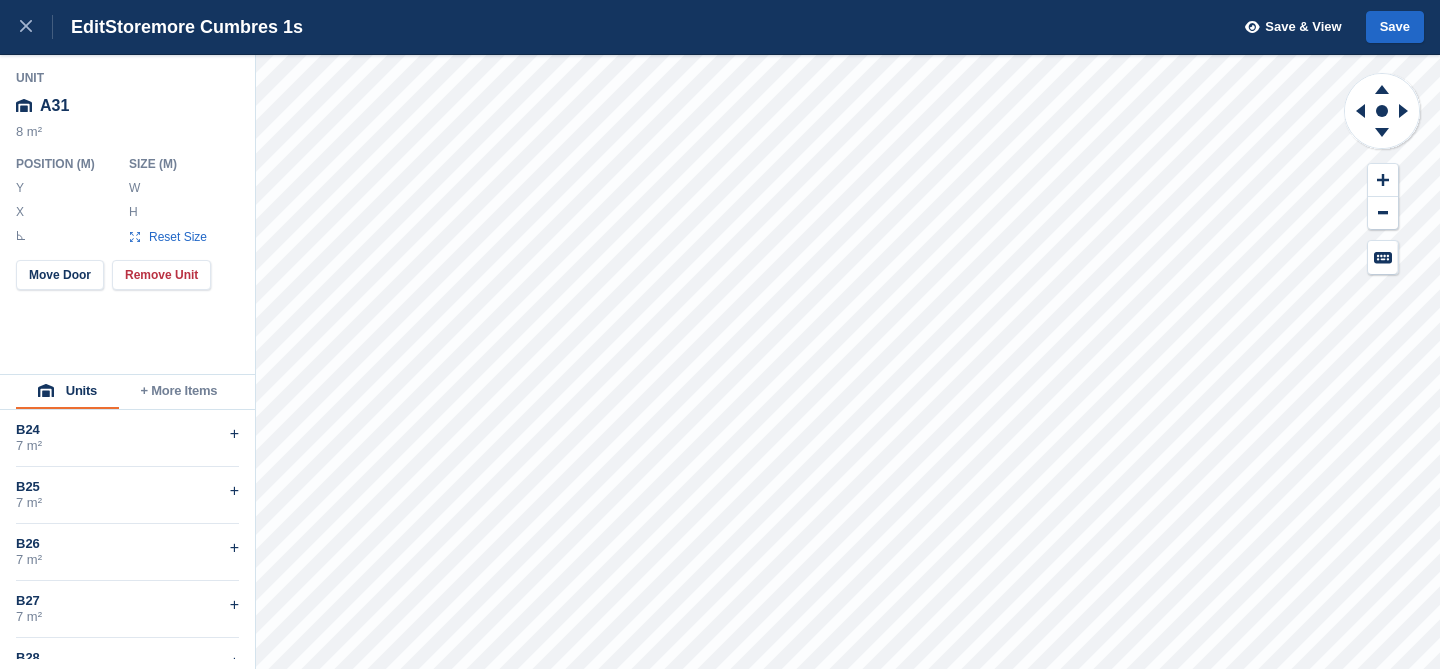 type on "******" 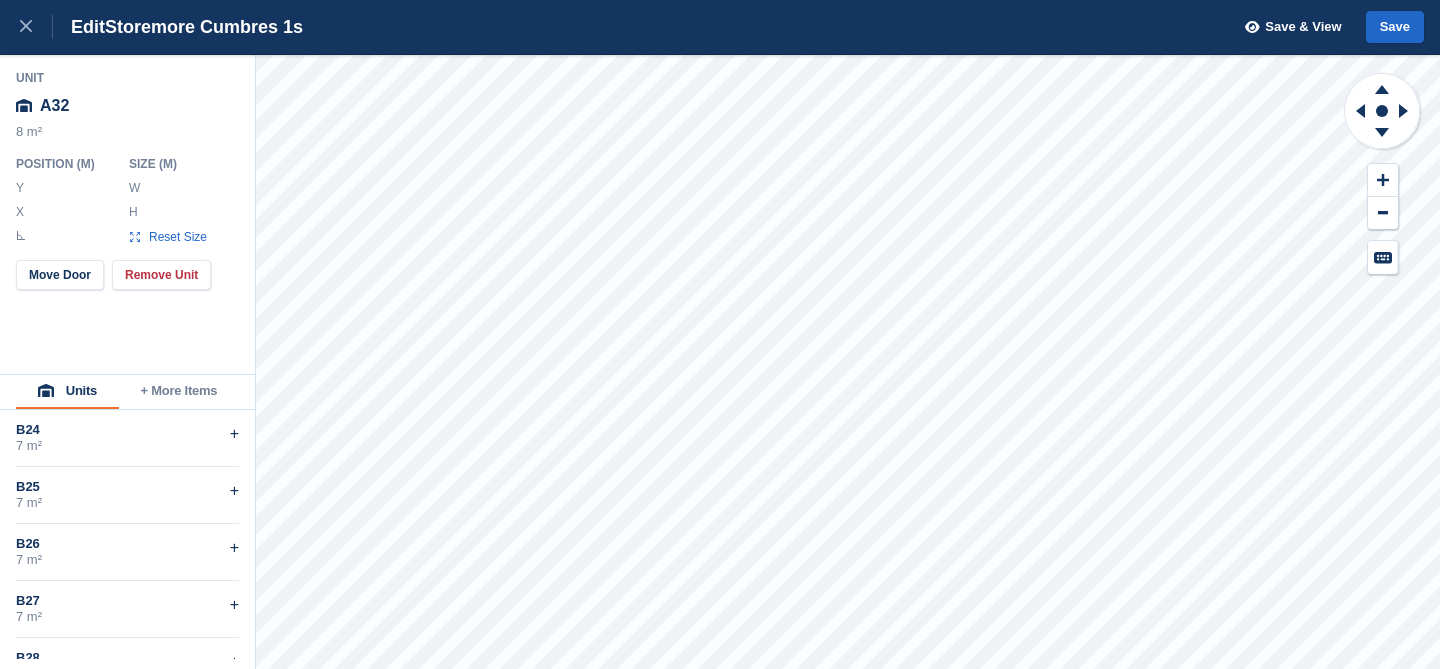 type on "******" 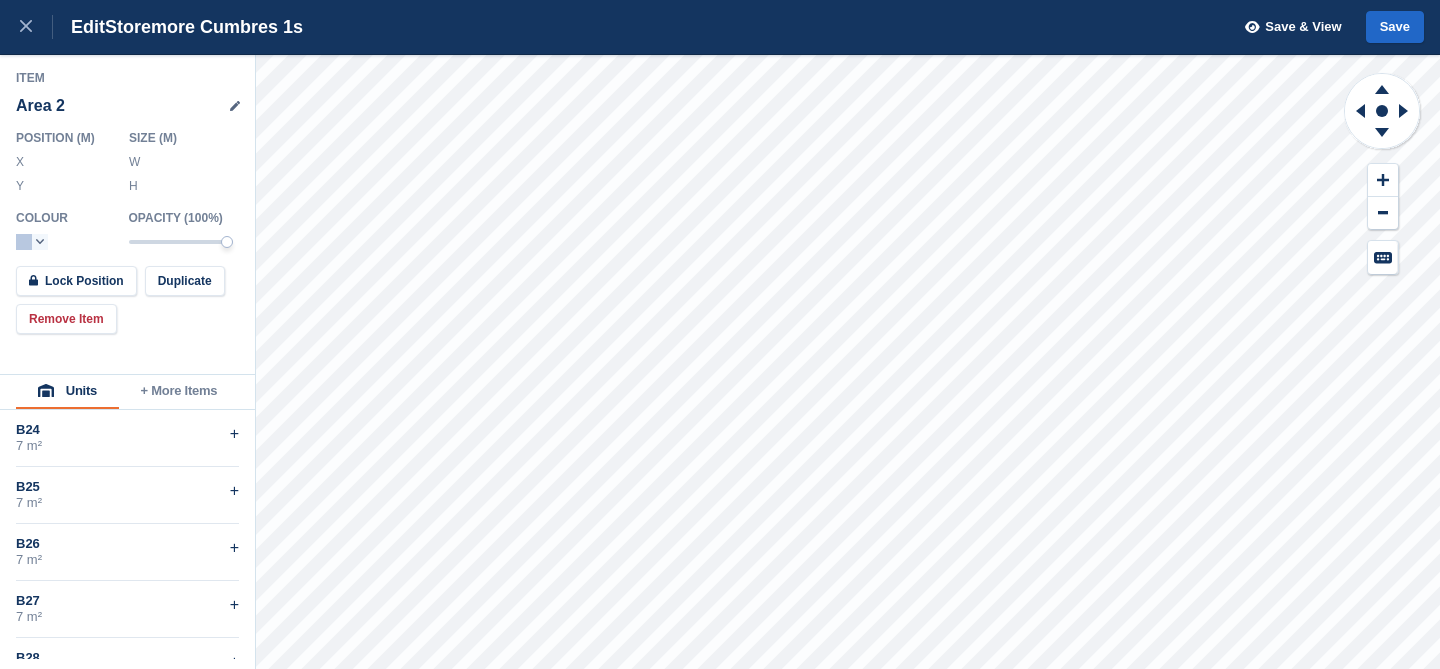 type on "****" 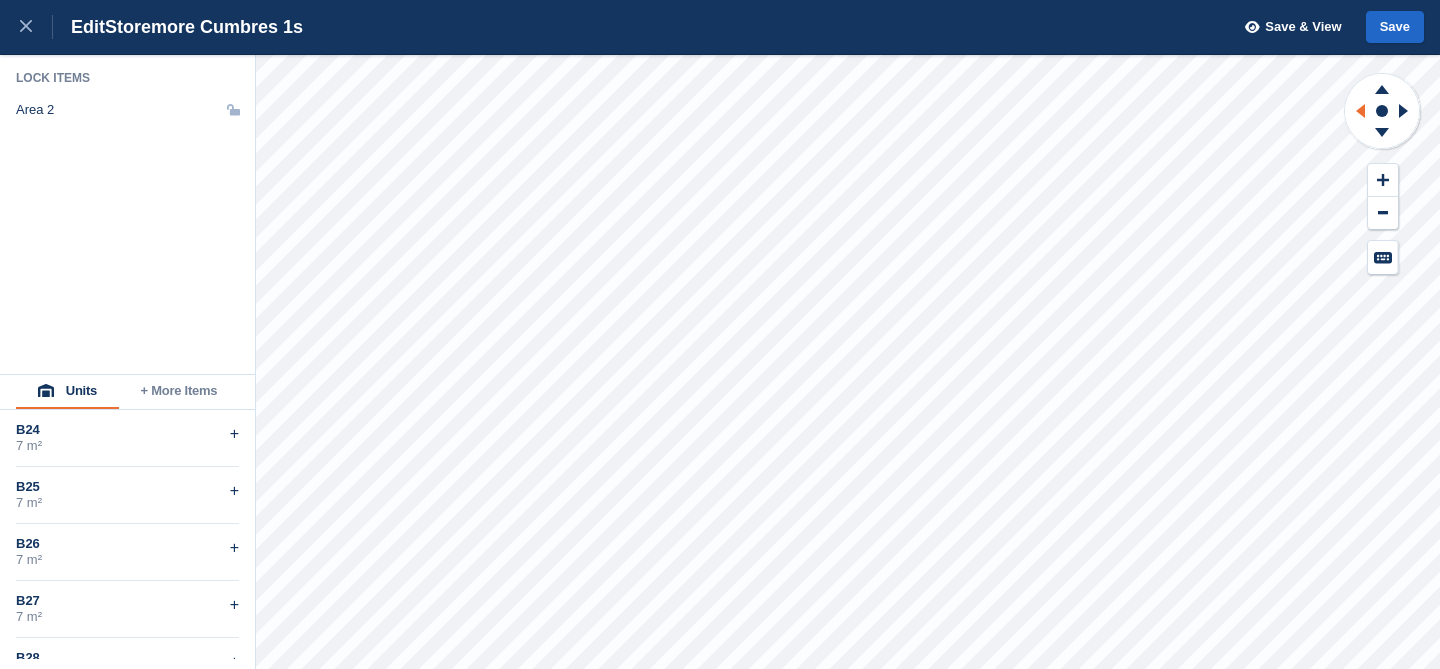 click 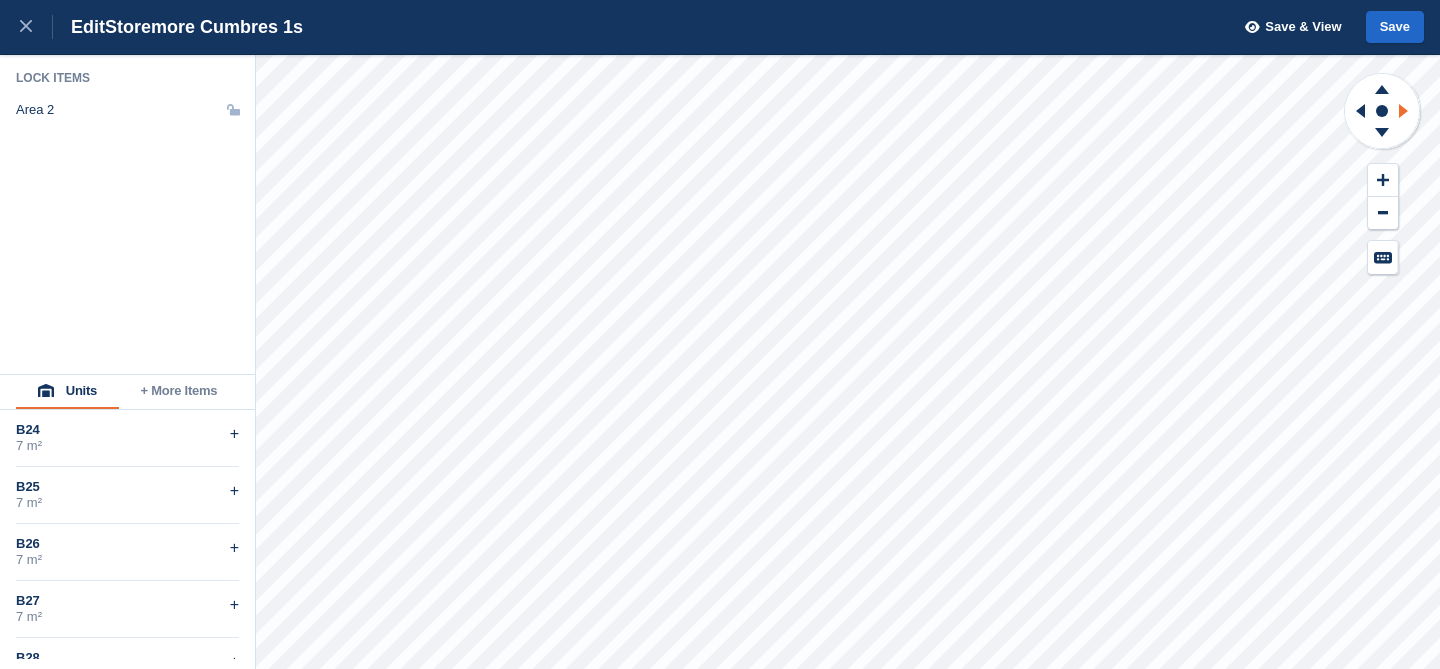 click 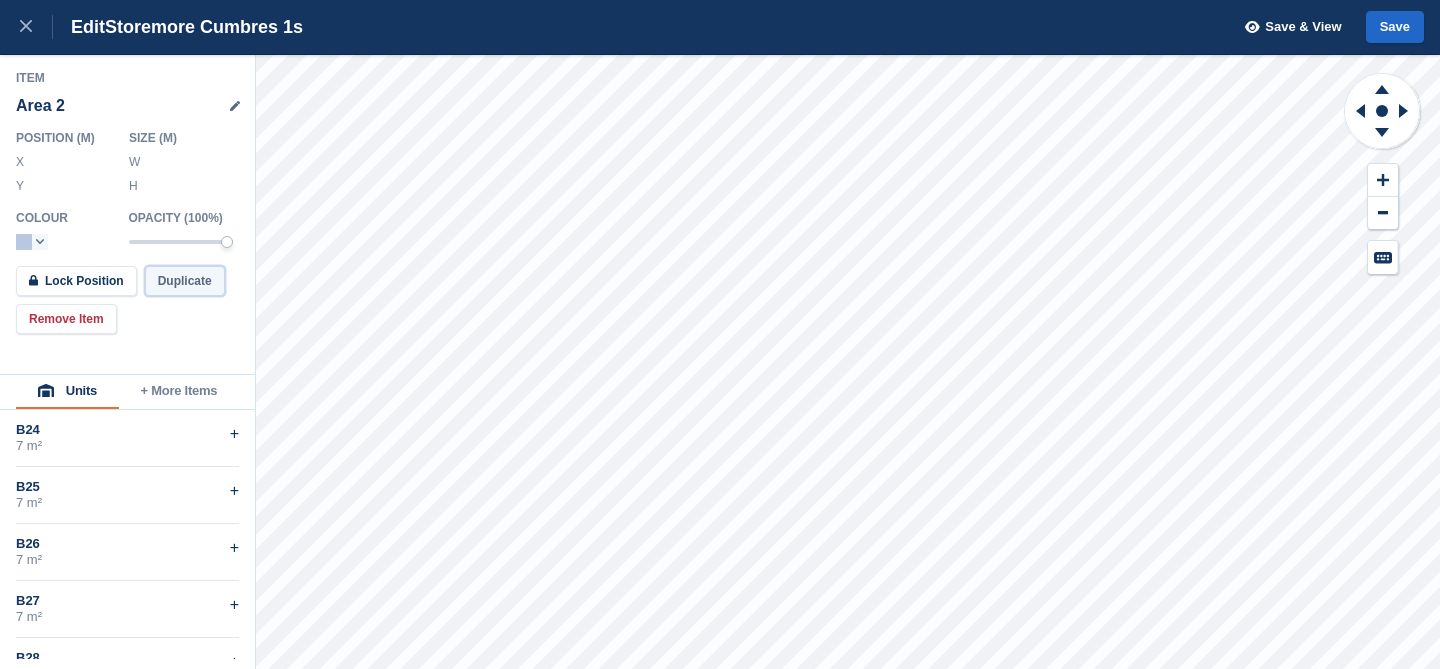 click on "Duplicate" at bounding box center [185, 281] 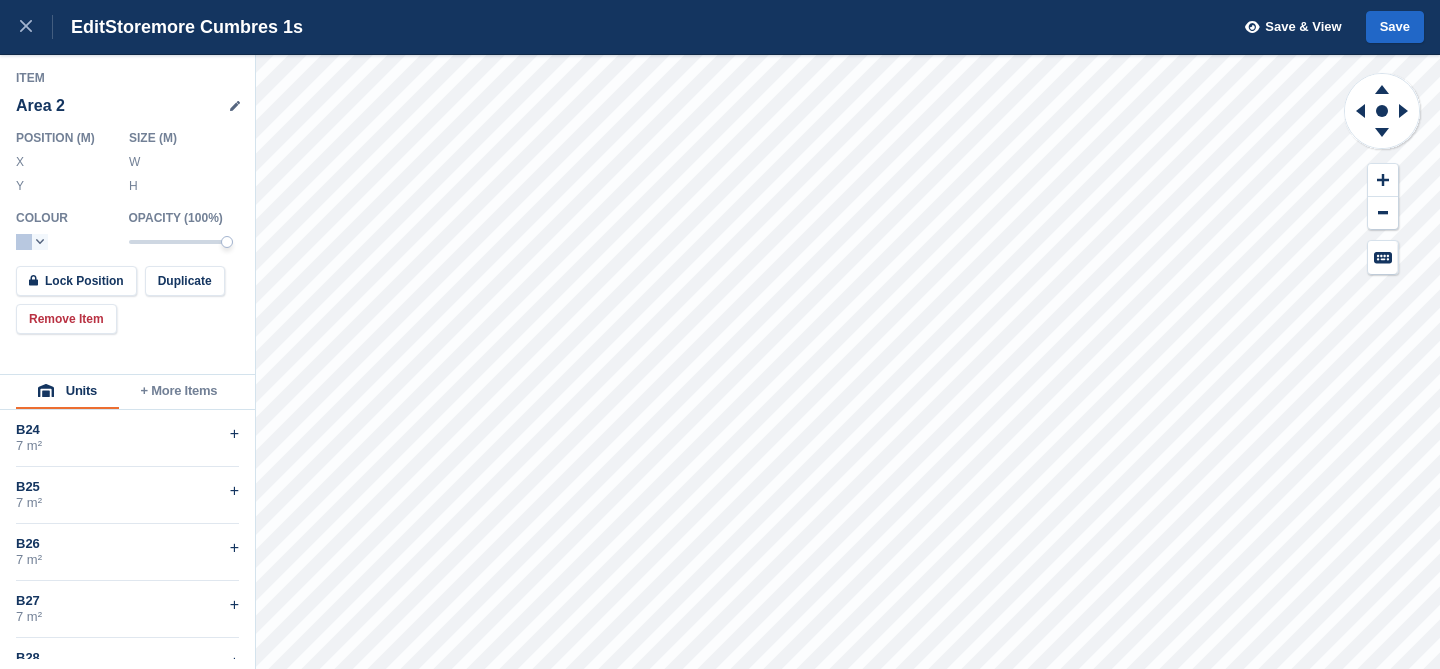 type on "******" 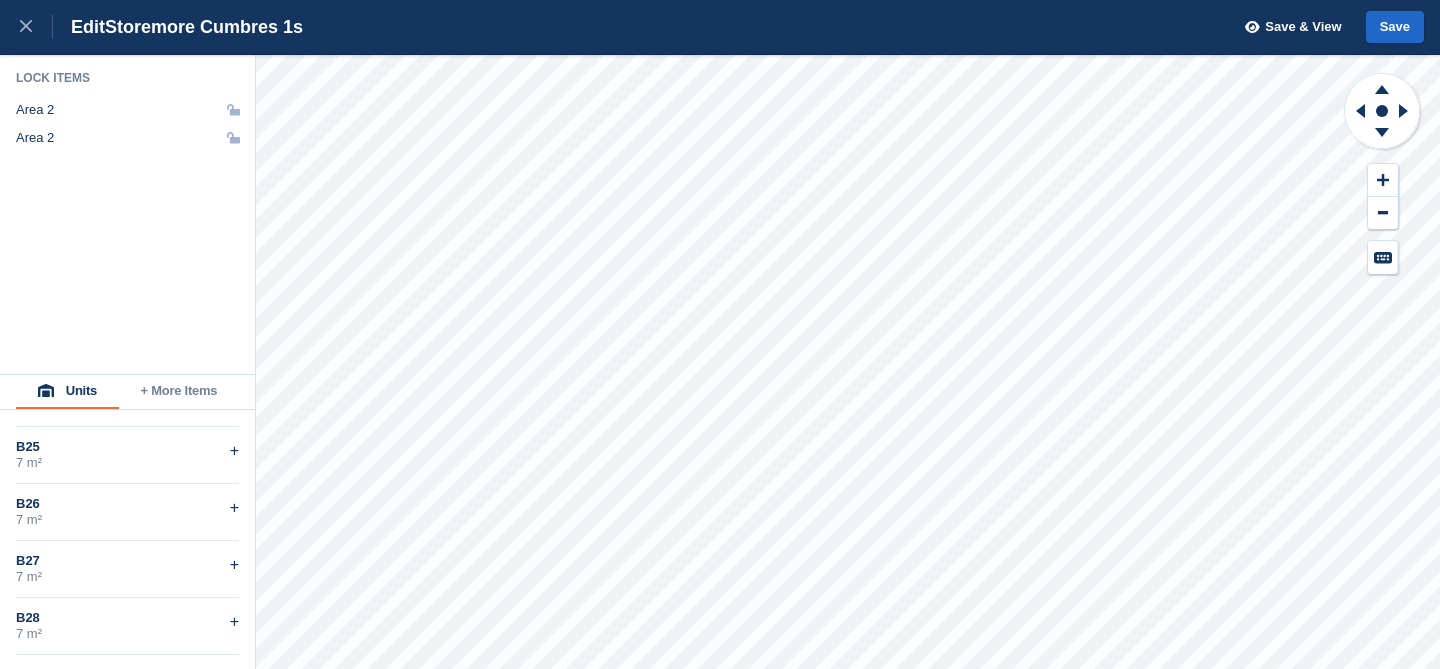 scroll, scrollTop: 0, scrollLeft: 0, axis: both 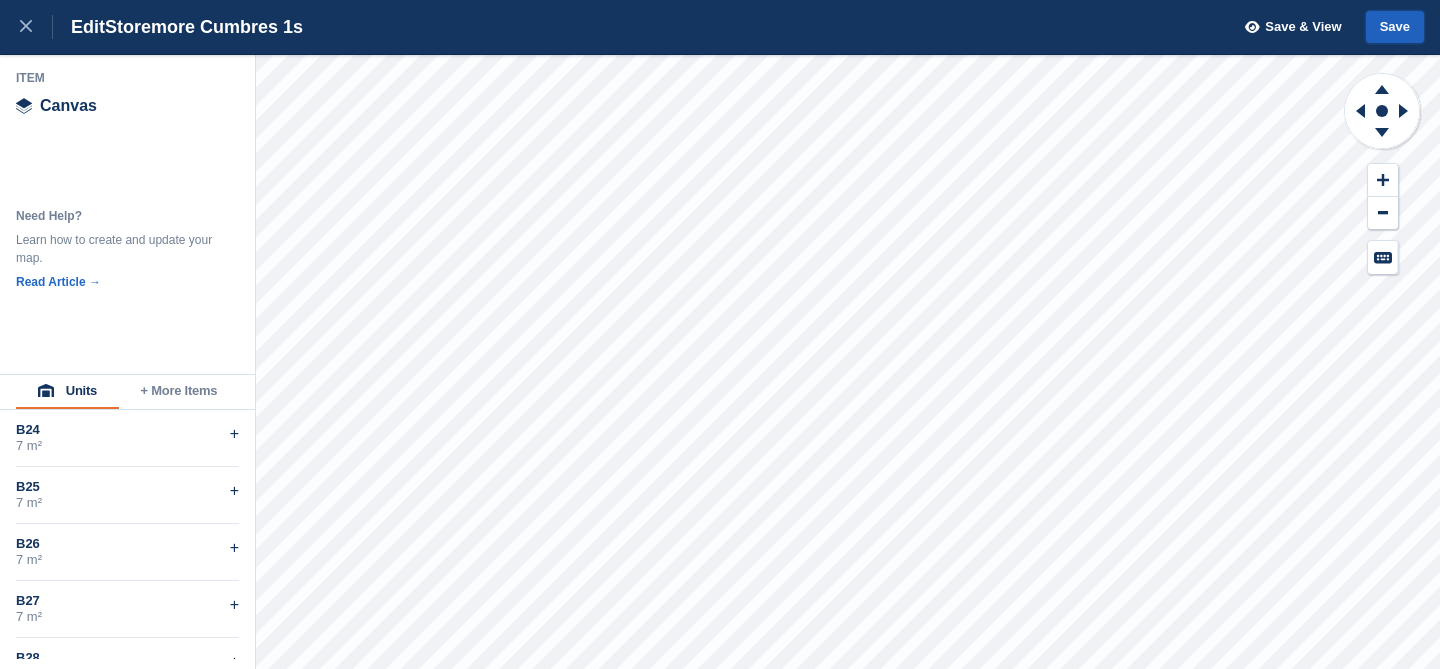 click on "Save" at bounding box center [1395, 27] 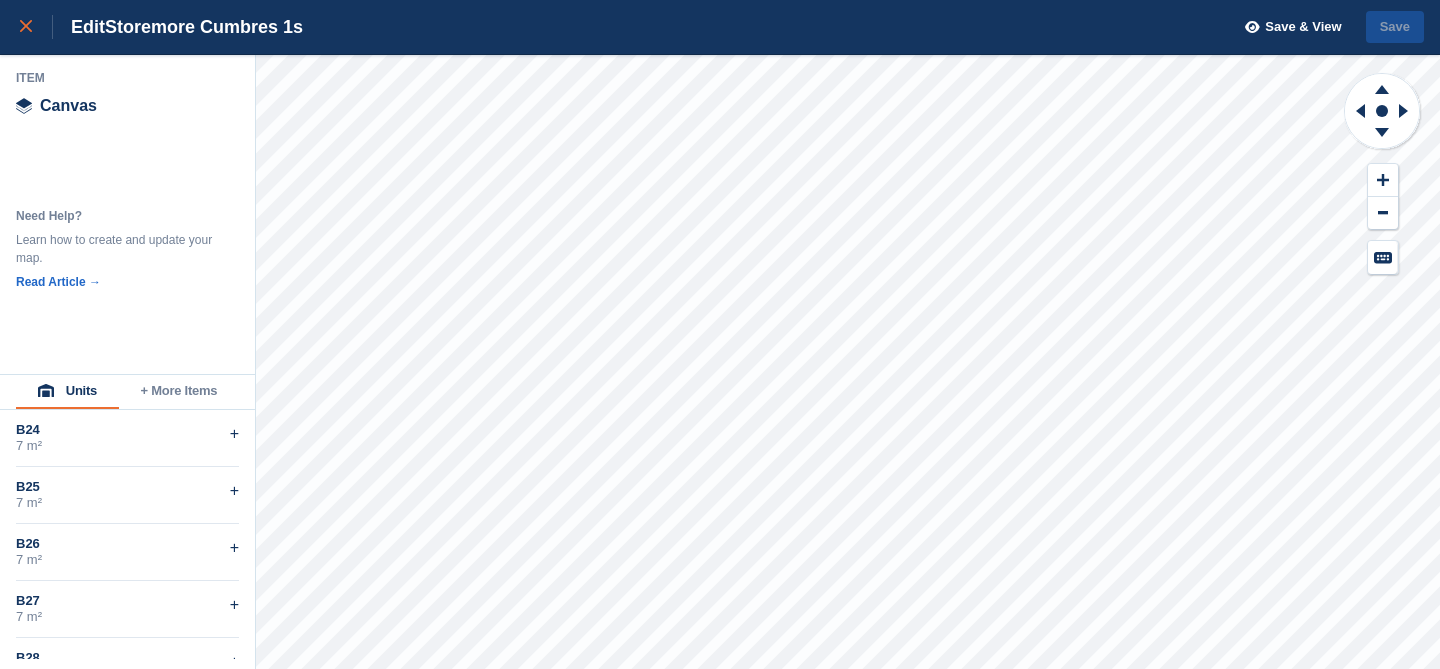 click at bounding box center [36, 27] 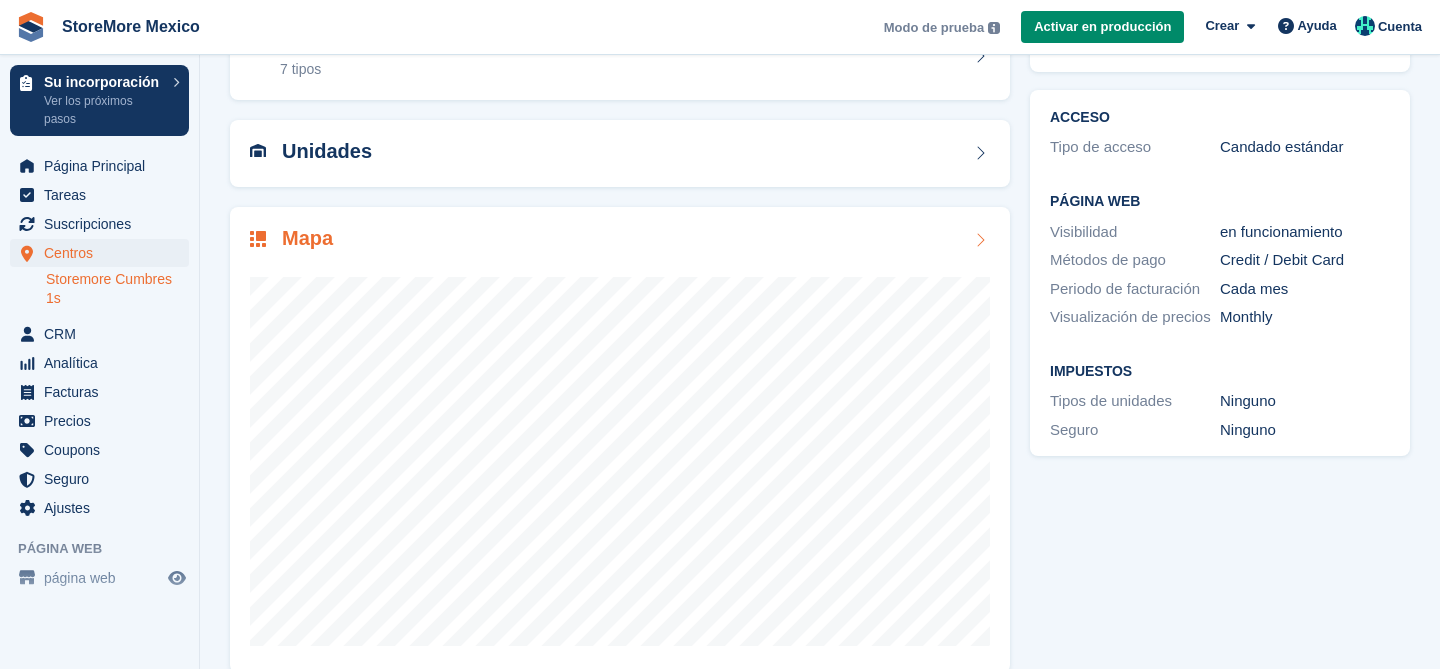scroll, scrollTop: 0, scrollLeft: 0, axis: both 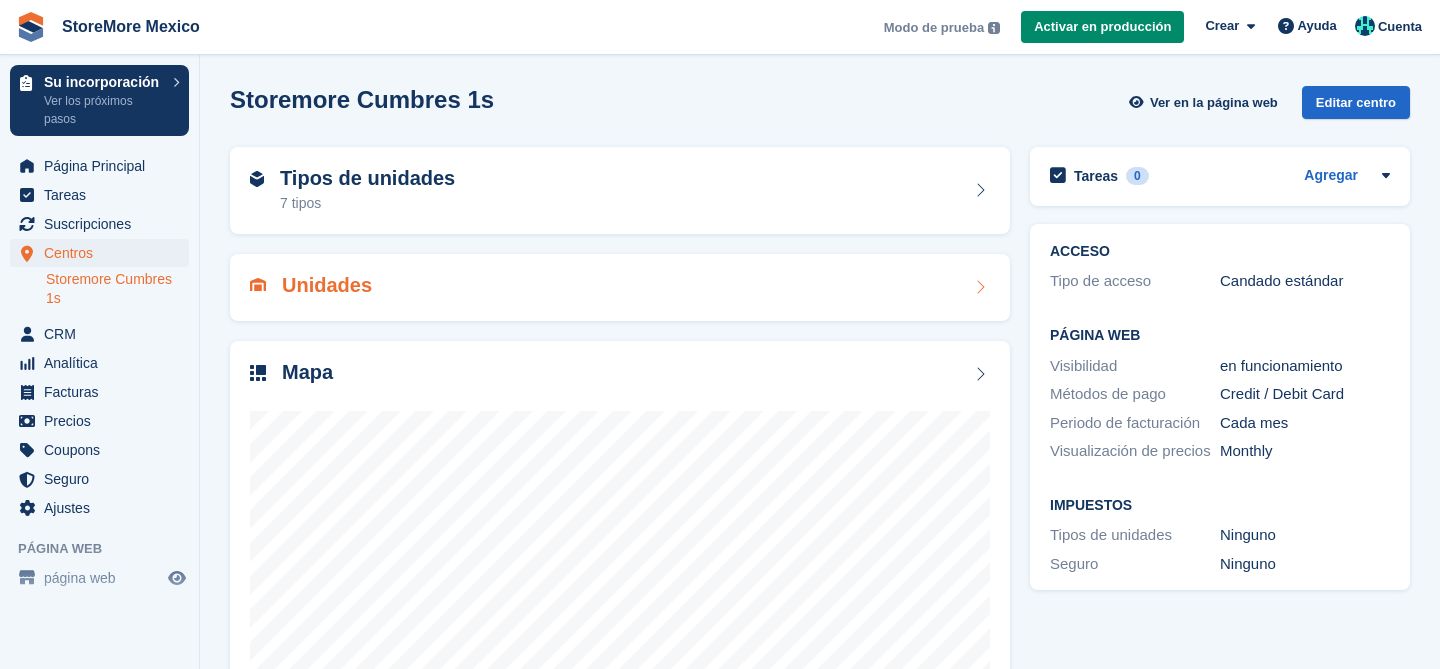click on "Unidades" at bounding box center (620, 287) 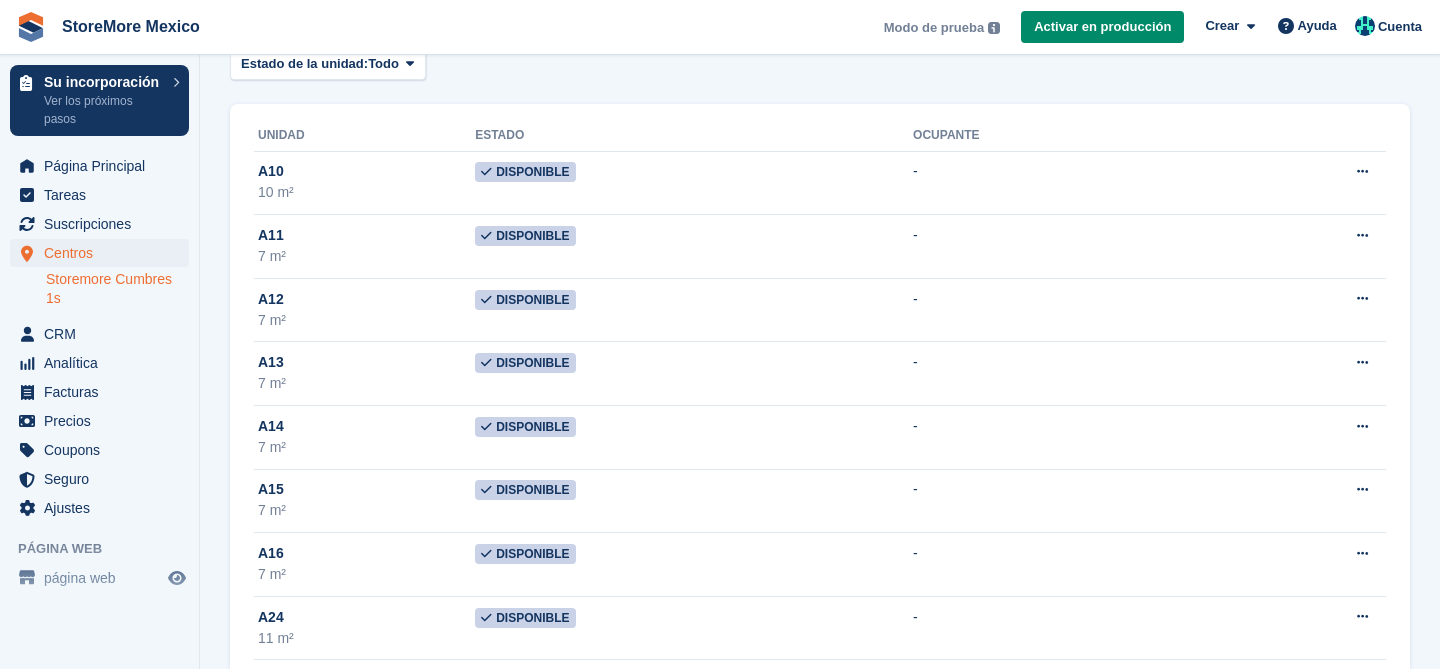 scroll, scrollTop: 0, scrollLeft: 0, axis: both 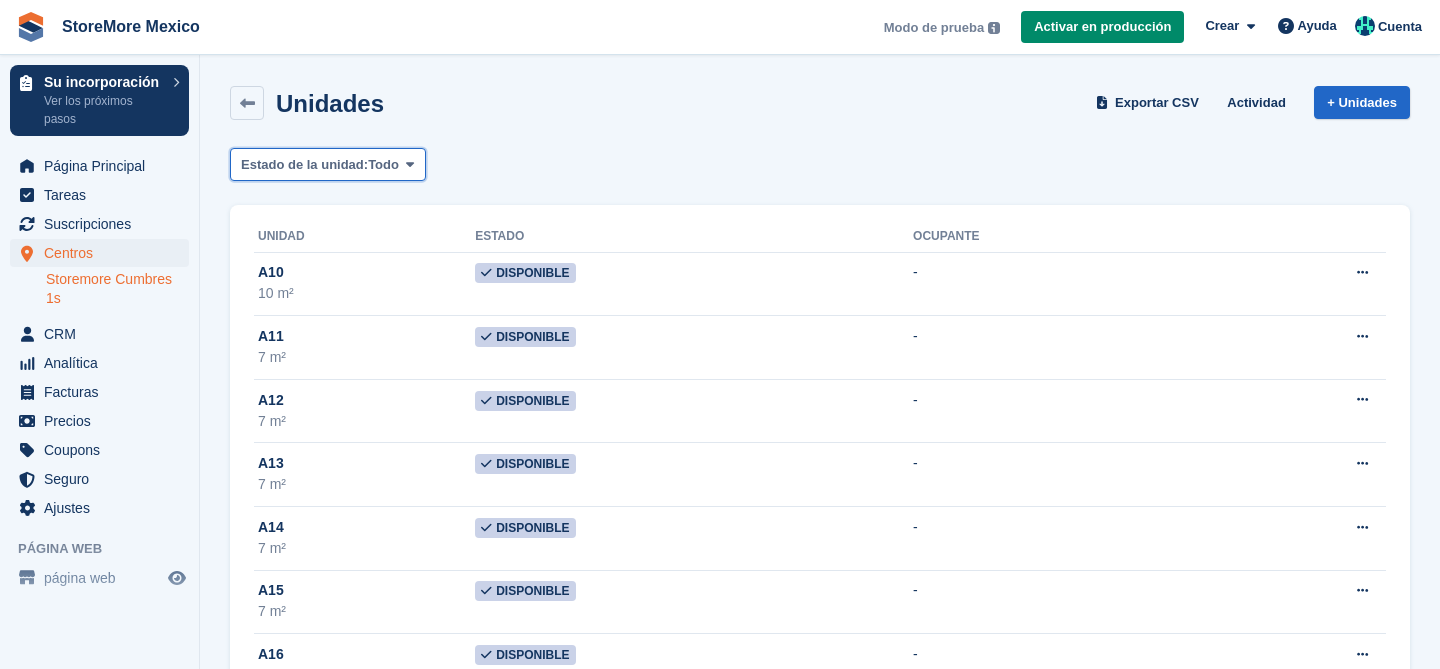 click on "Estado de la unidad:" at bounding box center (304, 165) 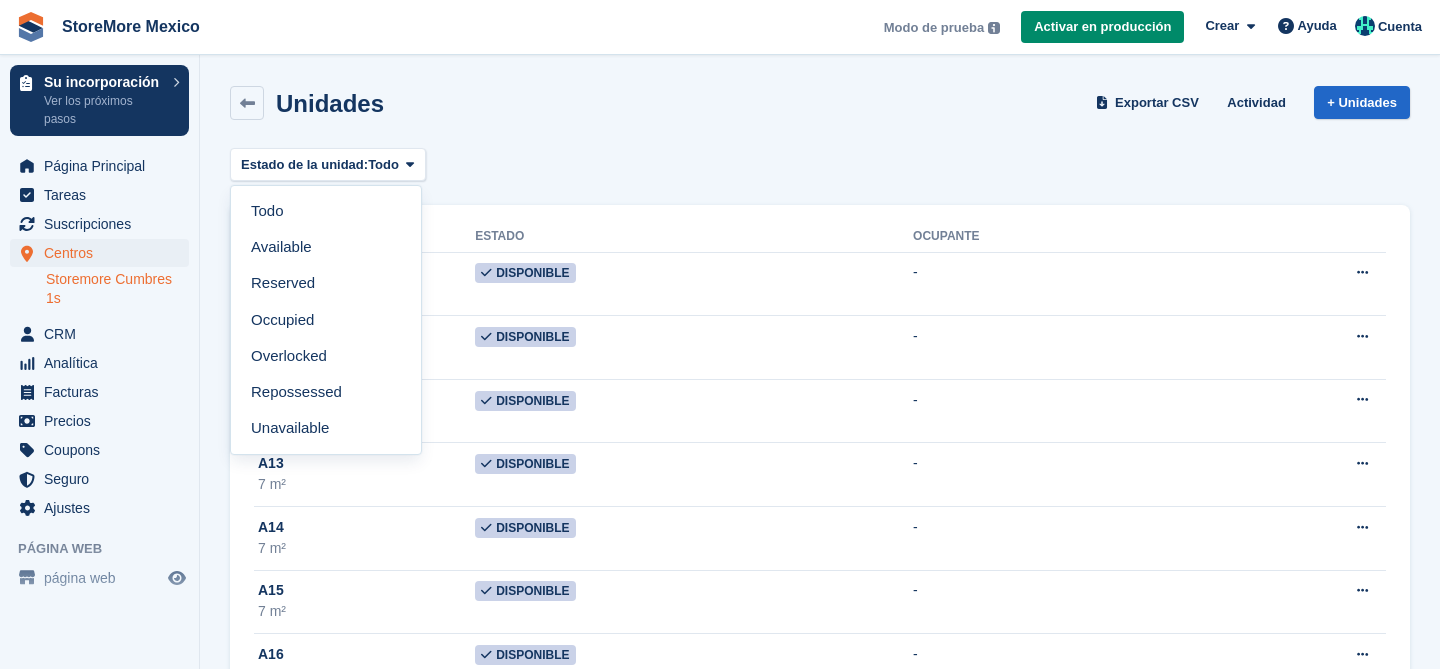 click on "Estado de la unidad:
Todo
Todo
Available
Reserved
Occupied
Overlocked
Repossessed
Unavailable" at bounding box center (820, 164) 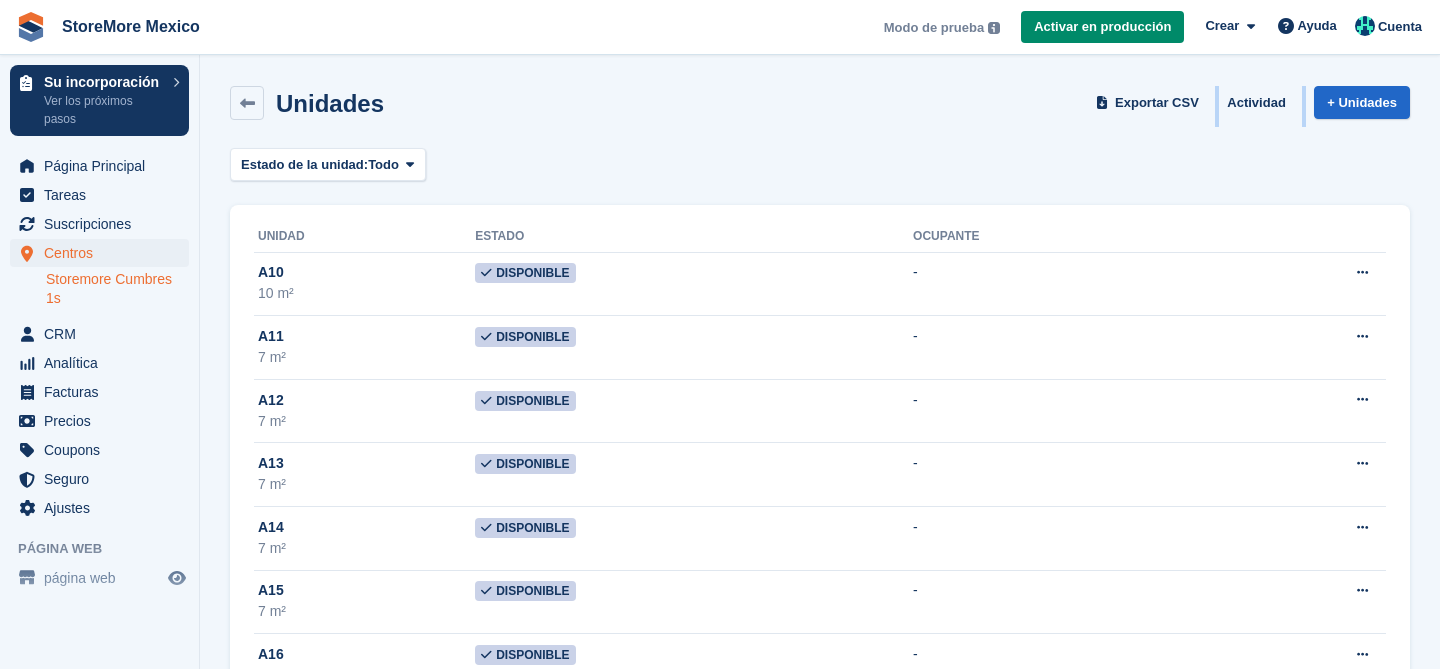click on "Unidades
Exportar CSV
Actividad
+ Unidades
Estado de la unidad:
Todo
Todo
Available
Reserved
Occupied
Overlocked
Repossessed
Unavailable
Unidad
Estado
Ocupante
A10
10 m²
Disponible
-" at bounding box center [820, 1126] 